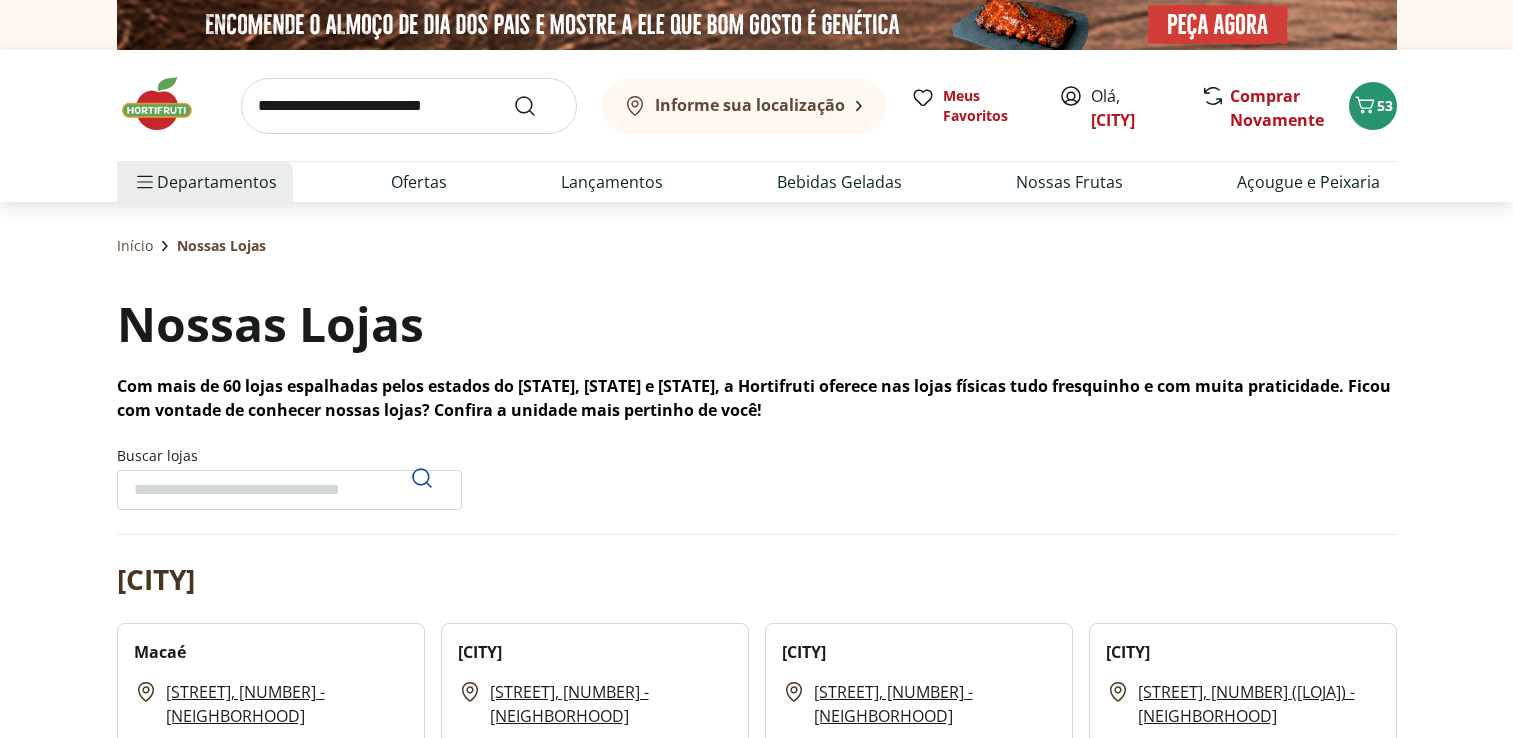 scroll, scrollTop: 0, scrollLeft: 0, axis: both 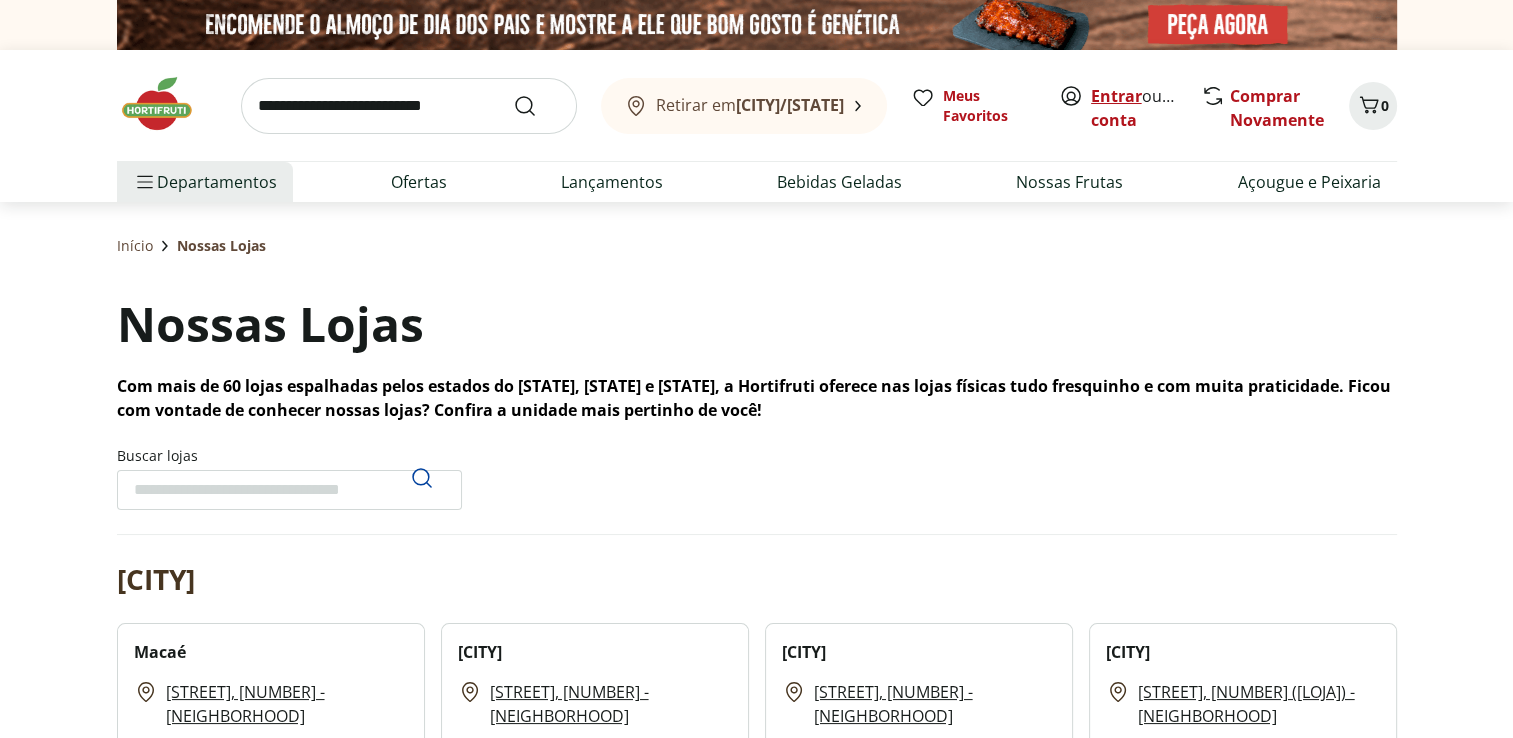 click on "Entrar" at bounding box center [1116, 96] 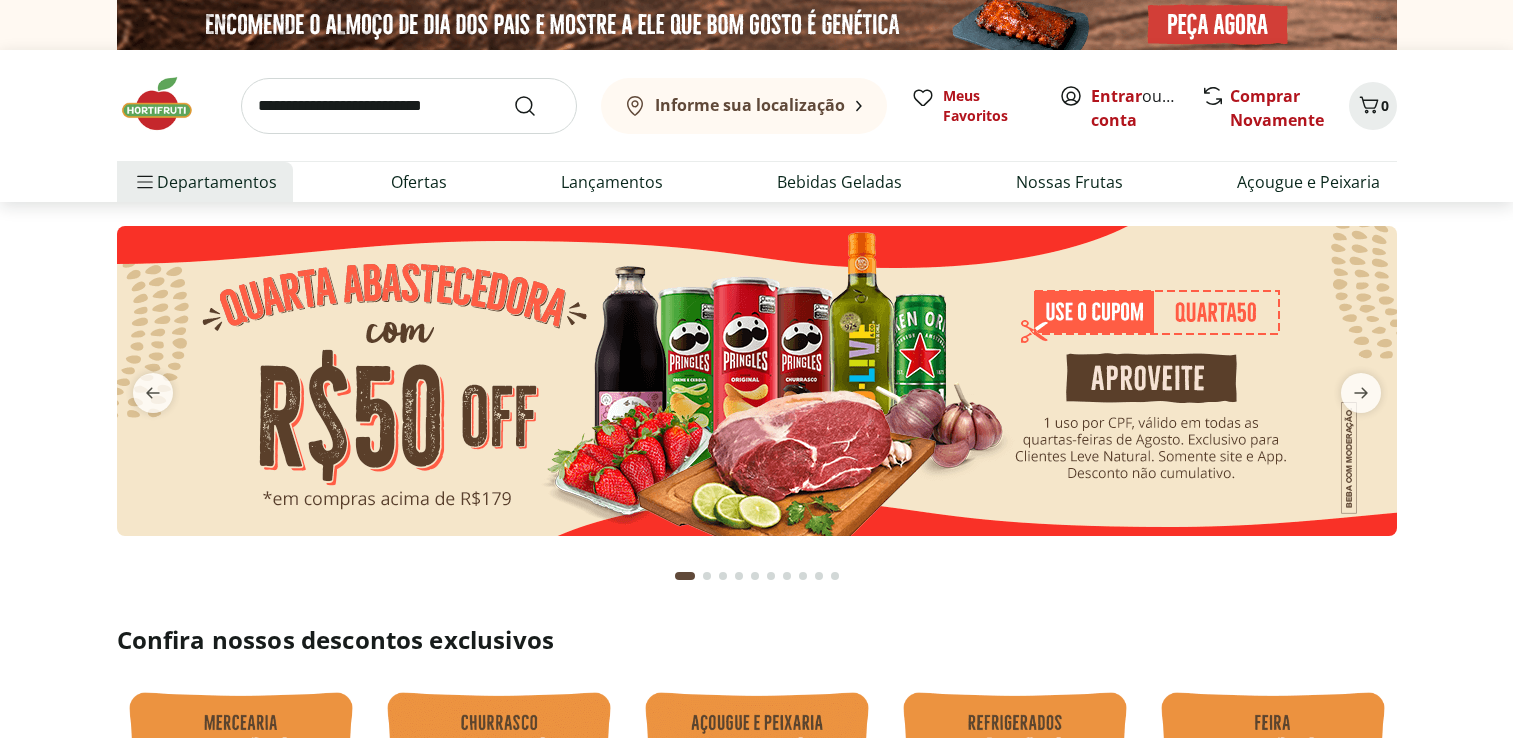 scroll, scrollTop: 0, scrollLeft: 0, axis: both 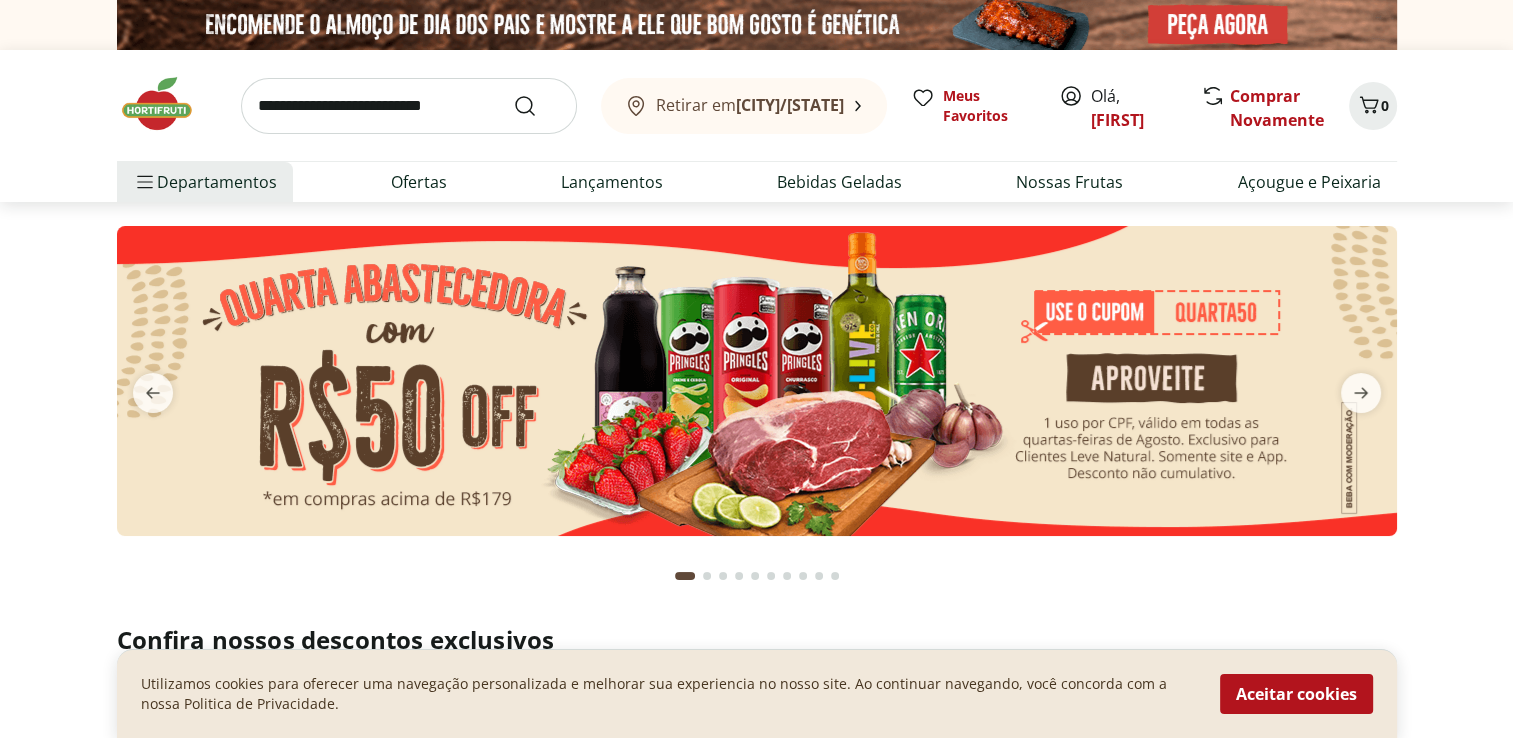 click at bounding box center [757, 381] 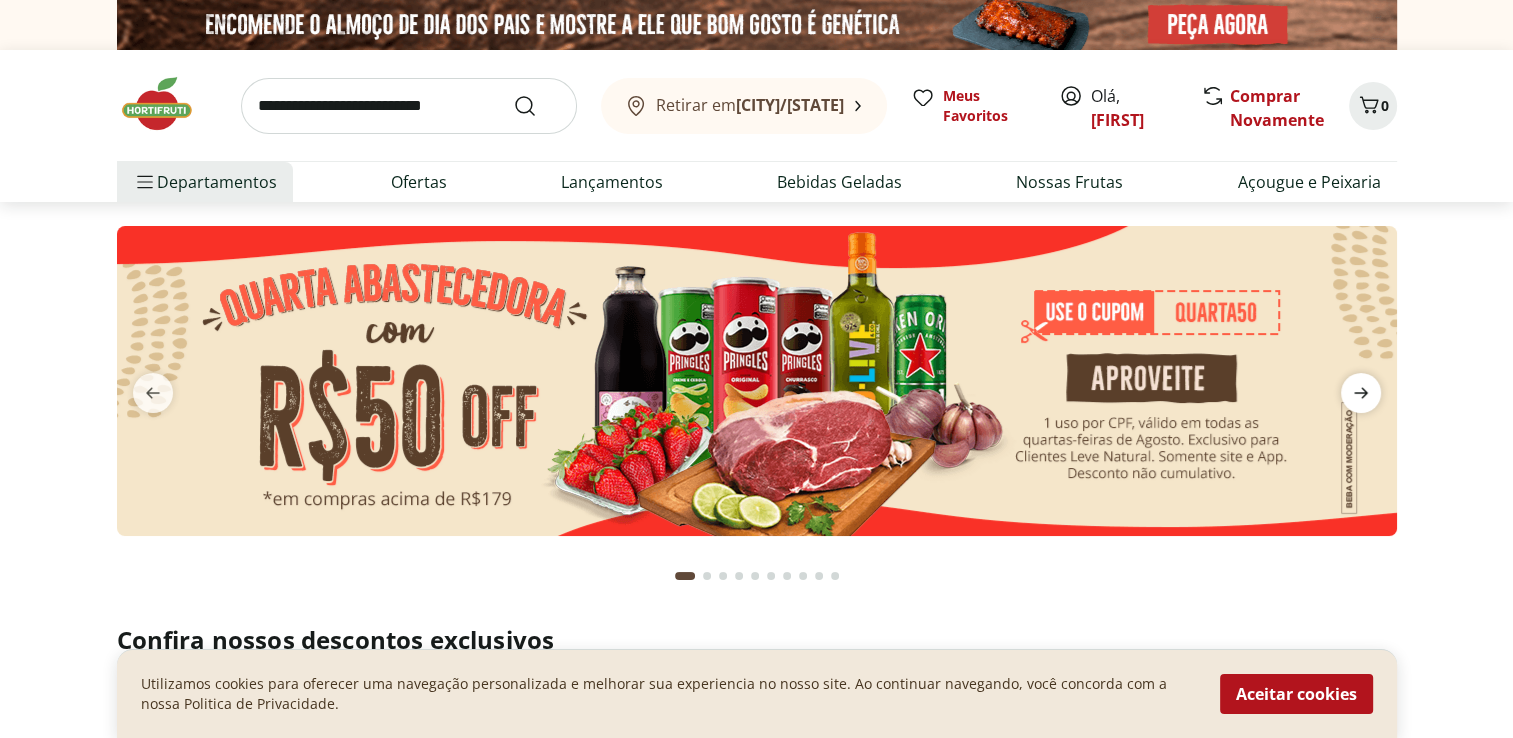 click 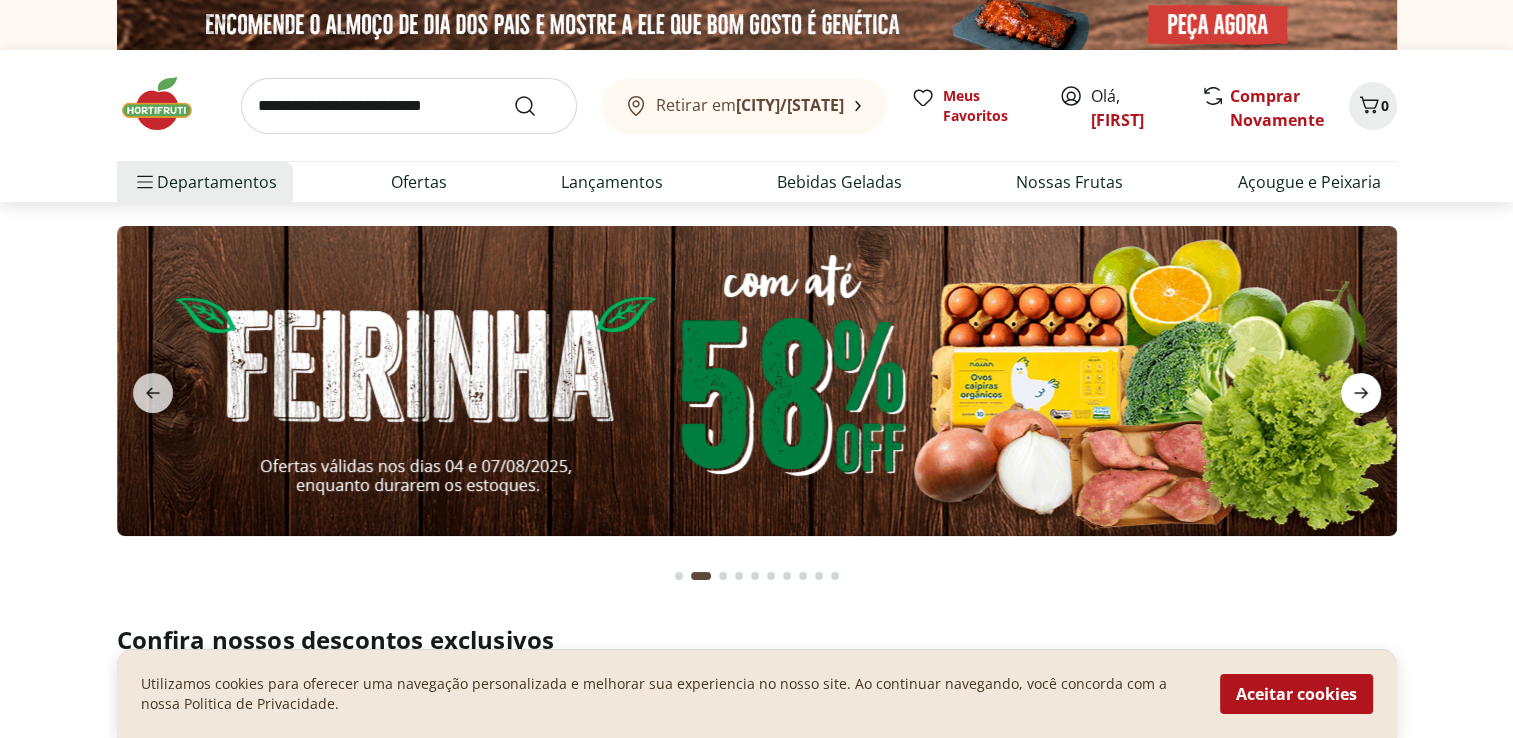 click 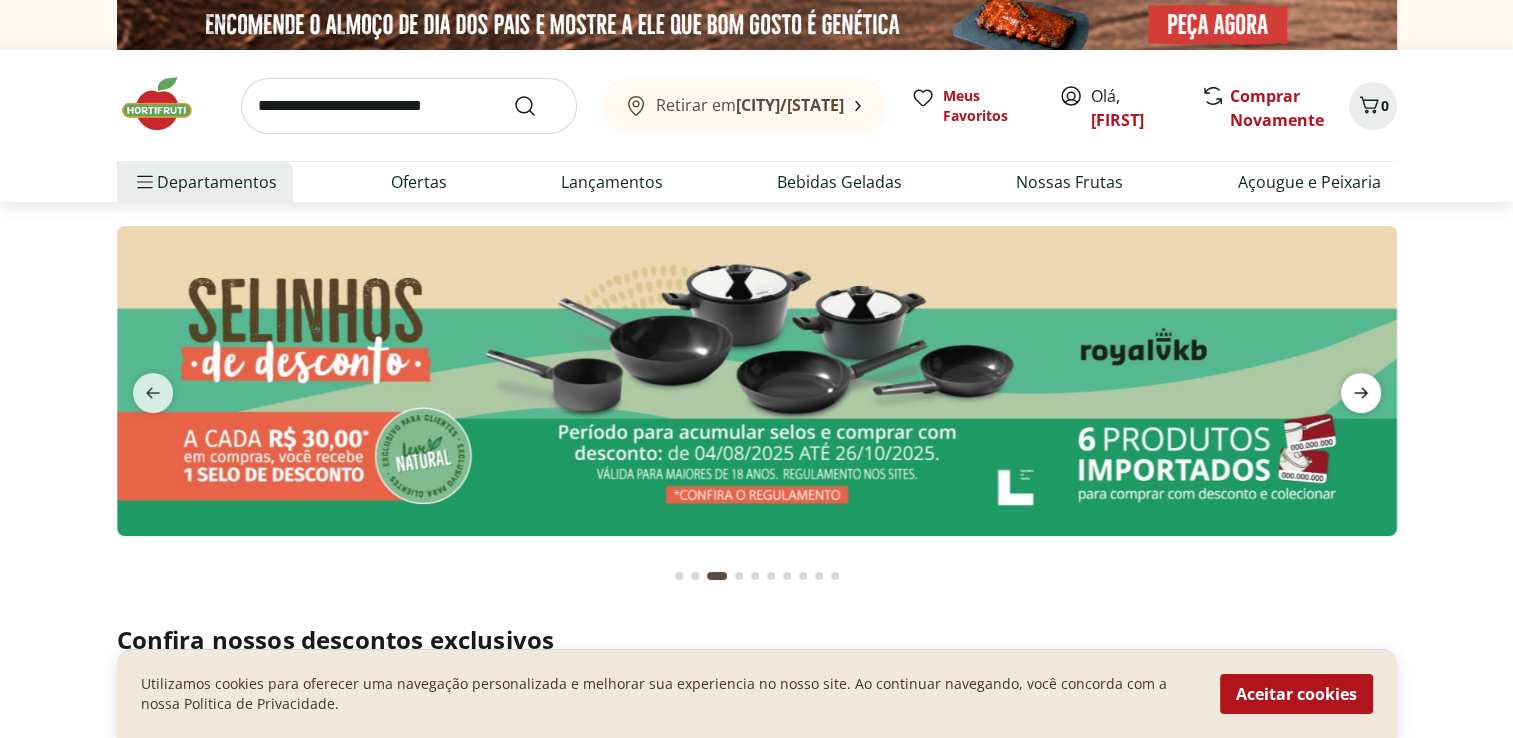 click 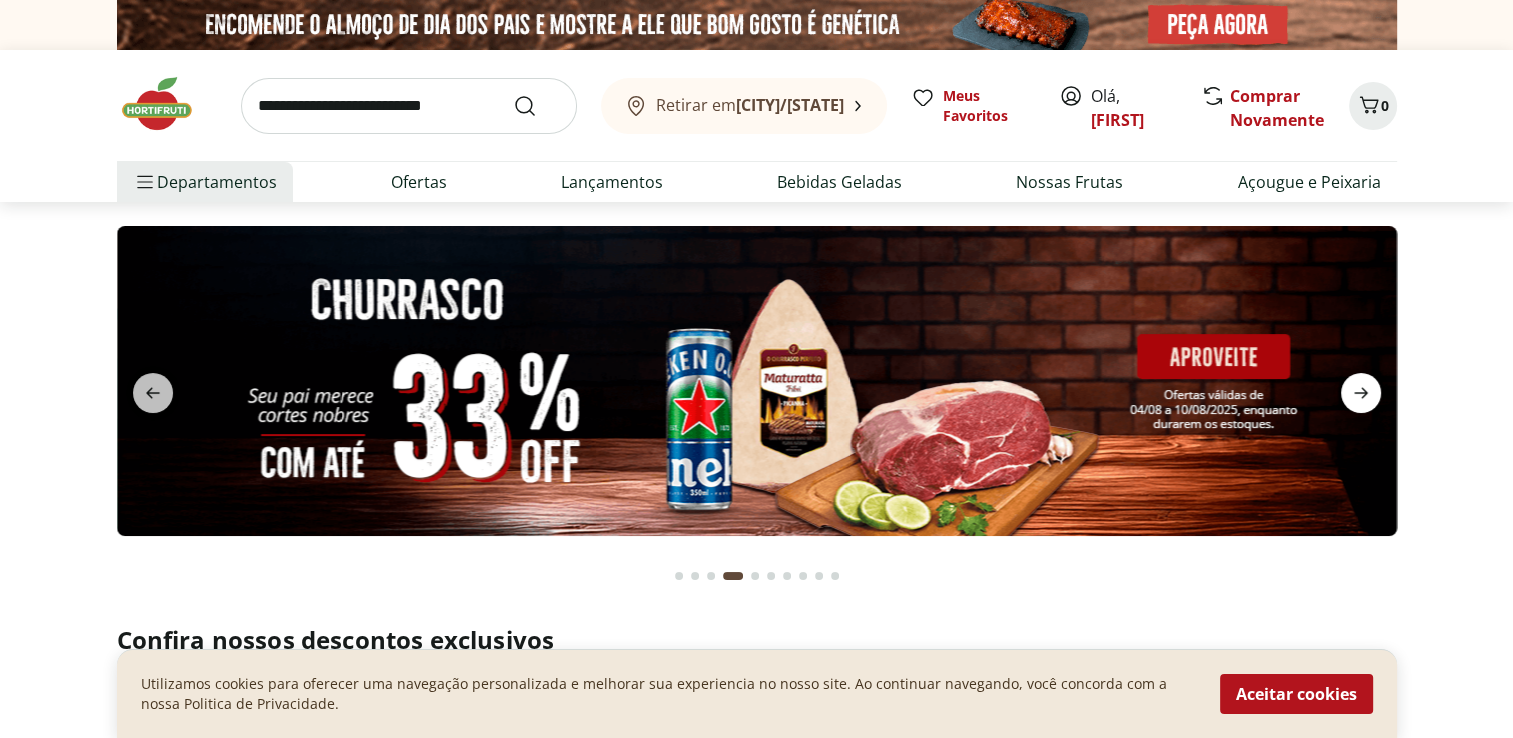 click 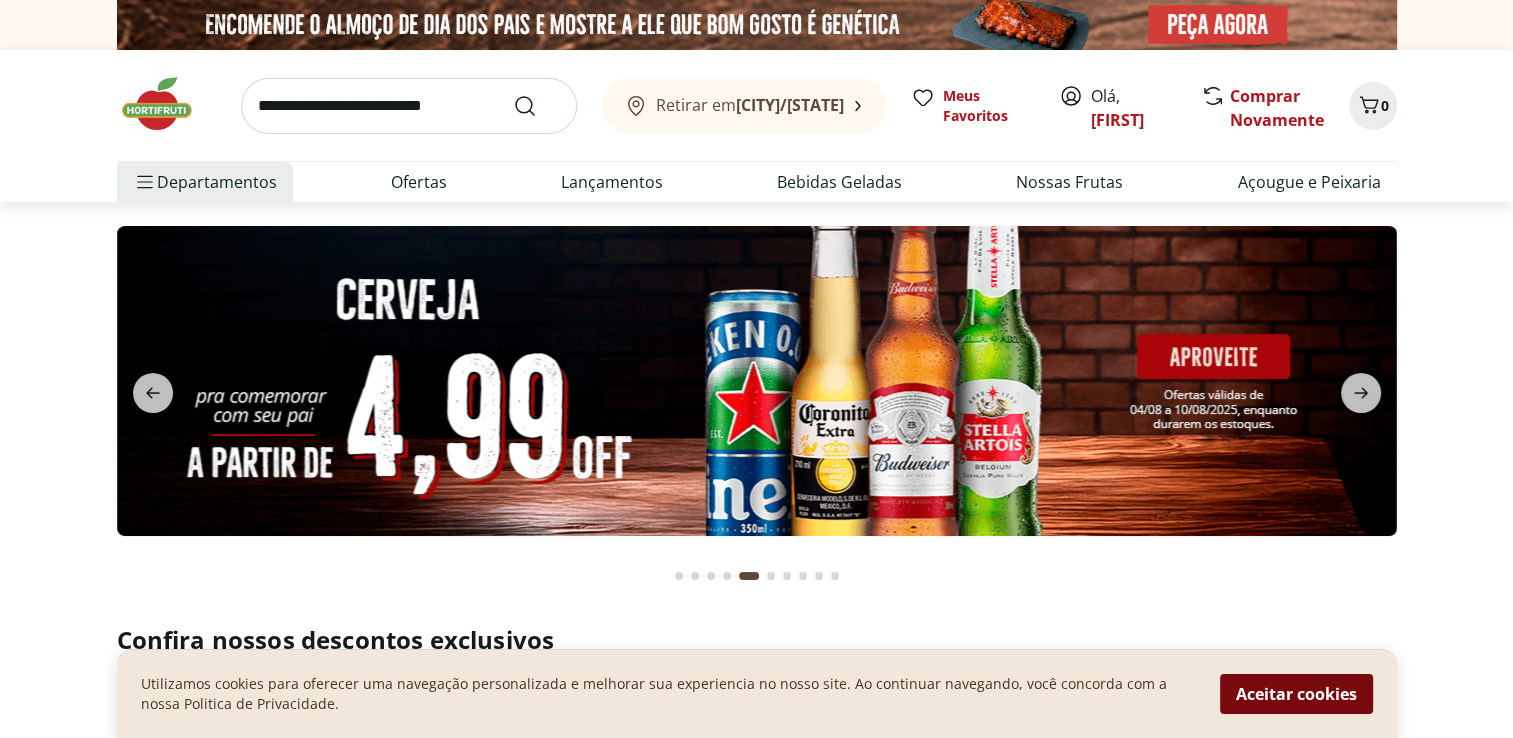 click on "Aceitar cookies" at bounding box center (1296, 694) 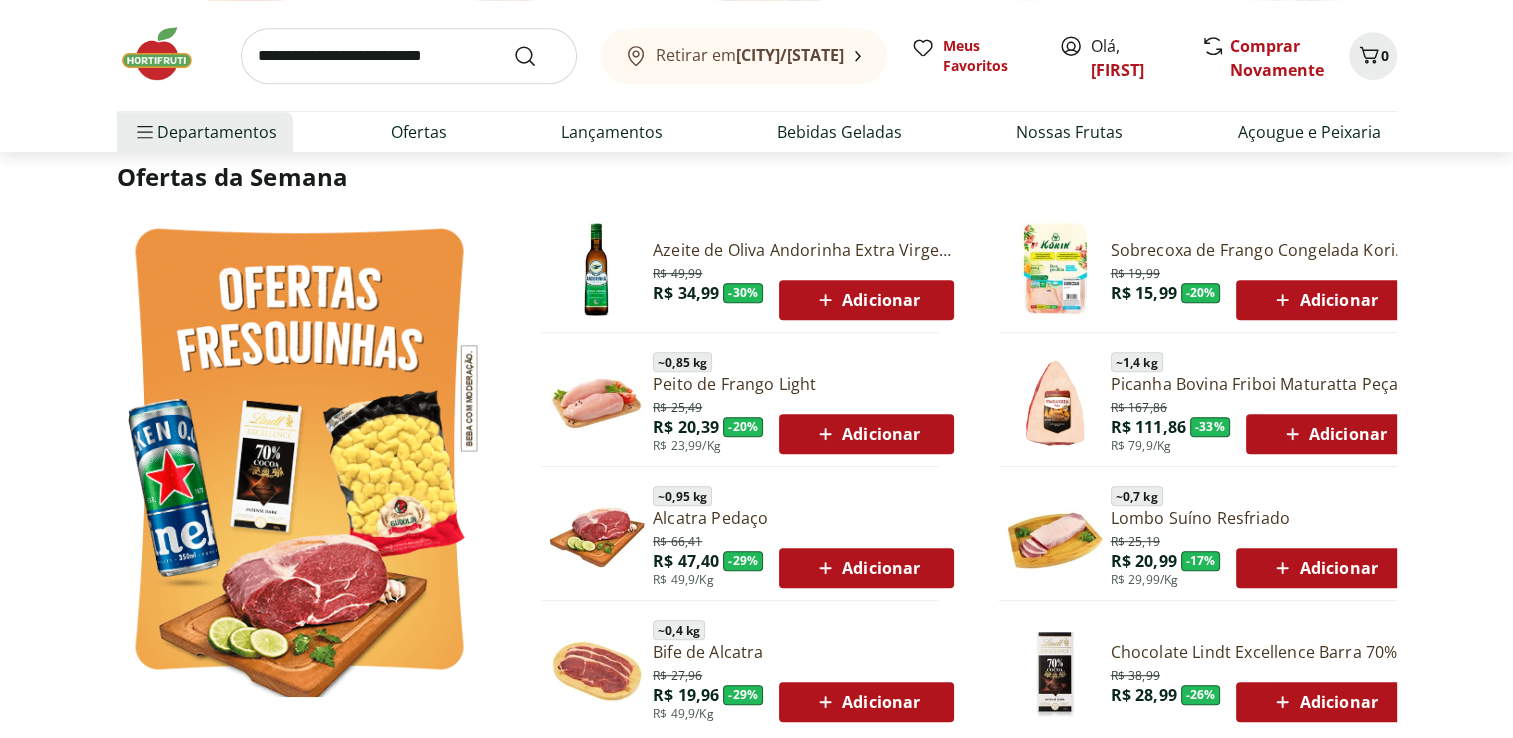 scroll, scrollTop: 1000, scrollLeft: 0, axis: vertical 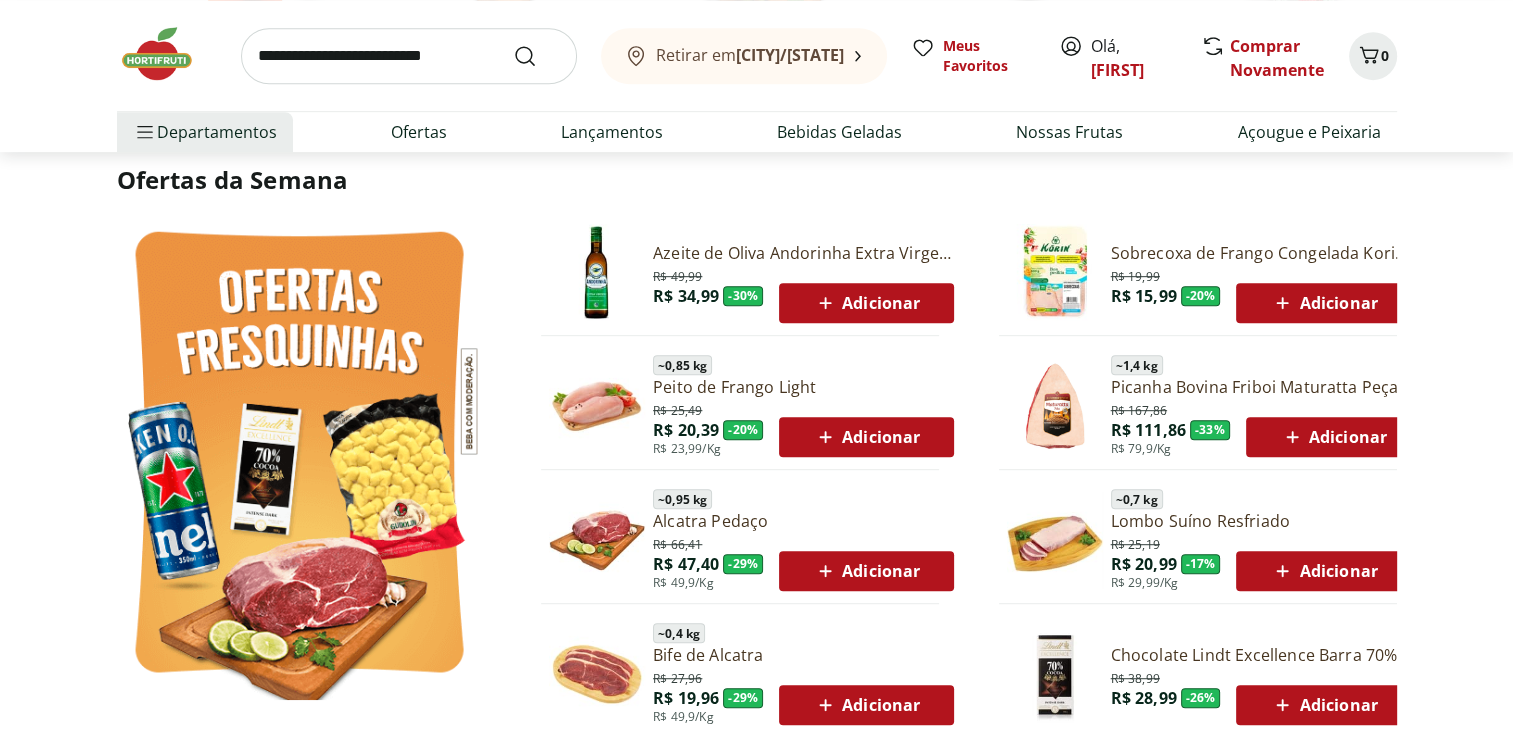 click on "Adicionar" at bounding box center [866, 303] 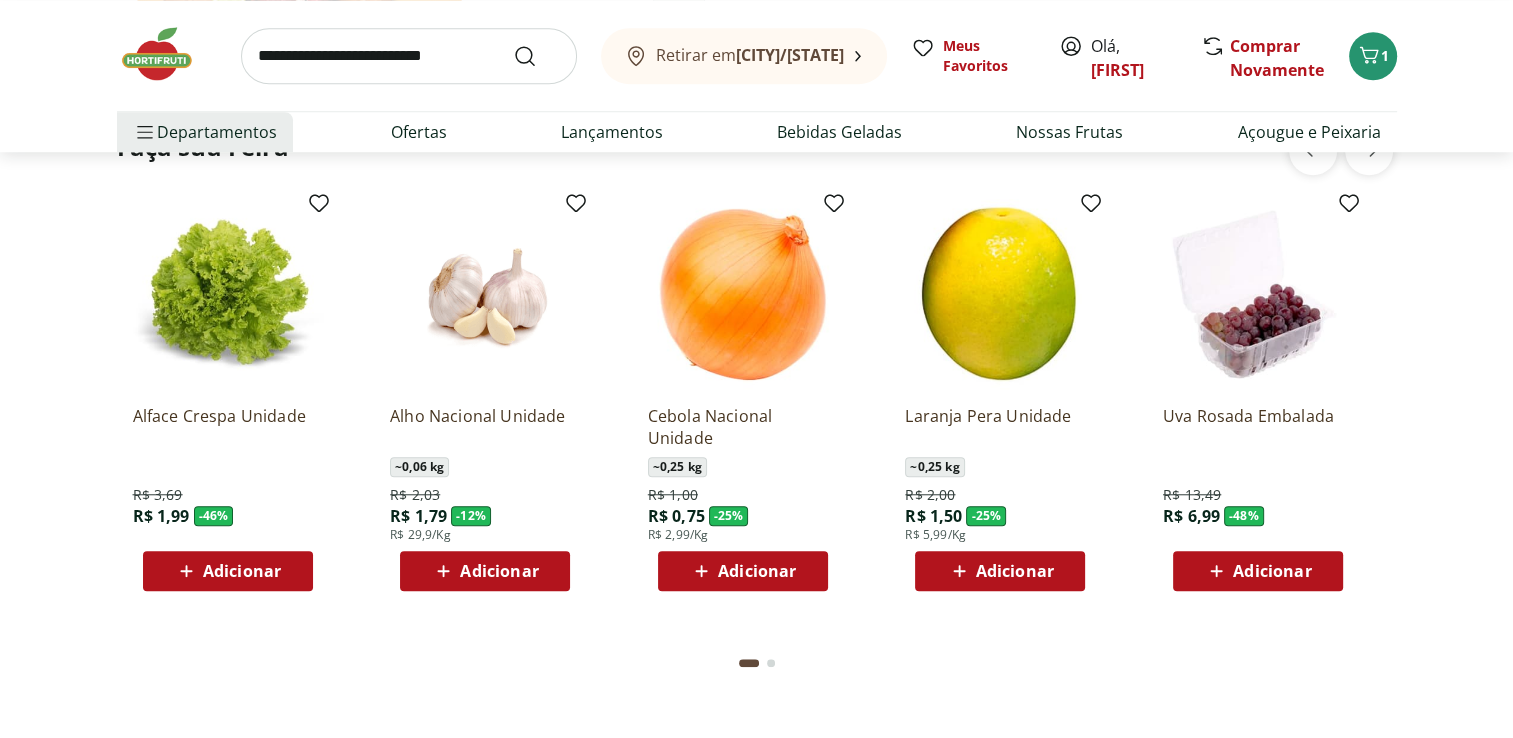 scroll, scrollTop: 1640, scrollLeft: 0, axis: vertical 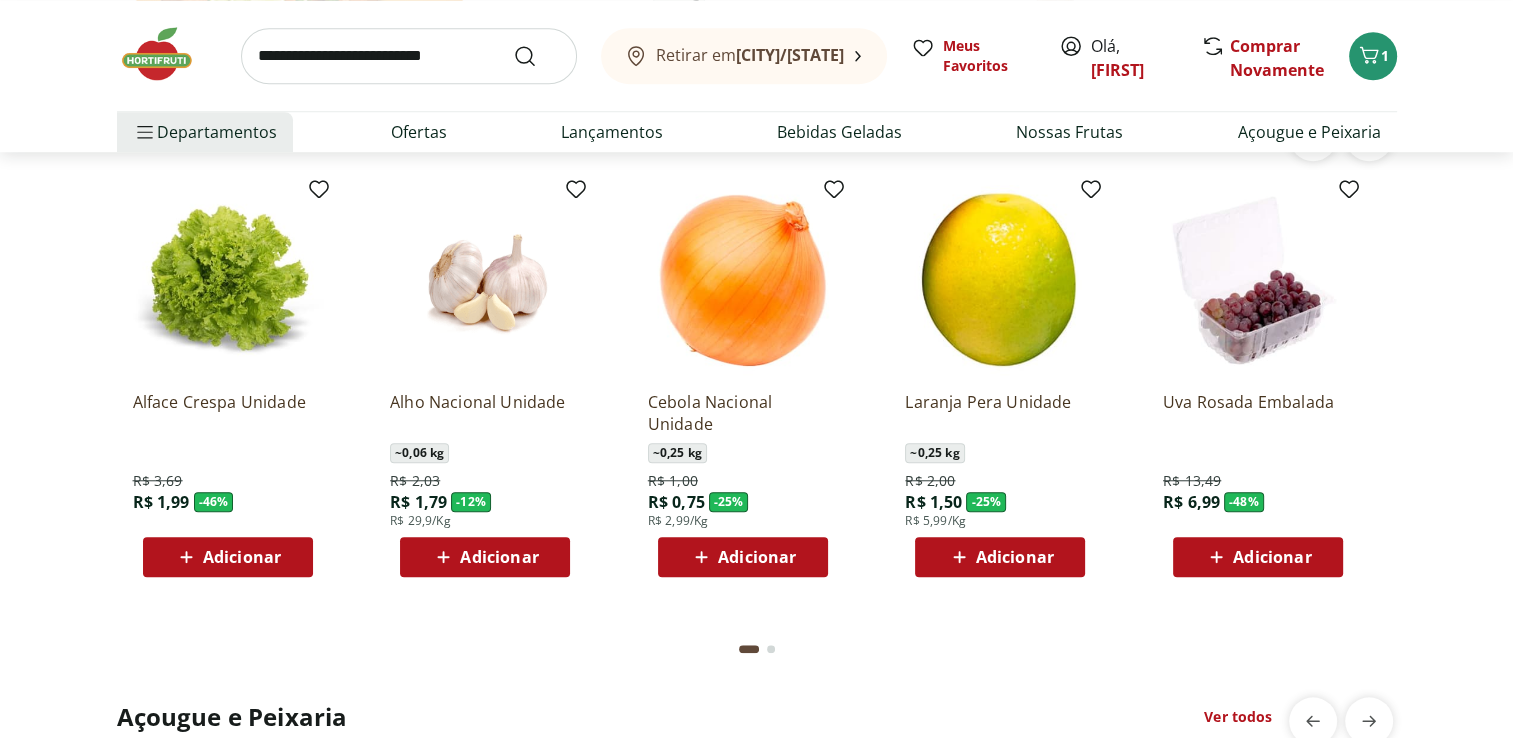 click on "Adicionar" at bounding box center (757, 557) 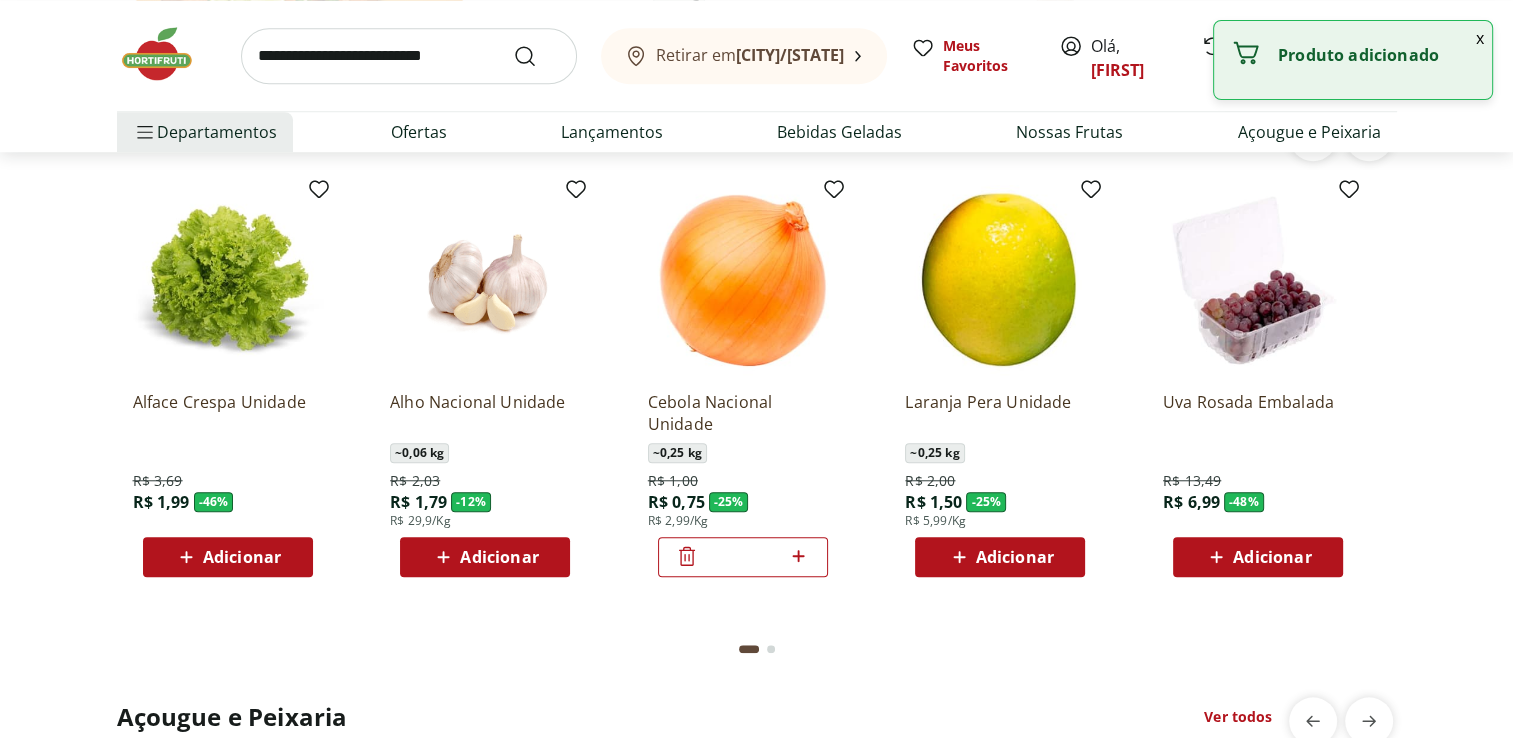 click on "Adicionar" at bounding box center [499, 557] 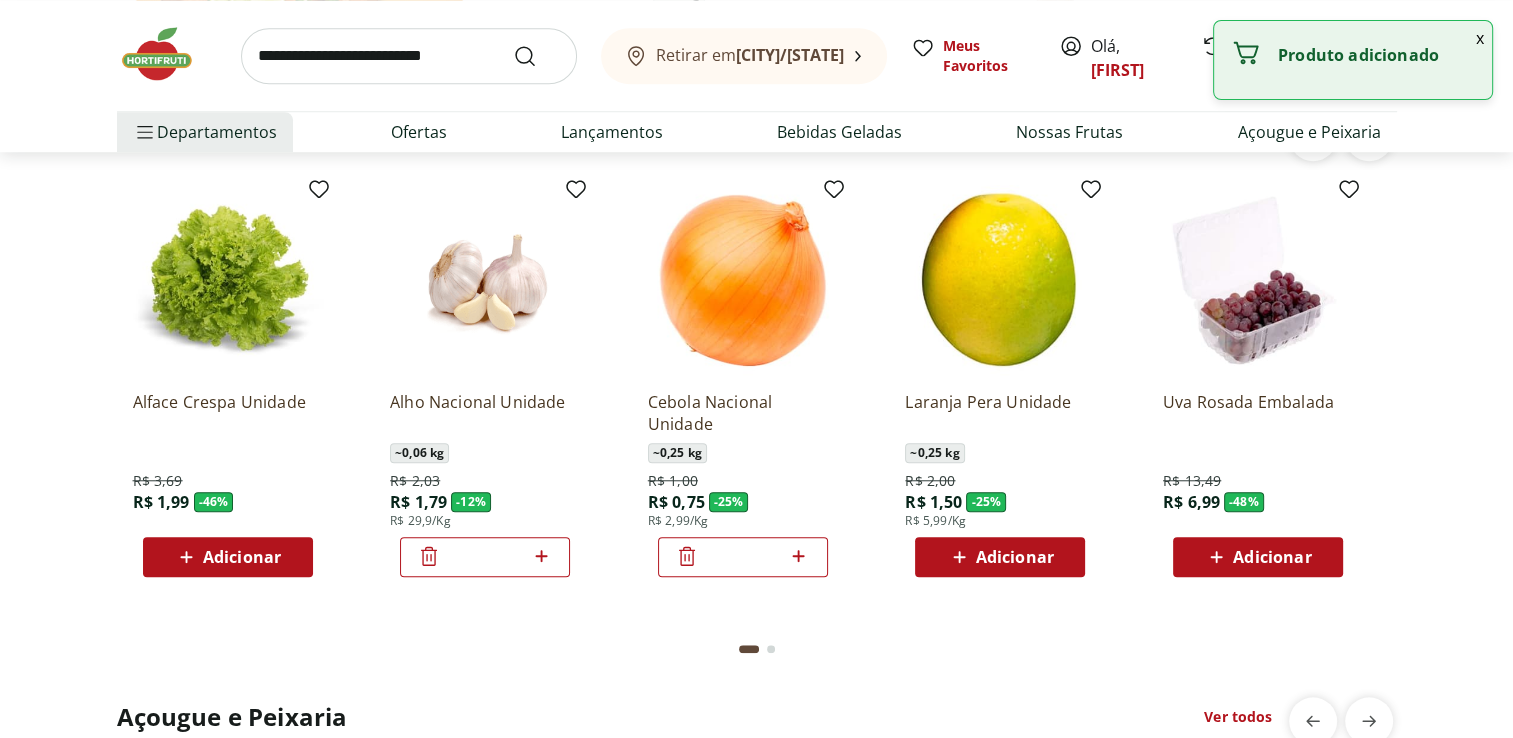 click 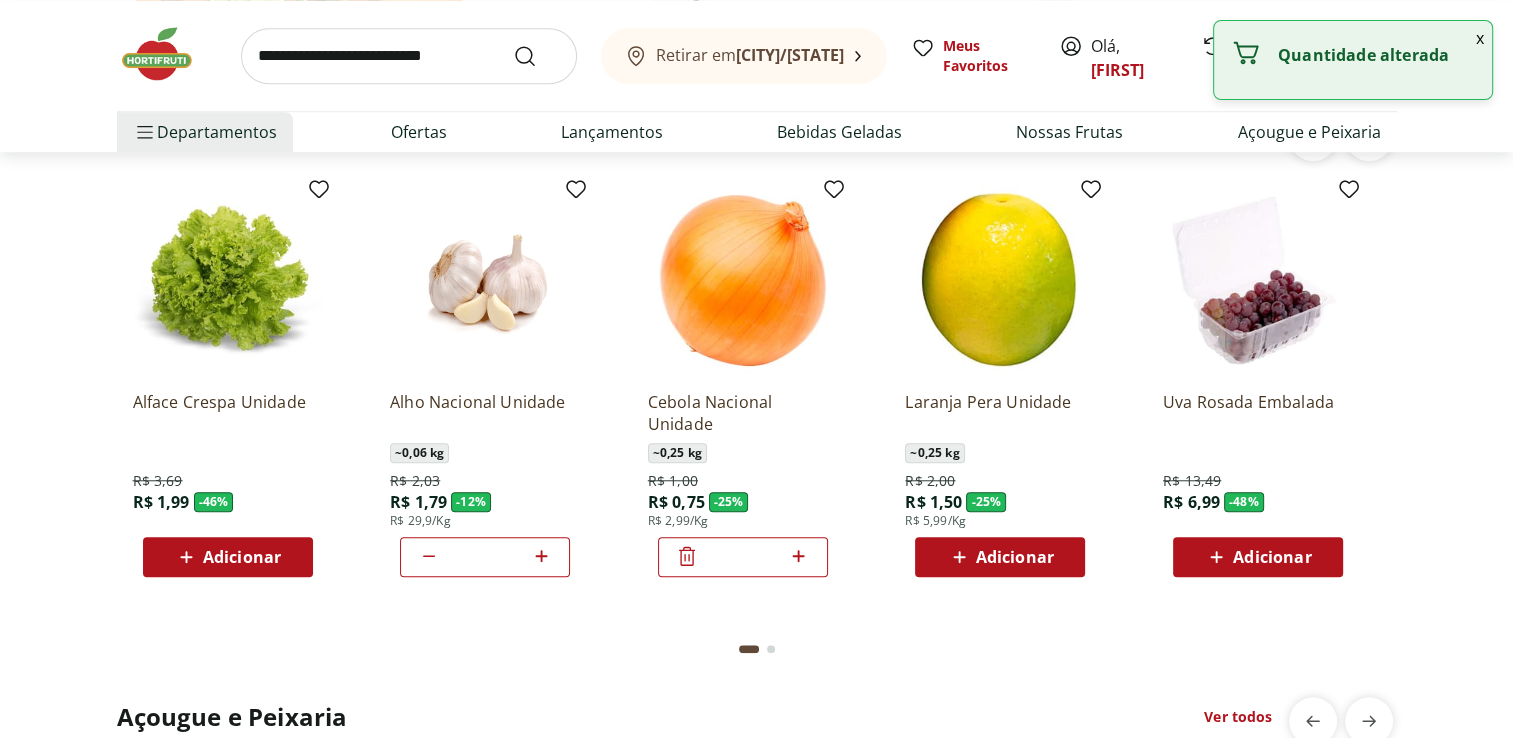 click 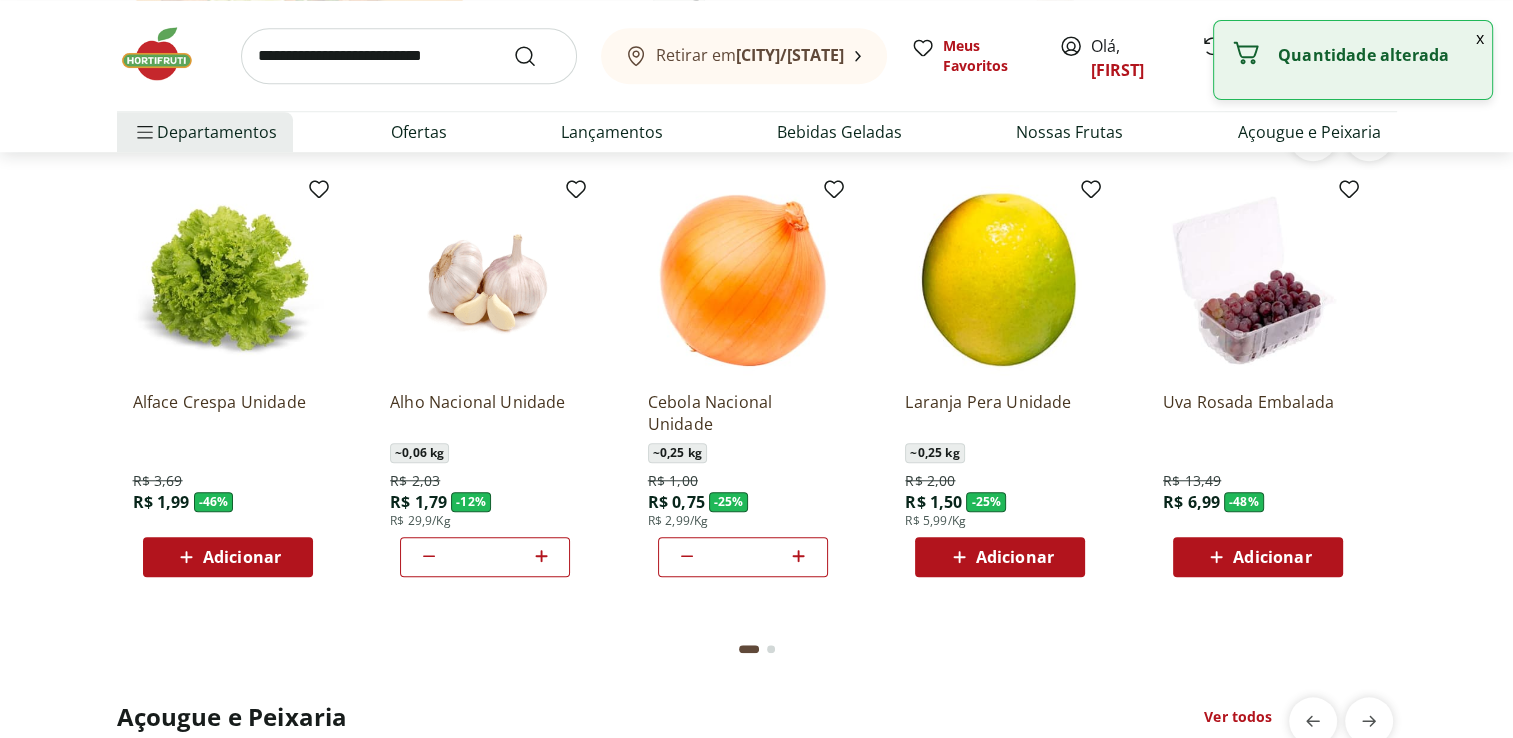 click 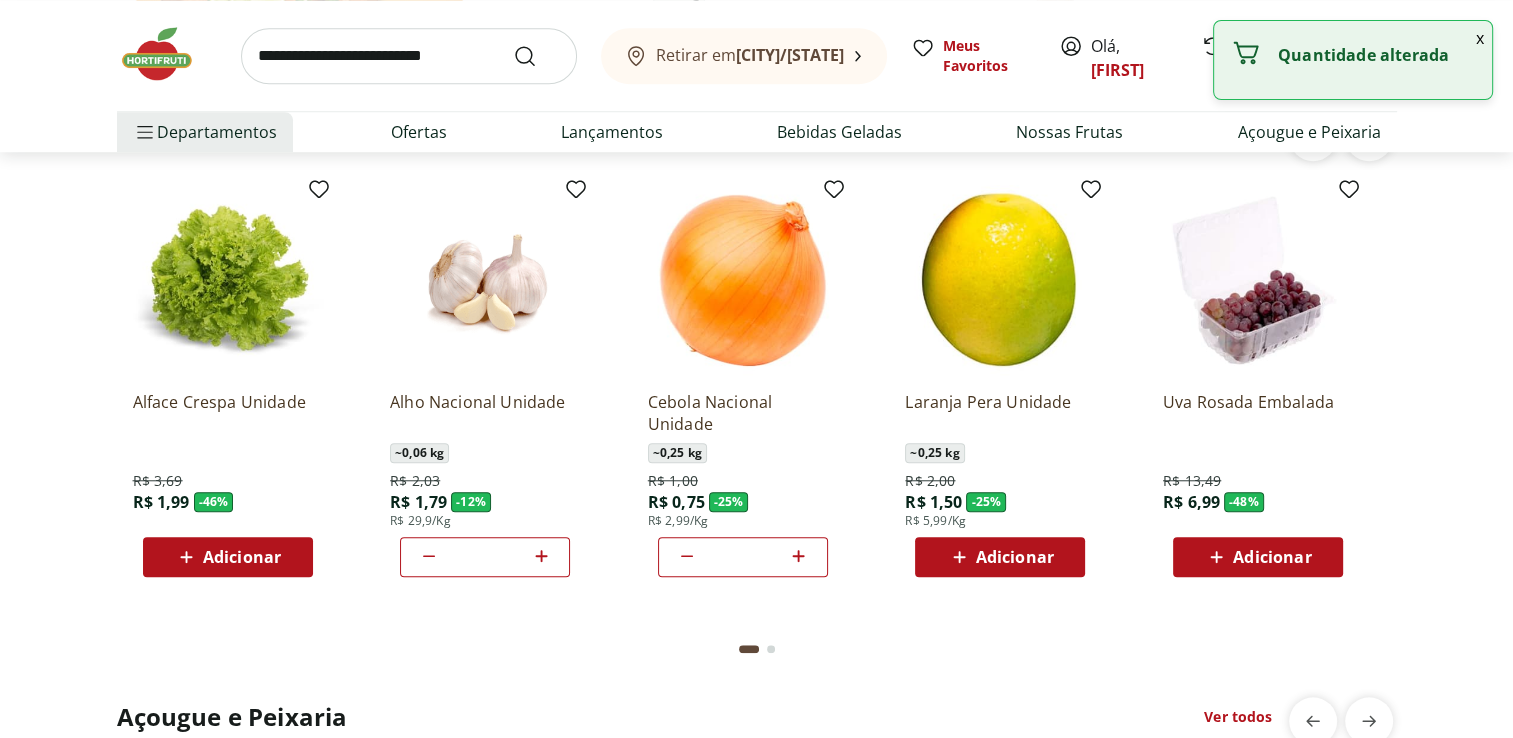 click on "Faça sua Feira Ver todos Alface Crespa Unidade R$ 3,69 R$ 1,99 - 46 % Adicionar Alho Nacional Unidade ~ 0,06 kg R$ 2,03 R$ 1,79 - 12 % R$ 29,9/Kg * Cebola Nacional Unidade ~ 0,25 kg R$ 1,00 R$ 0,75 - 25 % R$ 2,99/Kg * Laranja Pera Unidade ~ 0,25 kg R$ 2,00 R$ 1,50 - 25 % R$ 5,99/Kg Adicionar Uva Rosada Embalada R$ 13,49 R$ 6,99 - 48 % Adicionar Kiwi Gold Unidade ~ 0,135 kg R$ 6,60 R$ 5,40 - 18 % R$ 39,99/Kg Adicionar Cenoura Orgânica Bandeja R$ 8,99 R$ 4,99 - 44 % Adicionar Batata Doce Orgânica Bandeja 600g R$ 11,99 R$ 4,99 - 58 % Adicionar Limão Tahiti Orgânico 500G R$ 8,99 R$ 5,99 - 33 % Adicionar Cogumelo Shiitake 200g R$ 14,99 R$ 13,99 - 7 % Adicionar" at bounding box center (756, 393) 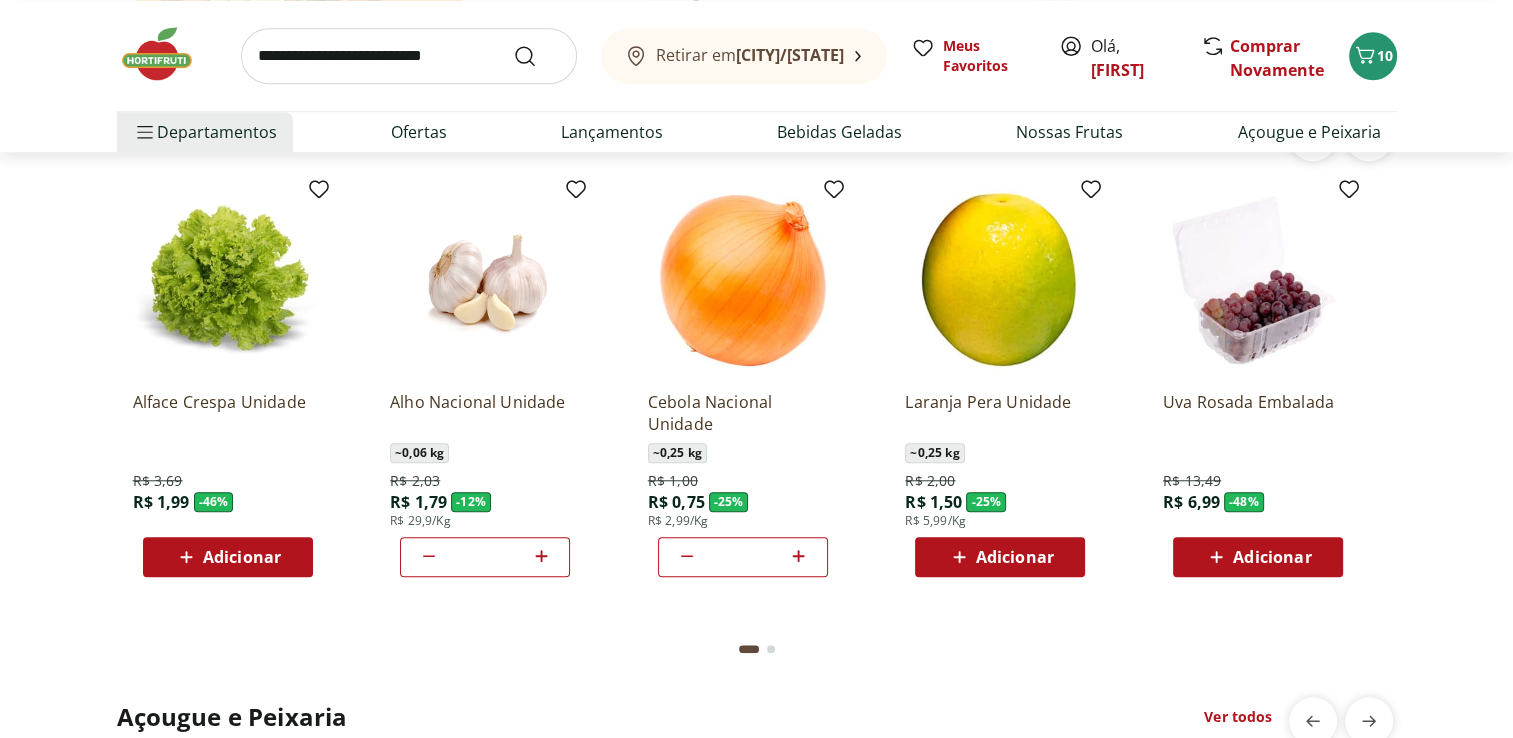 click on "Adicionar" at bounding box center (1258, 557) 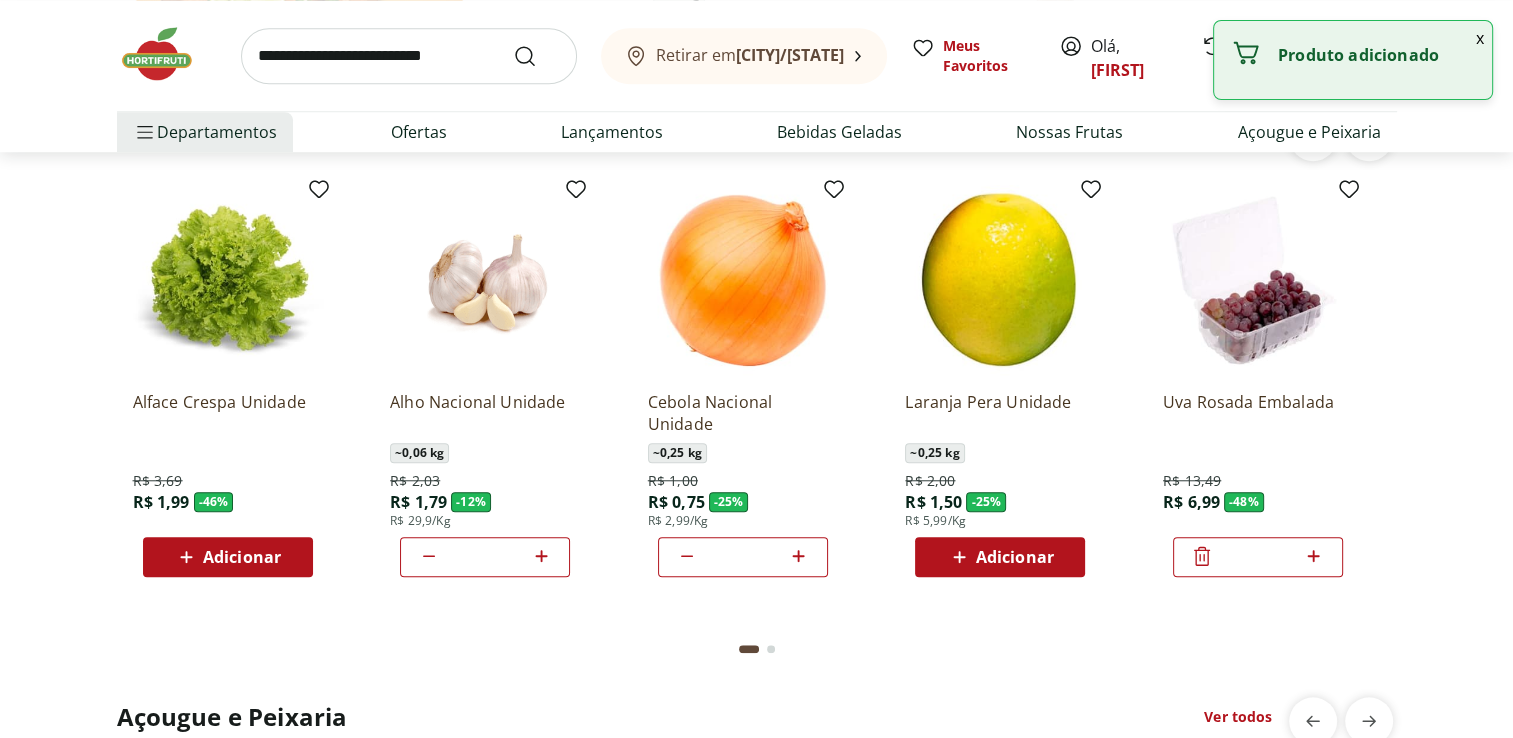 click 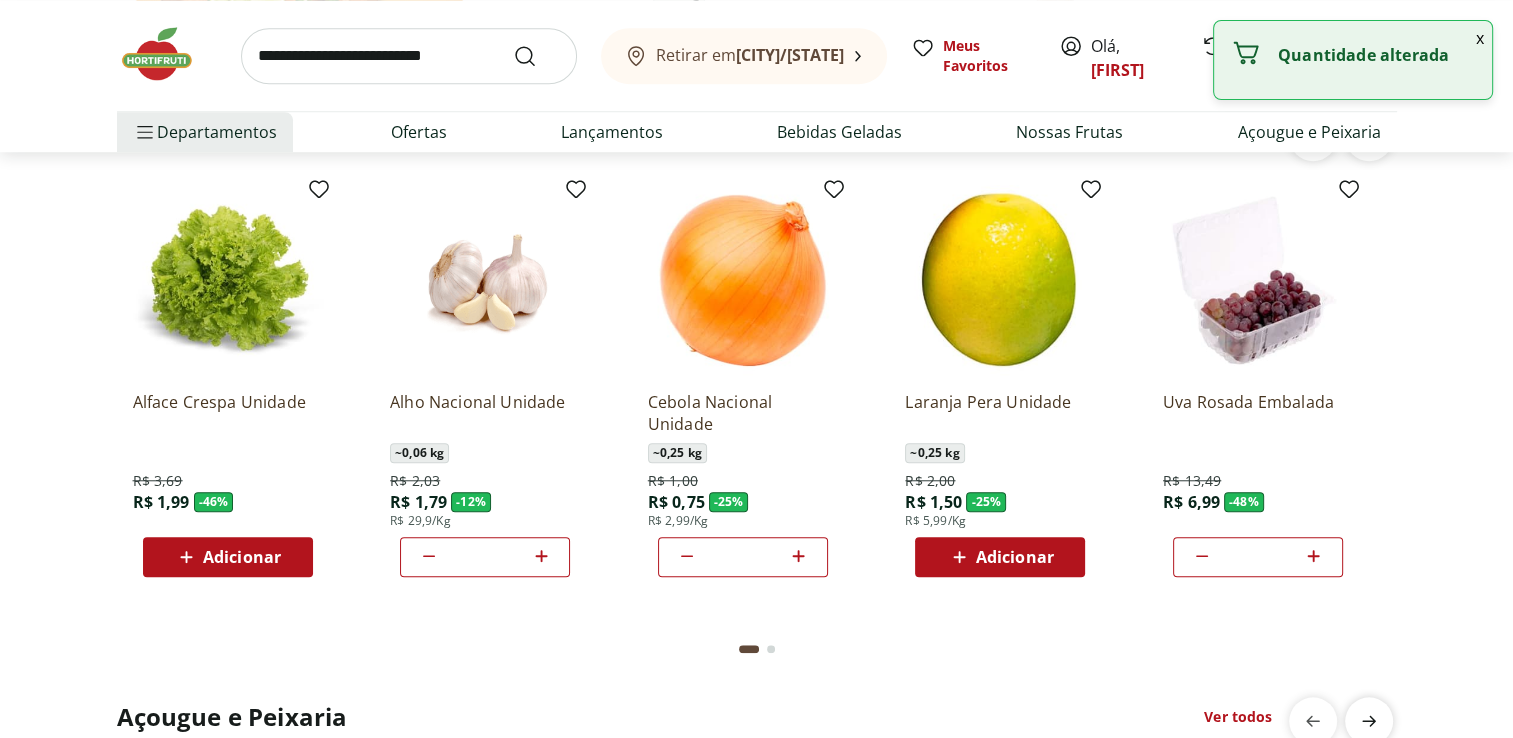 click 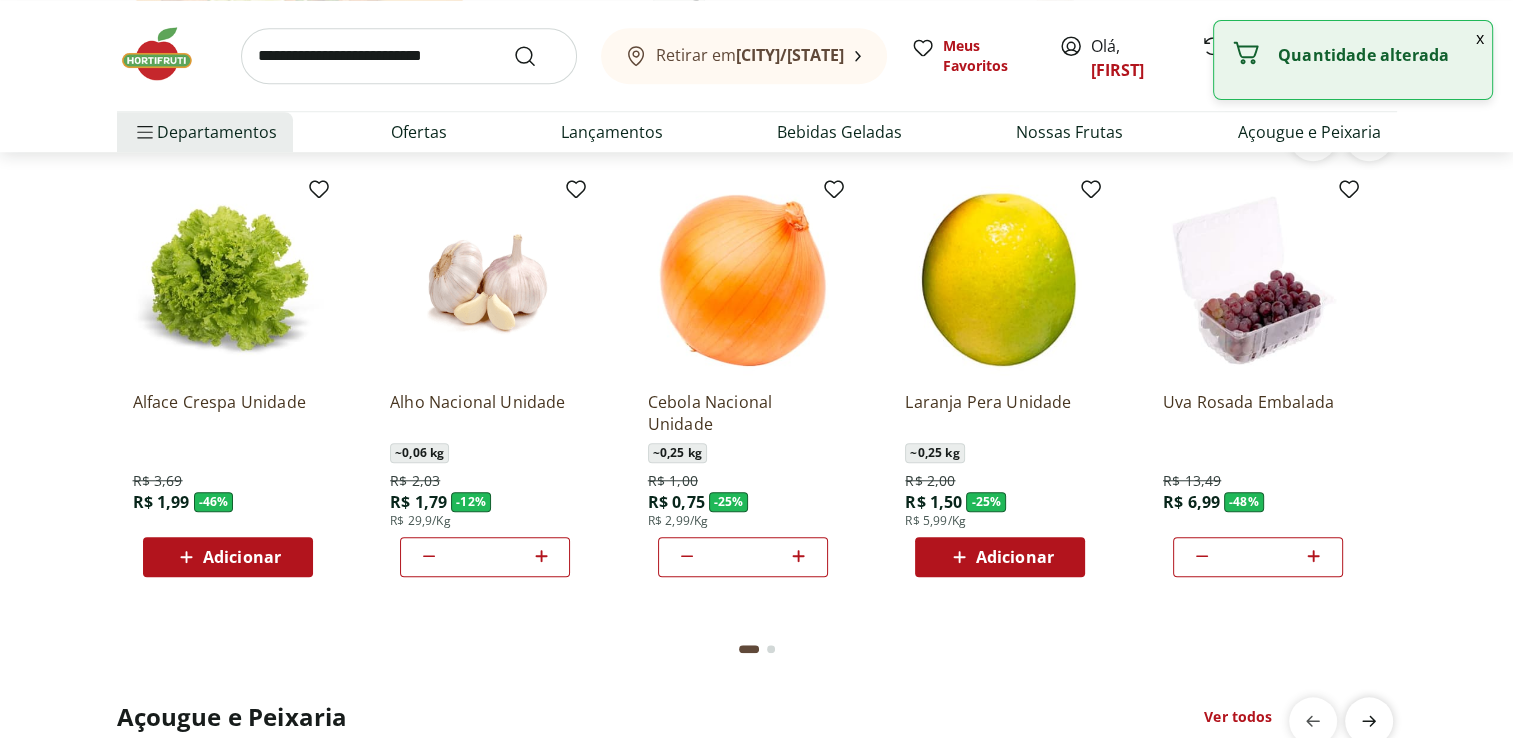 scroll, scrollTop: 0, scrollLeft: 1288, axis: horizontal 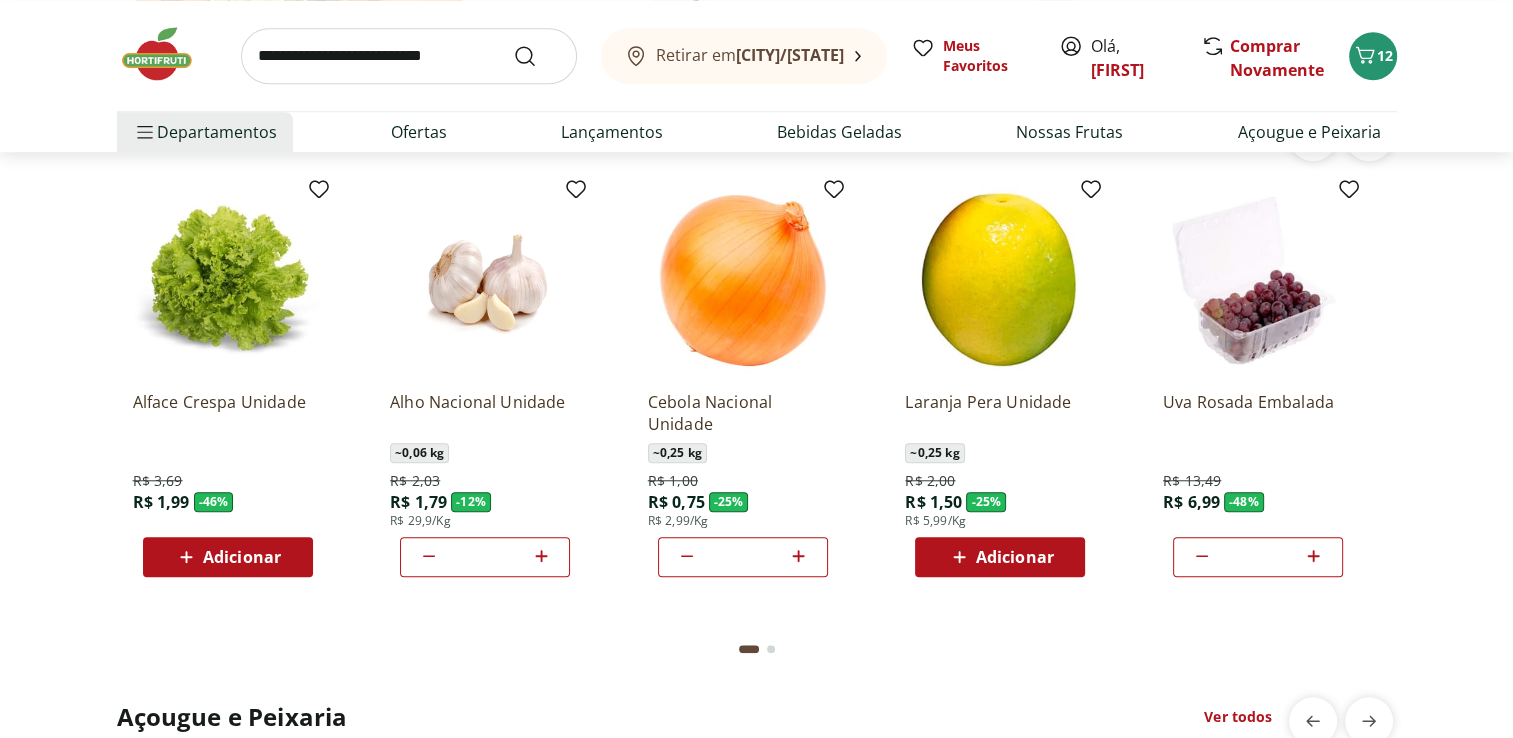 click on "Faça sua Feira Ver todos Alface Crespa Unidade R$ 3,69 R$ 1,99 - 46 % Adicionar Alho Nacional Unidade ~ 0,06 kg R$ 2,03 R$ 1,79 - 12 % R$ 29,9/Kg * Cebola Nacional Unidade ~ 0,25 kg R$ 1,00 R$ 0,75 - 25 % R$ 2,99/Kg * Laranja Pera Unidade ~ 0,25 kg R$ 2,00 R$ 1,50 - 25 % R$ 5,99/Kg Adicionar Uva Rosada Embalada R$ 13,49 R$ 6,99 - 48 % * Kiwi Gold Unidade ~ 0,135 kg R$ 6,60 R$ 5,40 - 18 % R$ 39,99/Kg Adicionar Cenoura Orgânica Bandeja R$ 8,99 R$ 4,99 - 44 % Adicionar Batata Doce Orgânica Bandeja 600g R$ 11,99 R$ 4,99 - 58 % Adicionar Limão Tahiti Orgânico 500G R$ 8,99 R$ 5,99 - 33 % Adicionar Cogumelo Shiitake 200g R$ 14,99 R$ 13,99 - 7 % Adicionar" at bounding box center [756, 393] 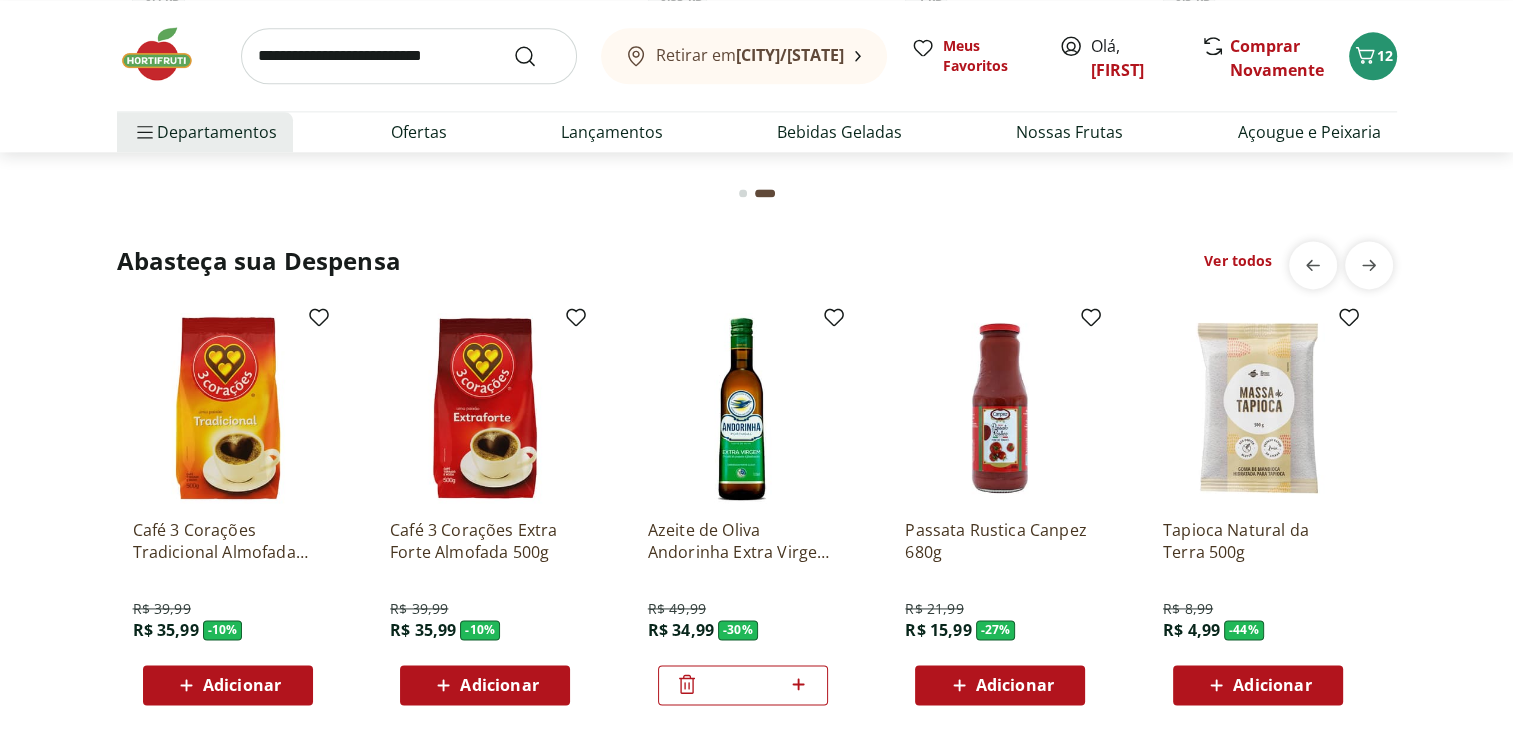 scroll, scrollTop: 2800, scrollLeft: 0, axis: vertical 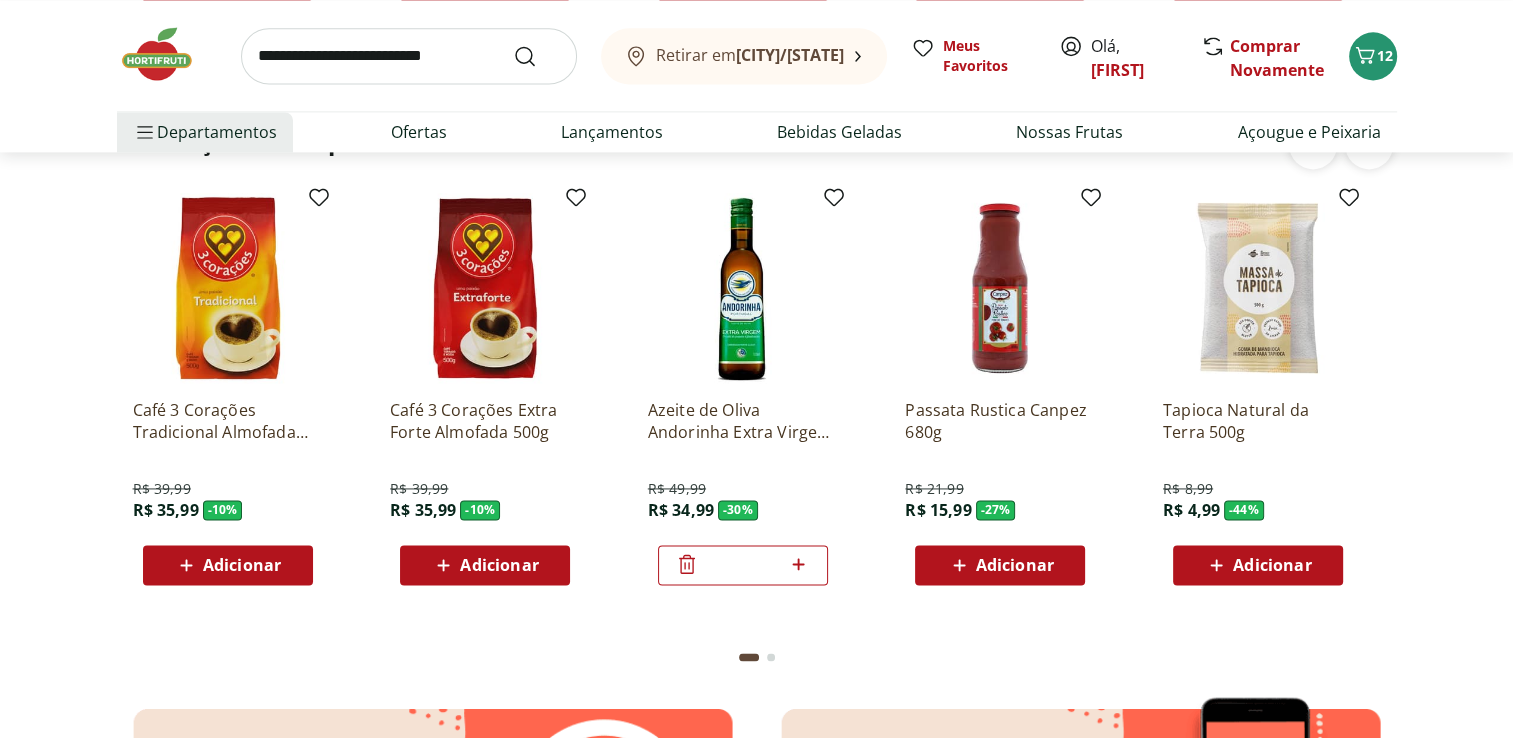 click 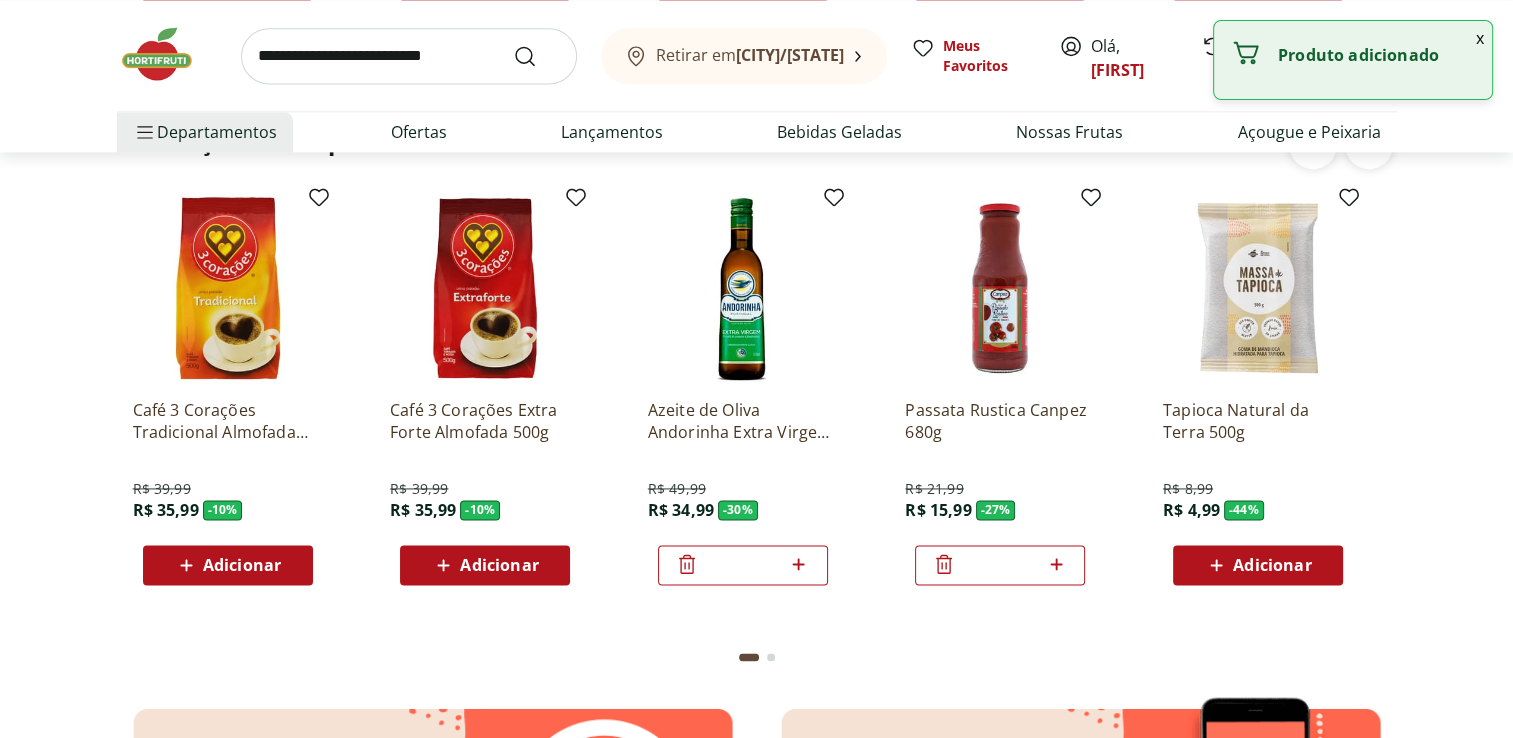 click 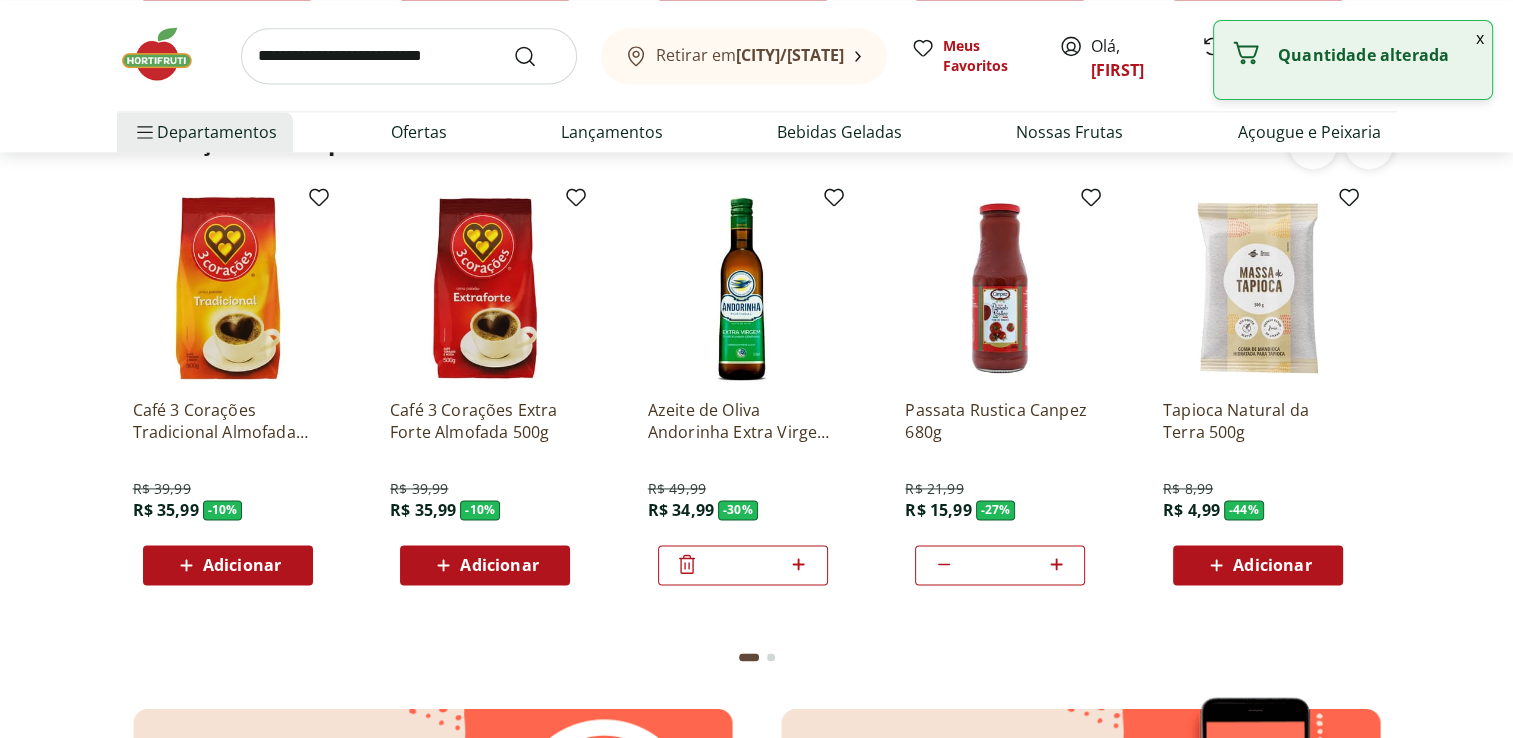 click on "Adicionar" at bounding box center (-16, -19) 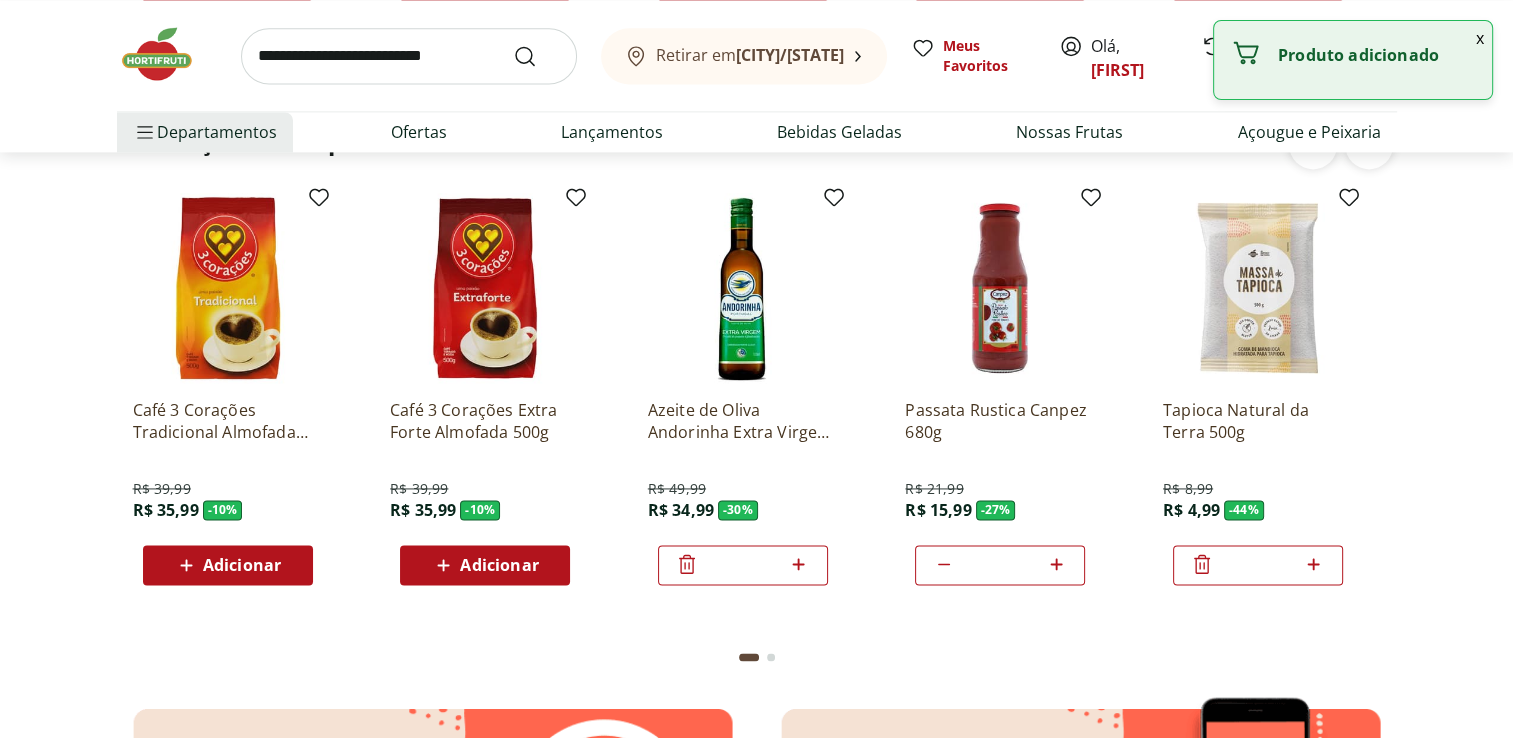 click 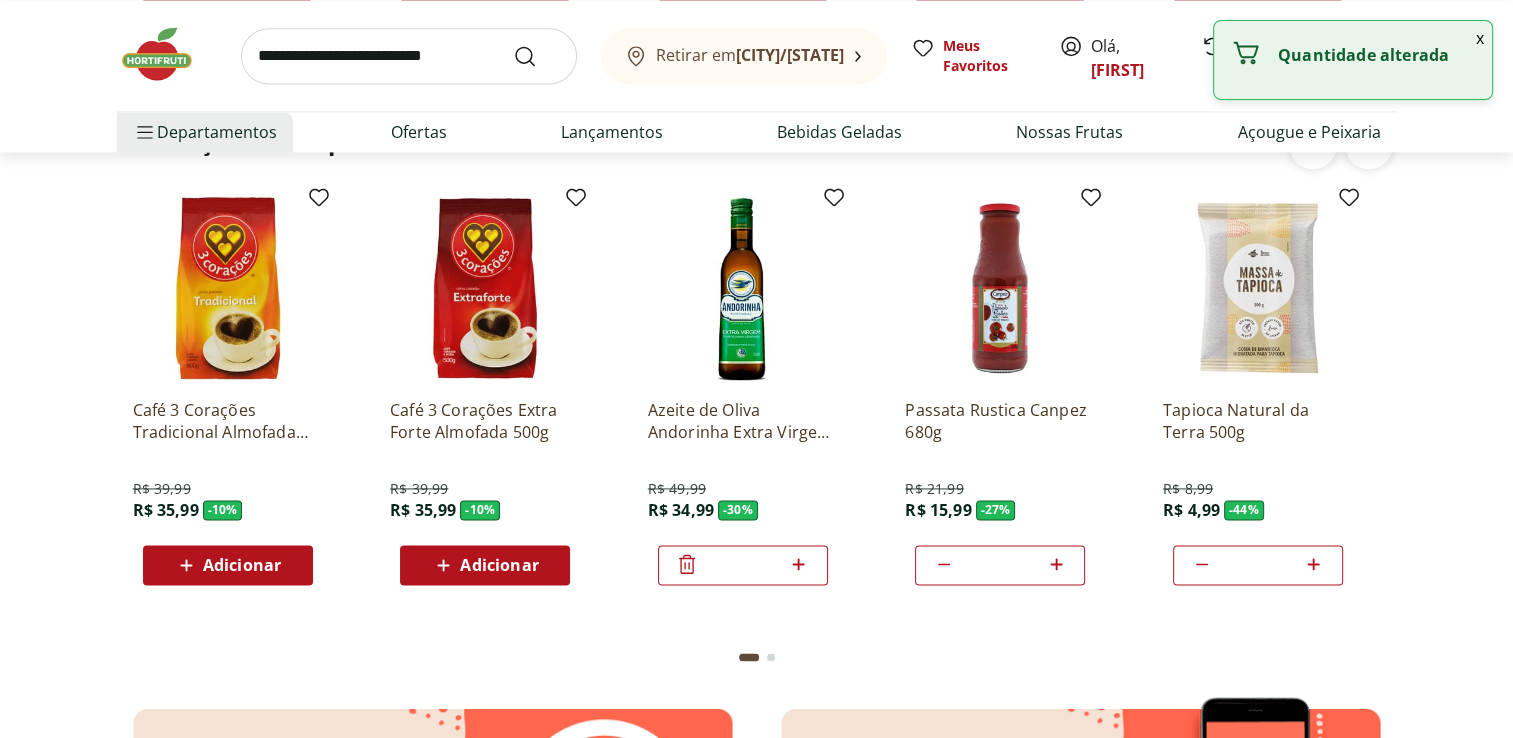 type 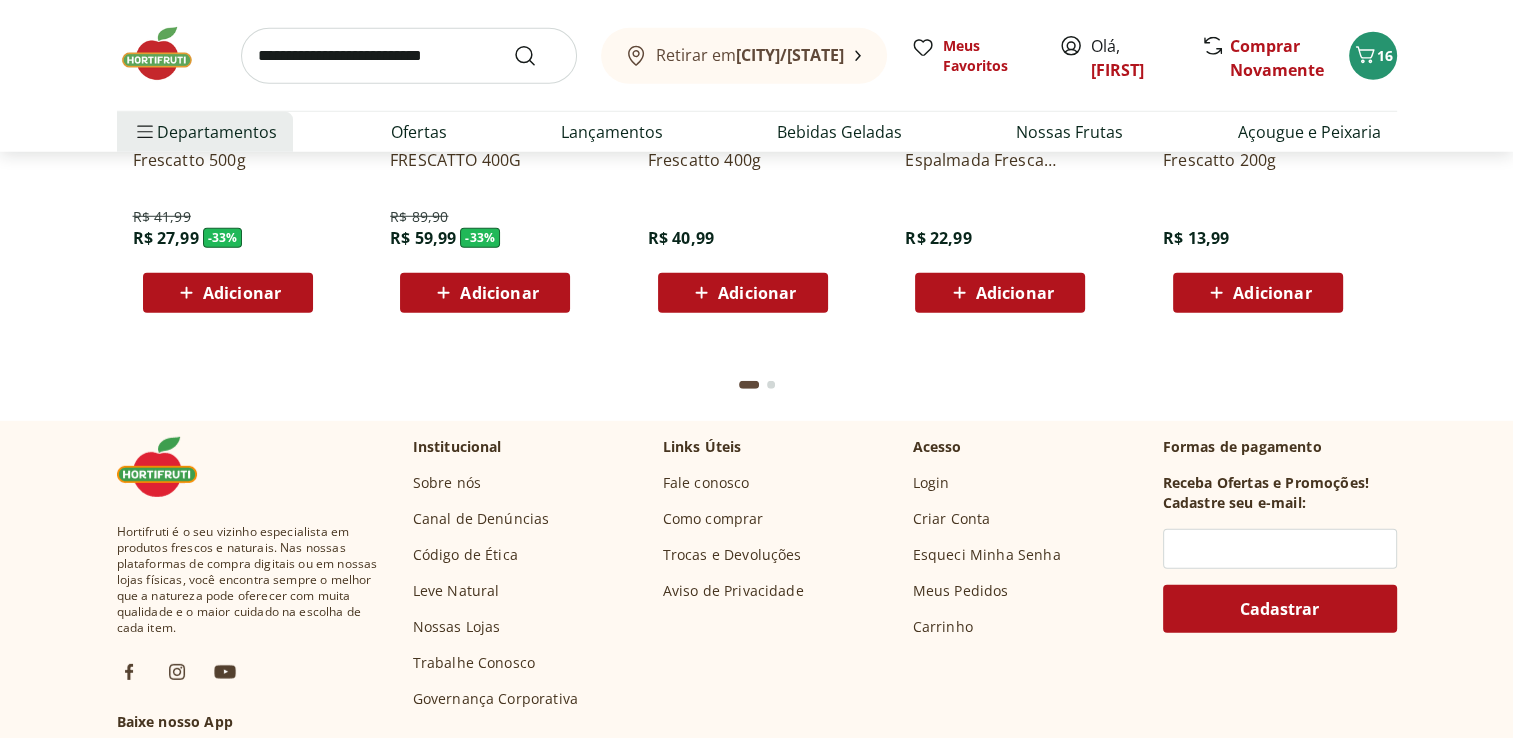 scroll, scrollTop: 5720, scrollLeft: 0, axis: vertical 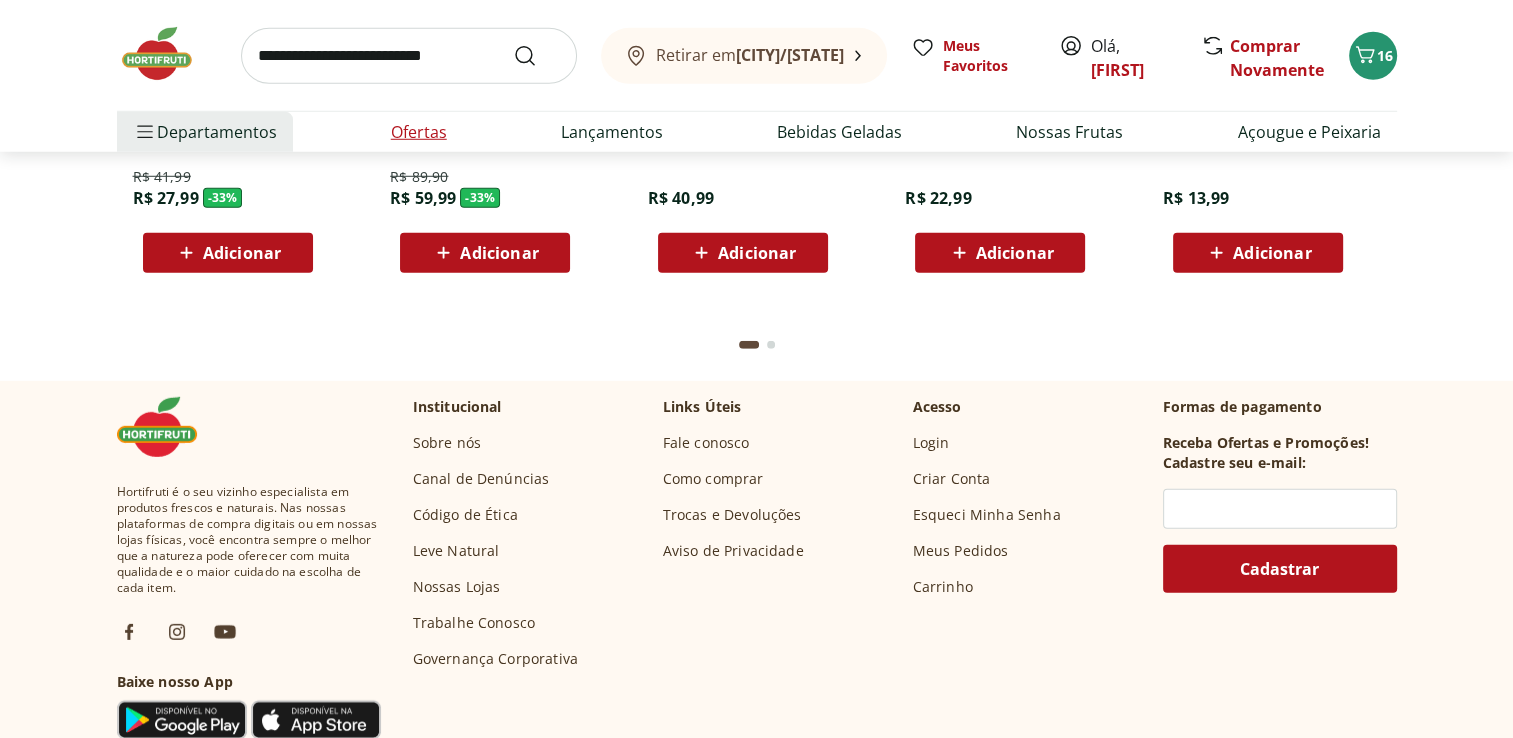 click on "Ofertas" at bounding box center (419, 132) 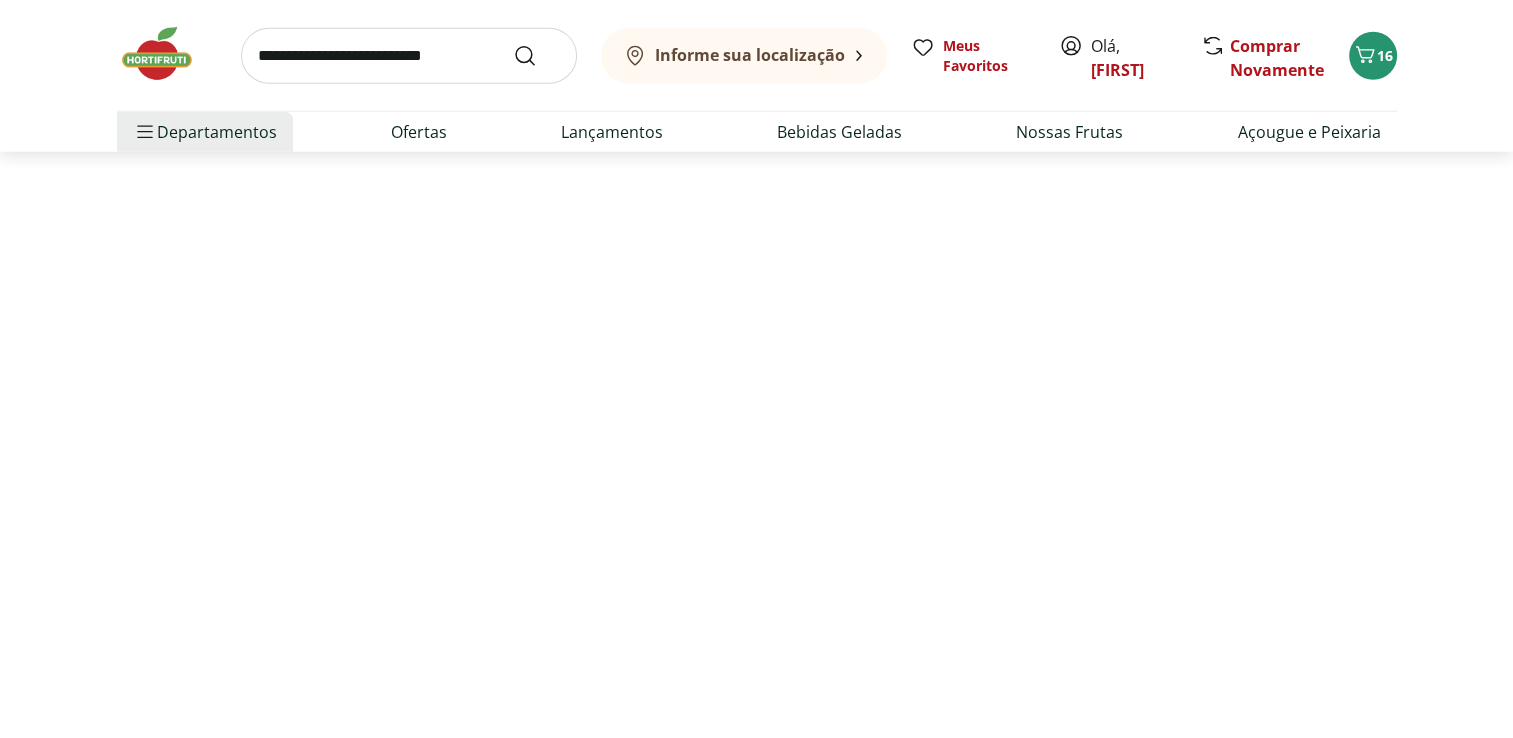 scroll, scrollTop: 0, scrollLeft: 0, axis: both 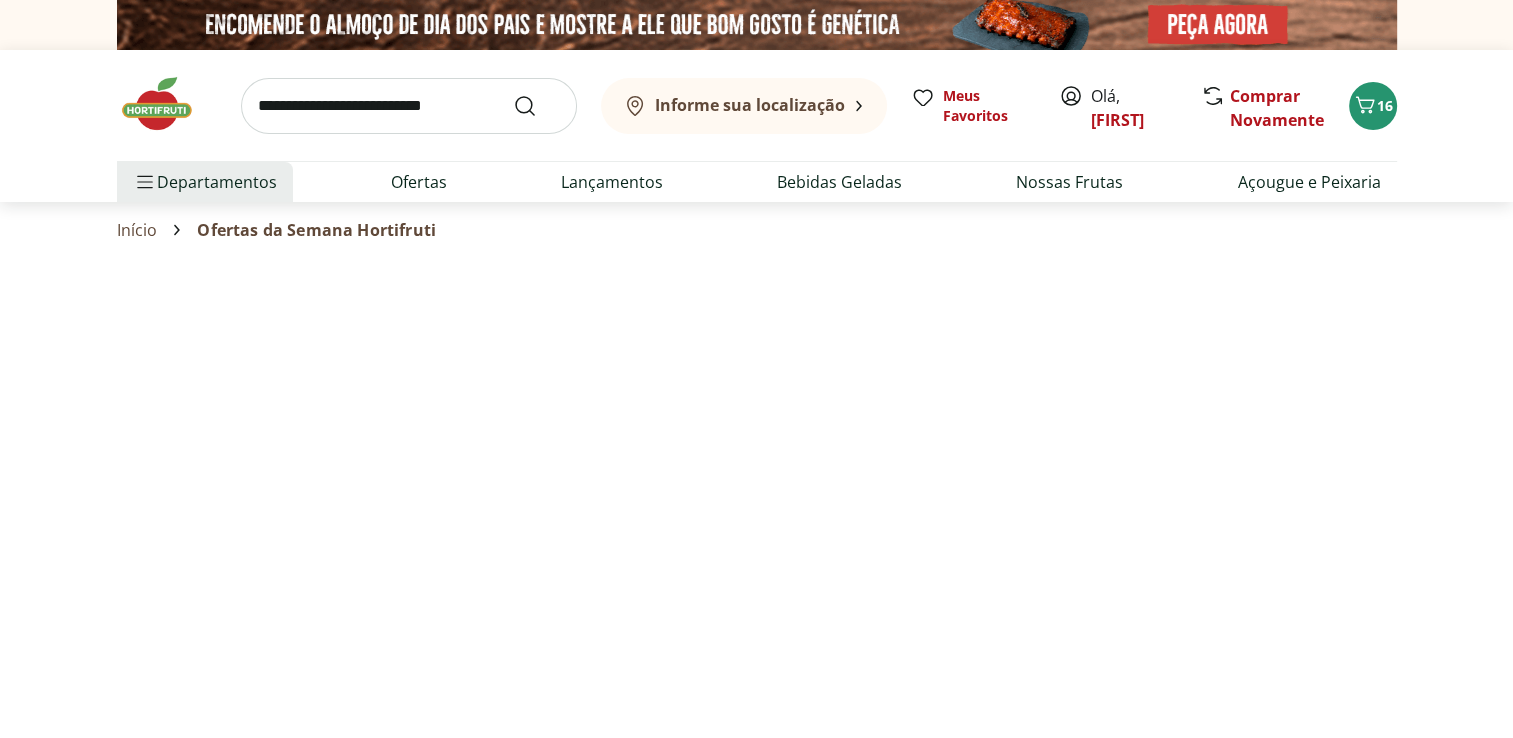 select on "**********" 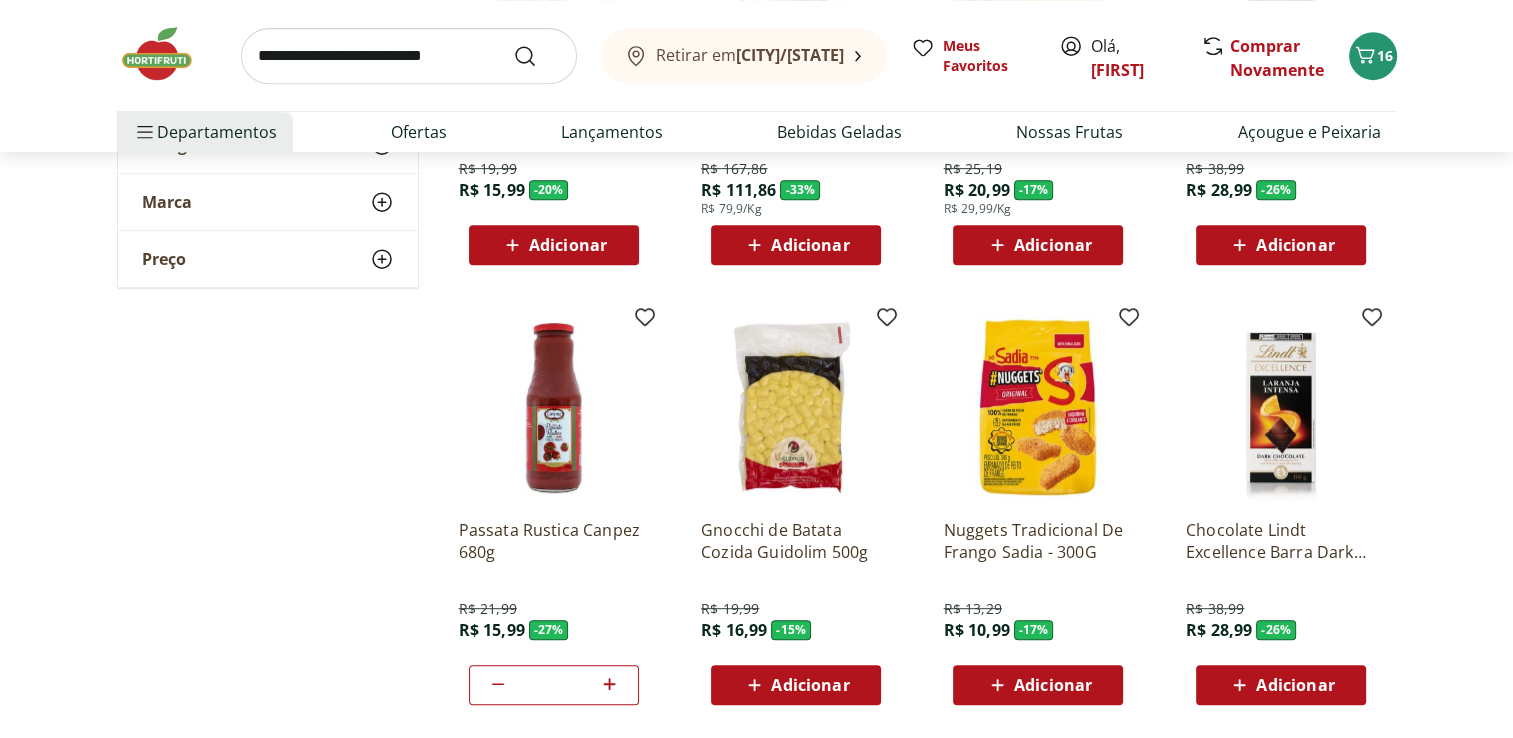 scroll, scrollTop: 920, scrollLeft: 0, axis: vertical 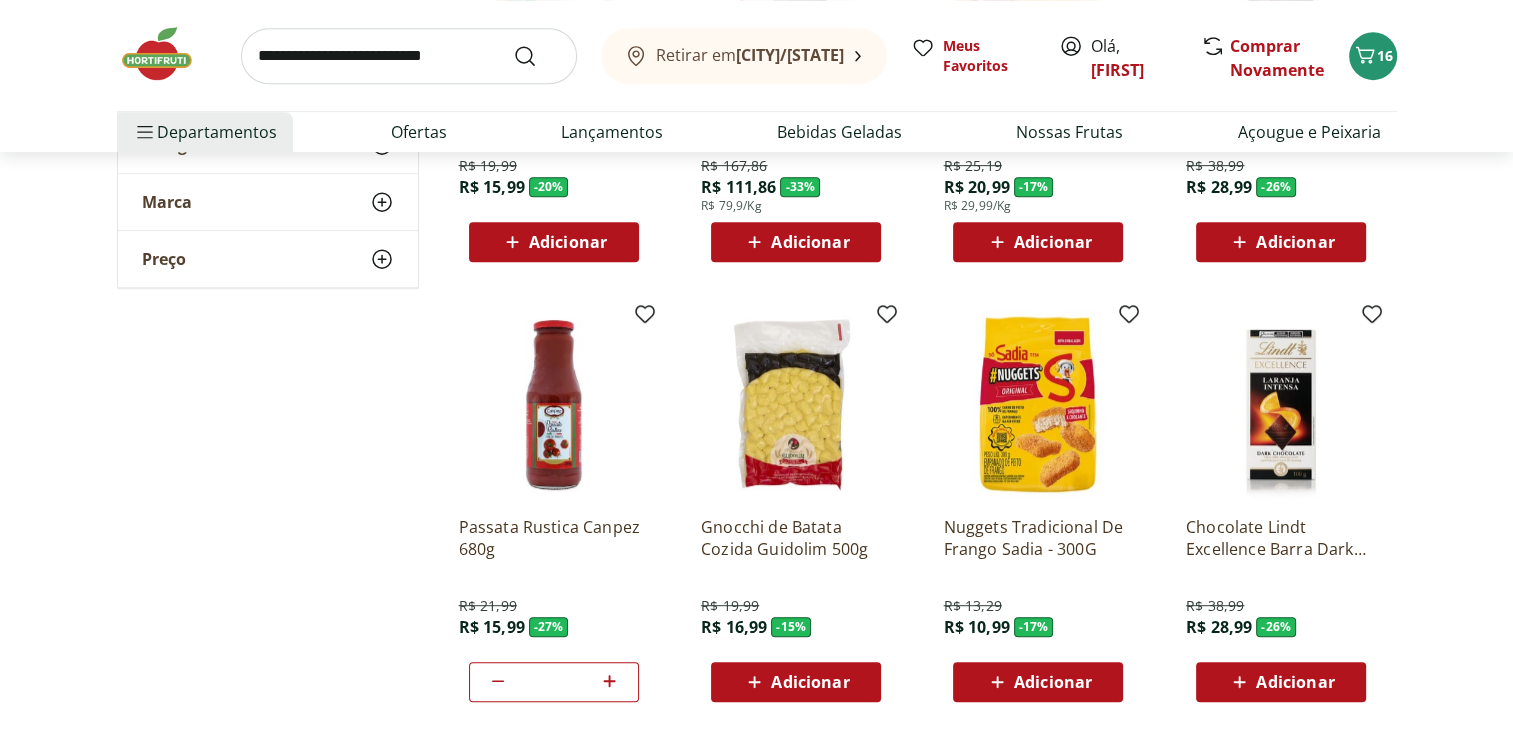 click on "Adicionar" at bounding box center (810, 682) 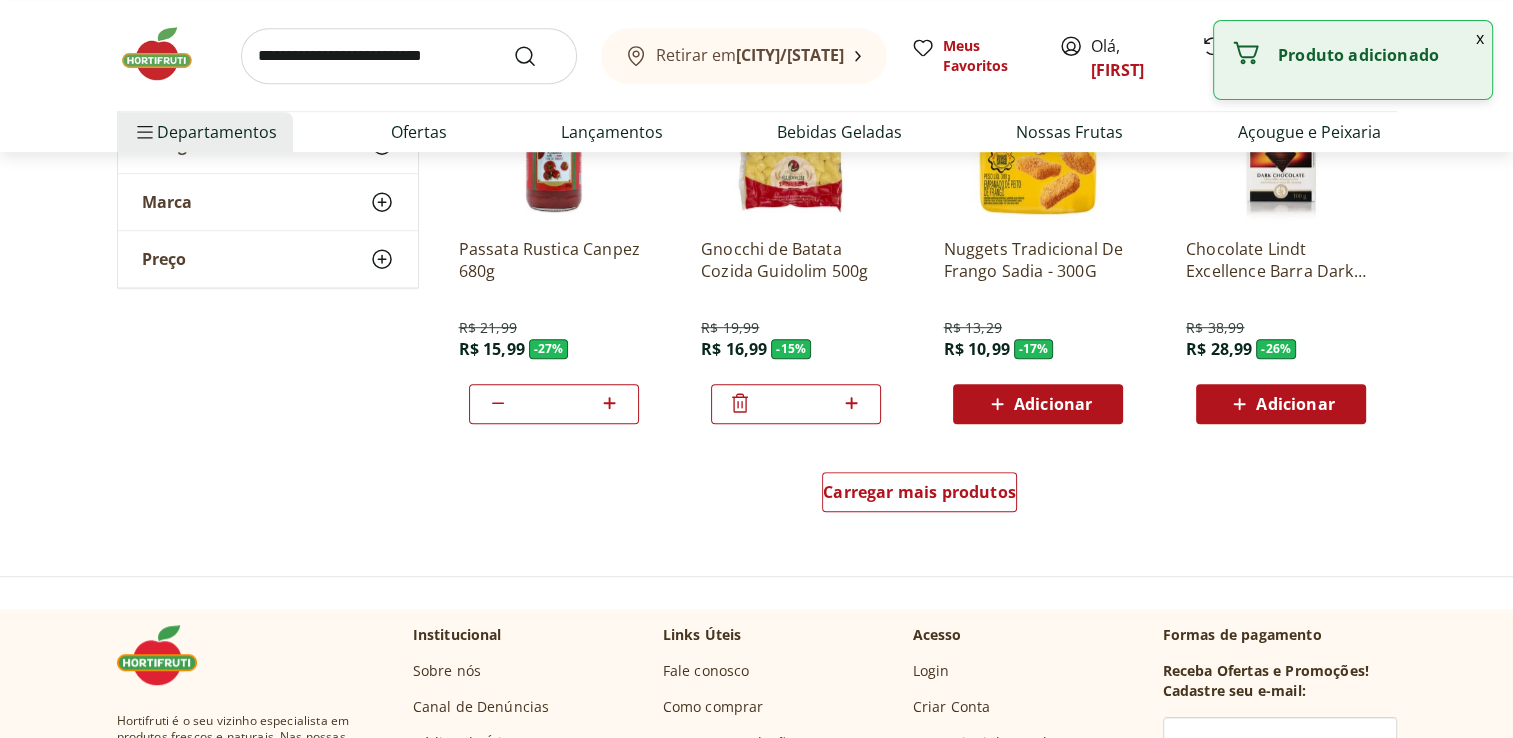 scroll, scrollTop: 1200, scrollLeft: 0, axis: vertical 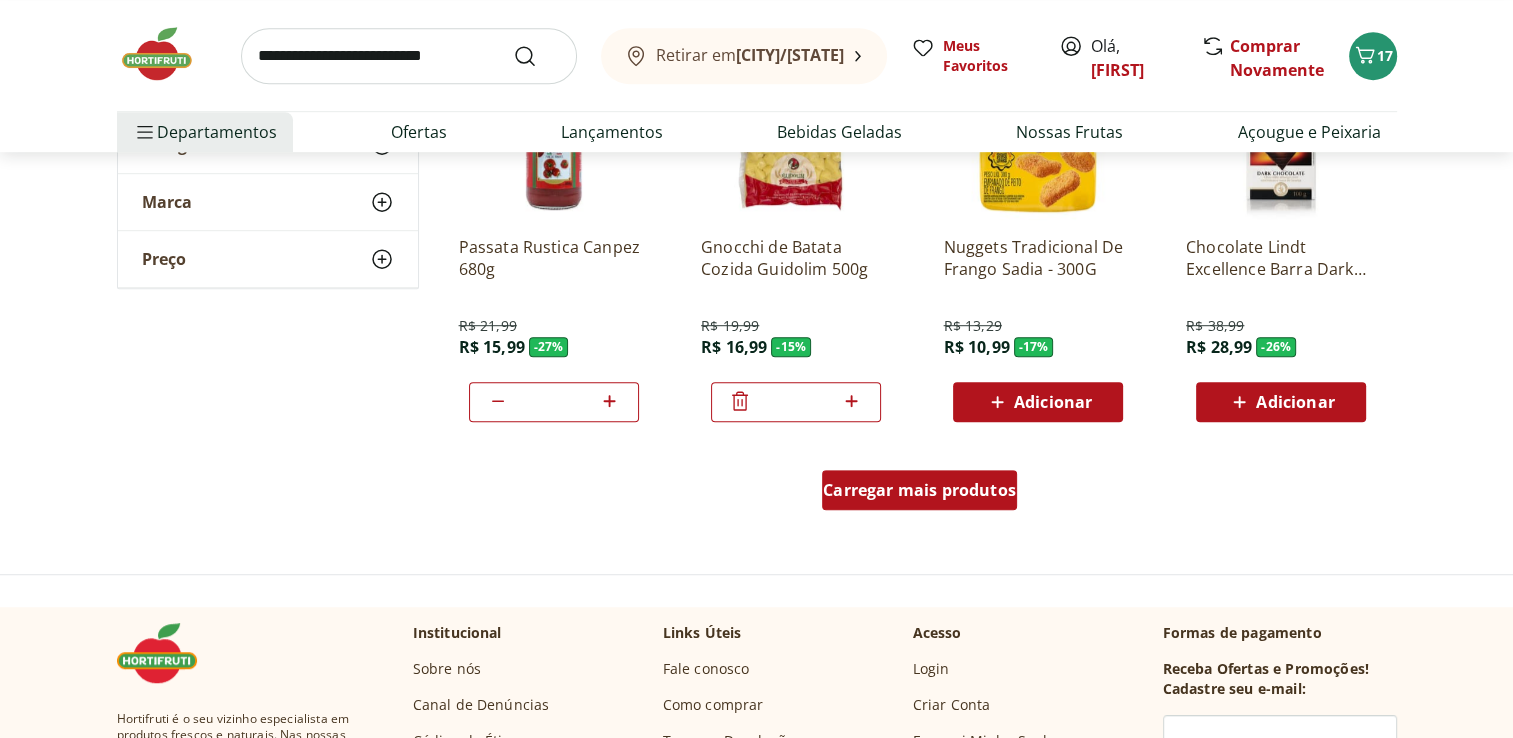 click on "Carregar mais produtos" at bounding box center (919, 490) 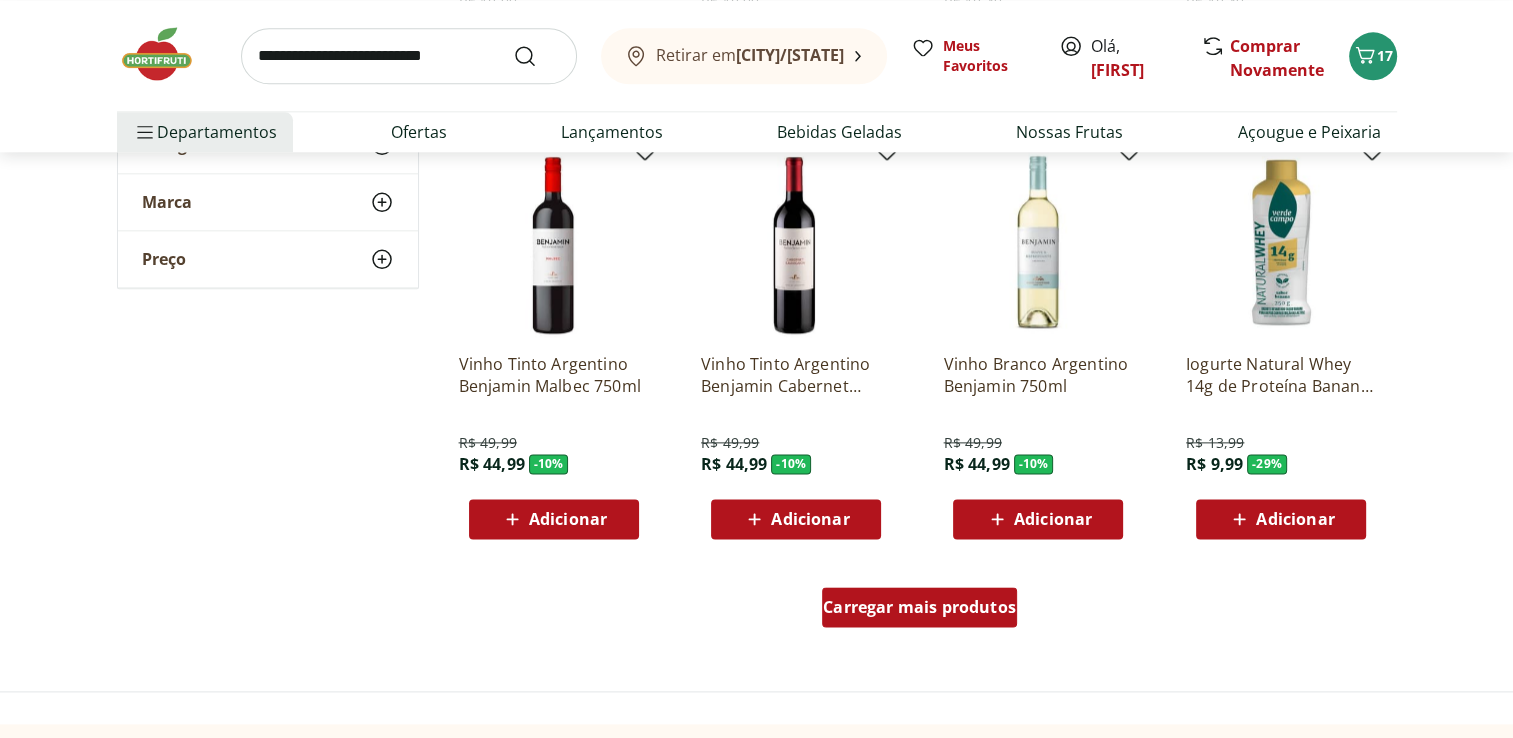 scroll, scrollTop: 2560, scrollLeft: 0, axis: vertical 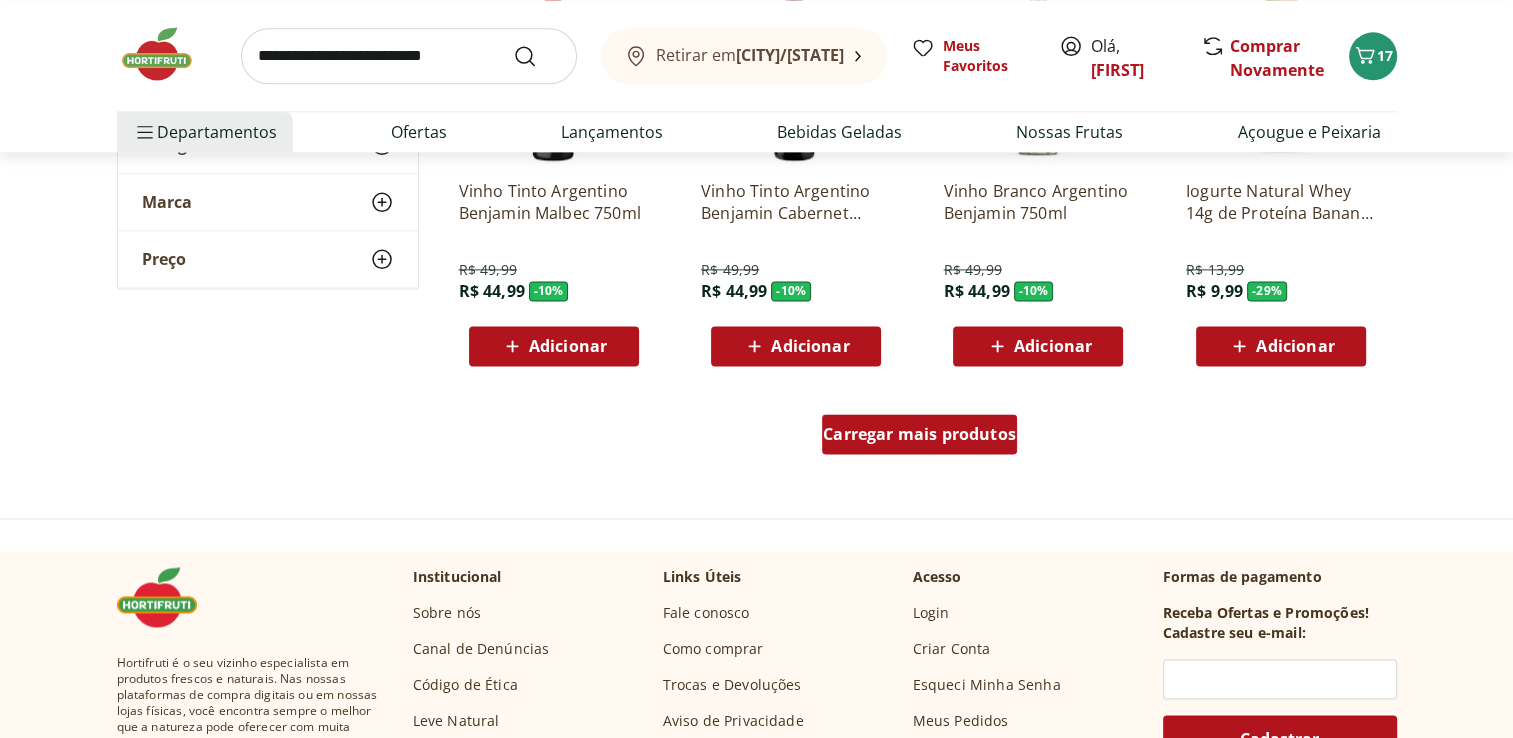 click on "Carregar mais produtos" at bounding box center [919, 434] 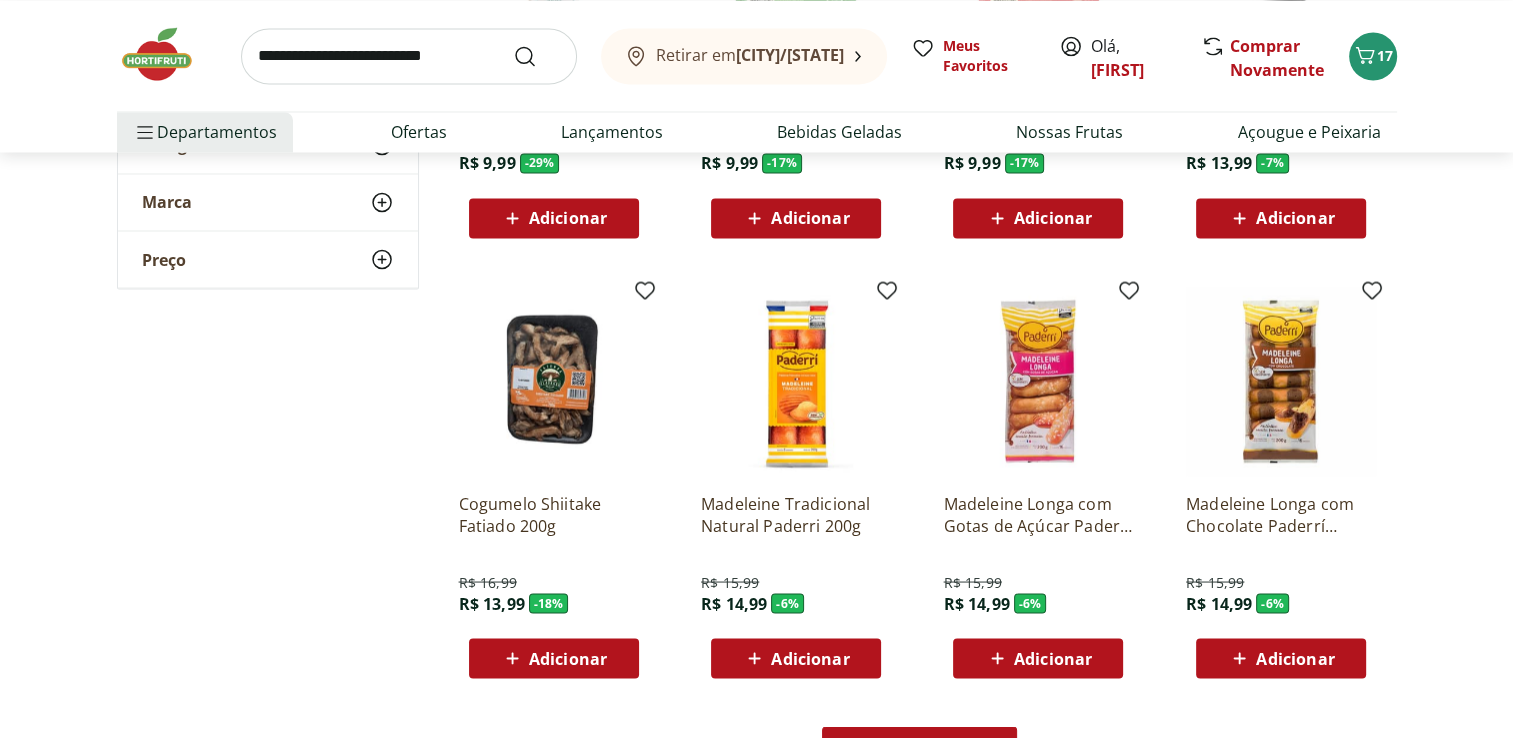 scroll, scrollTop: 3600, scrollLeft: 0, axis: vertical 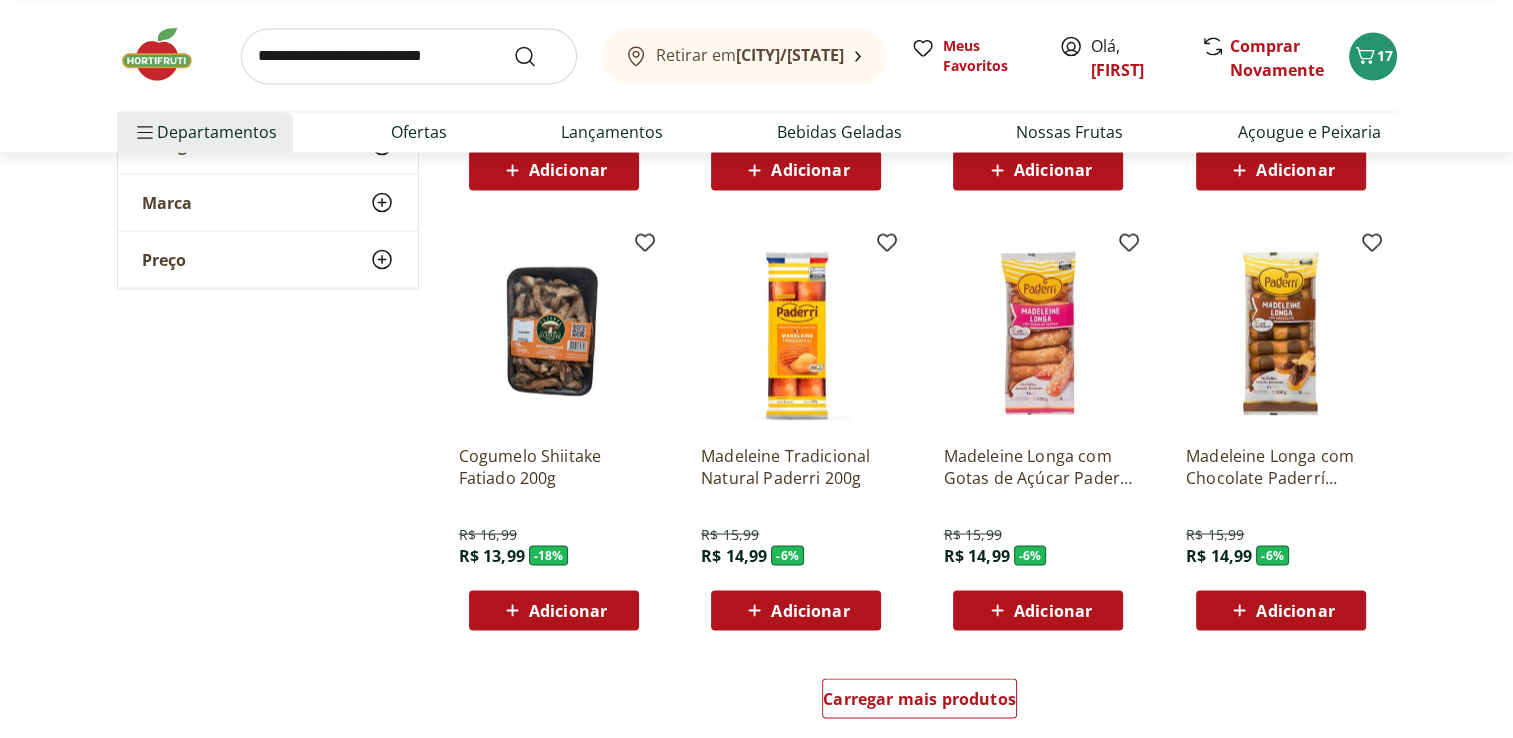click on "Adicionar" at bounding box center (568, 610) 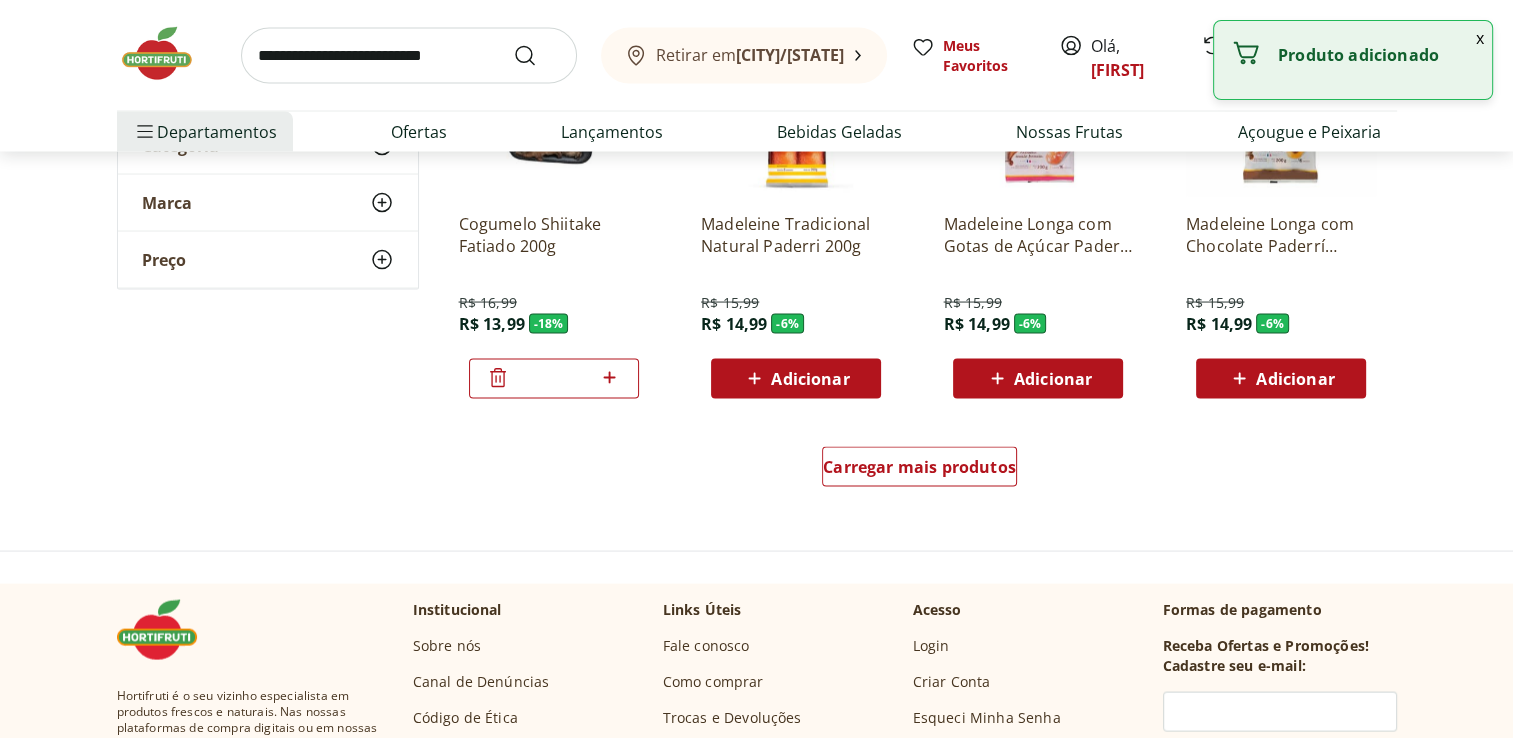scroll, scrollTop: 3840, scrollLeft: 0, axis: vertical 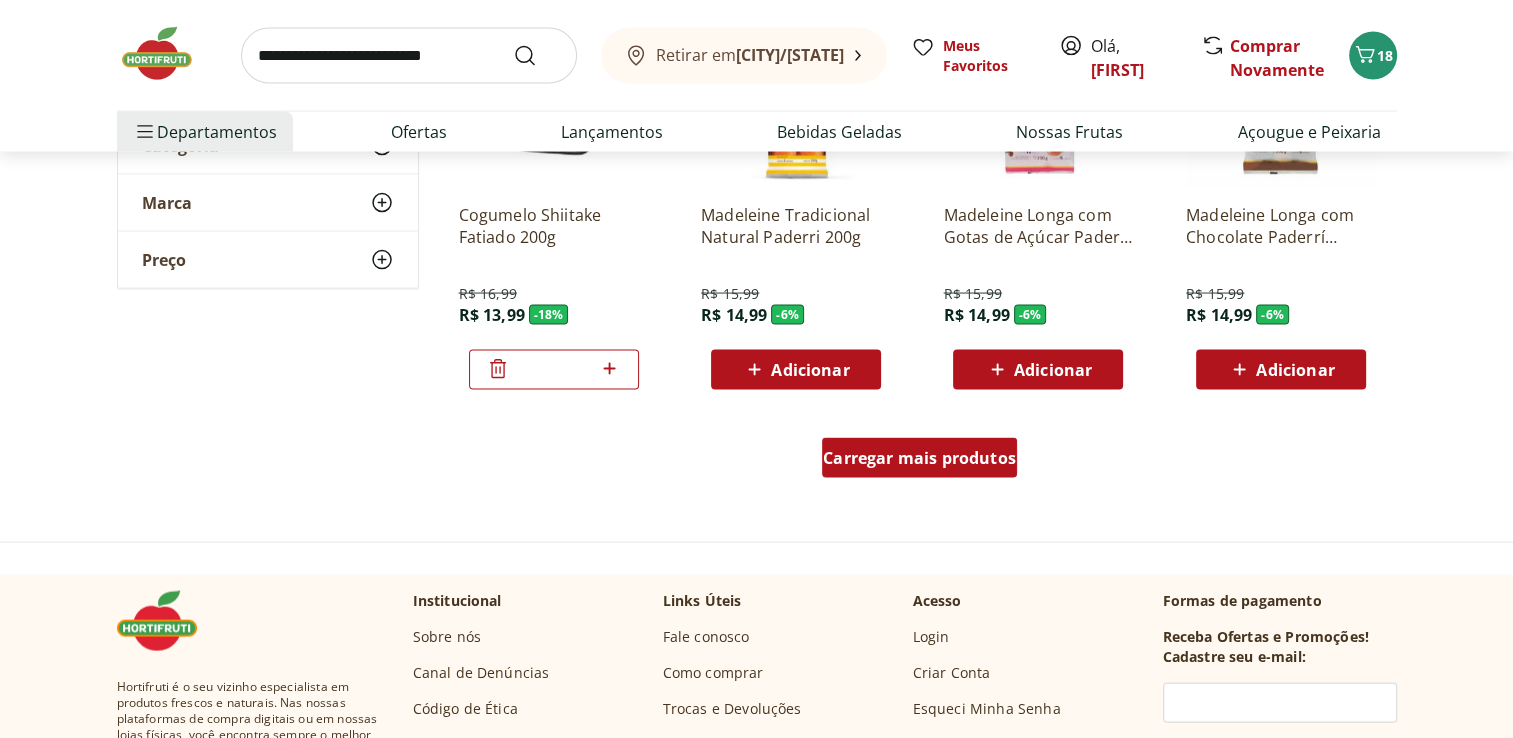 click on "Carregar mais produtos" at bounding box center (919, 458) 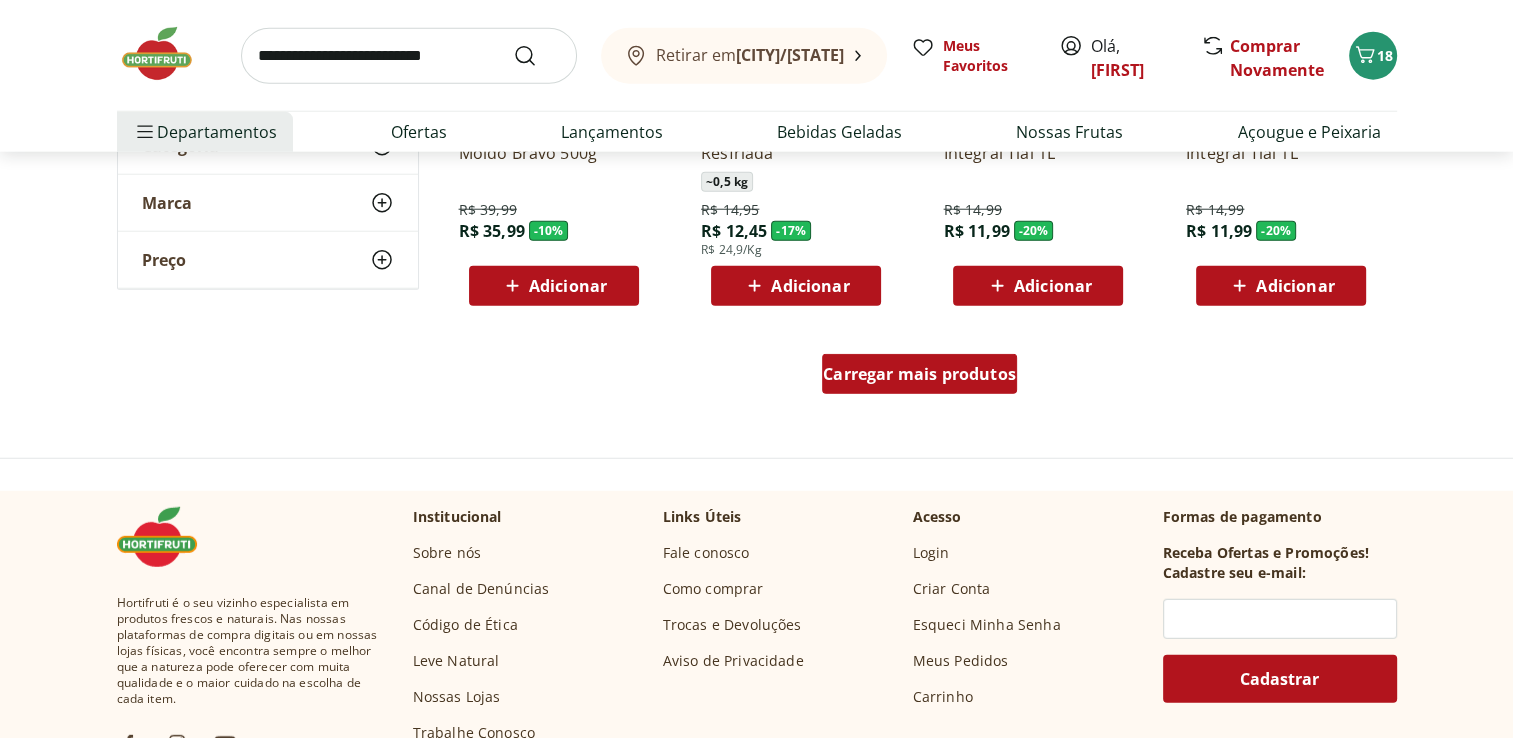 scroll, scrollTop: 5320, scrollLeft: 0, axis: vertical 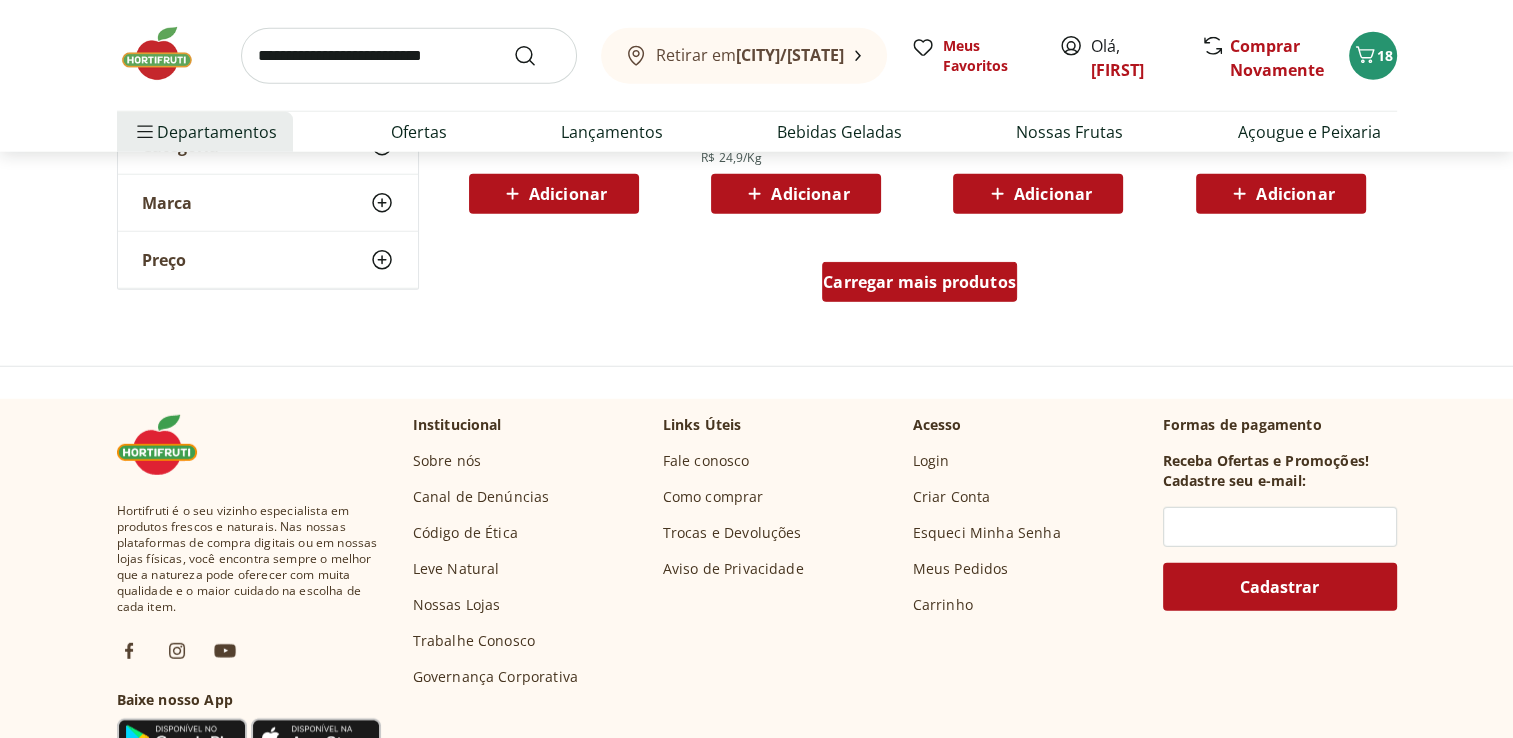 click on "Carregar mais produtos" at bounding box center [919, 282] 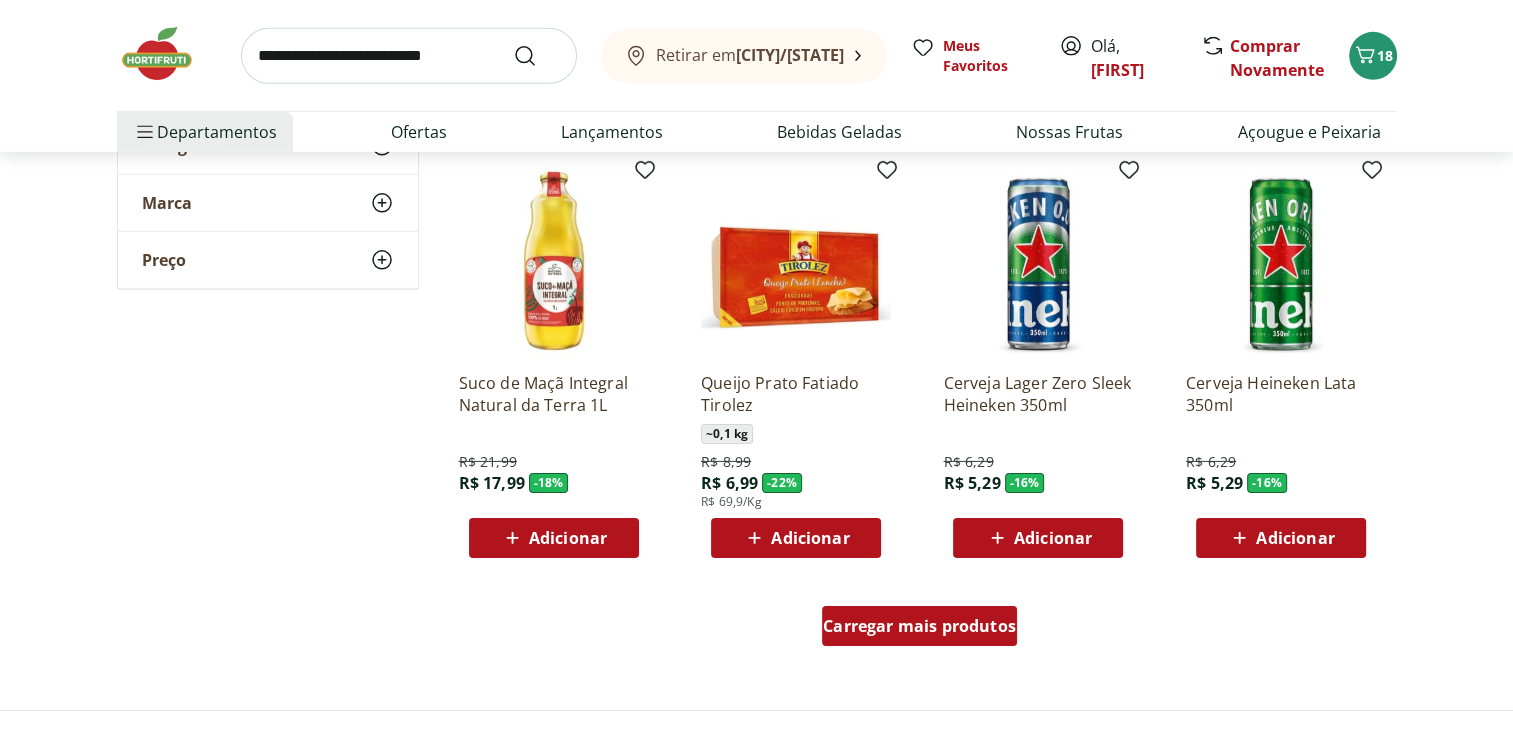 scroll, scrollTop: 6360, scrollLeft: 0, axis: vertical 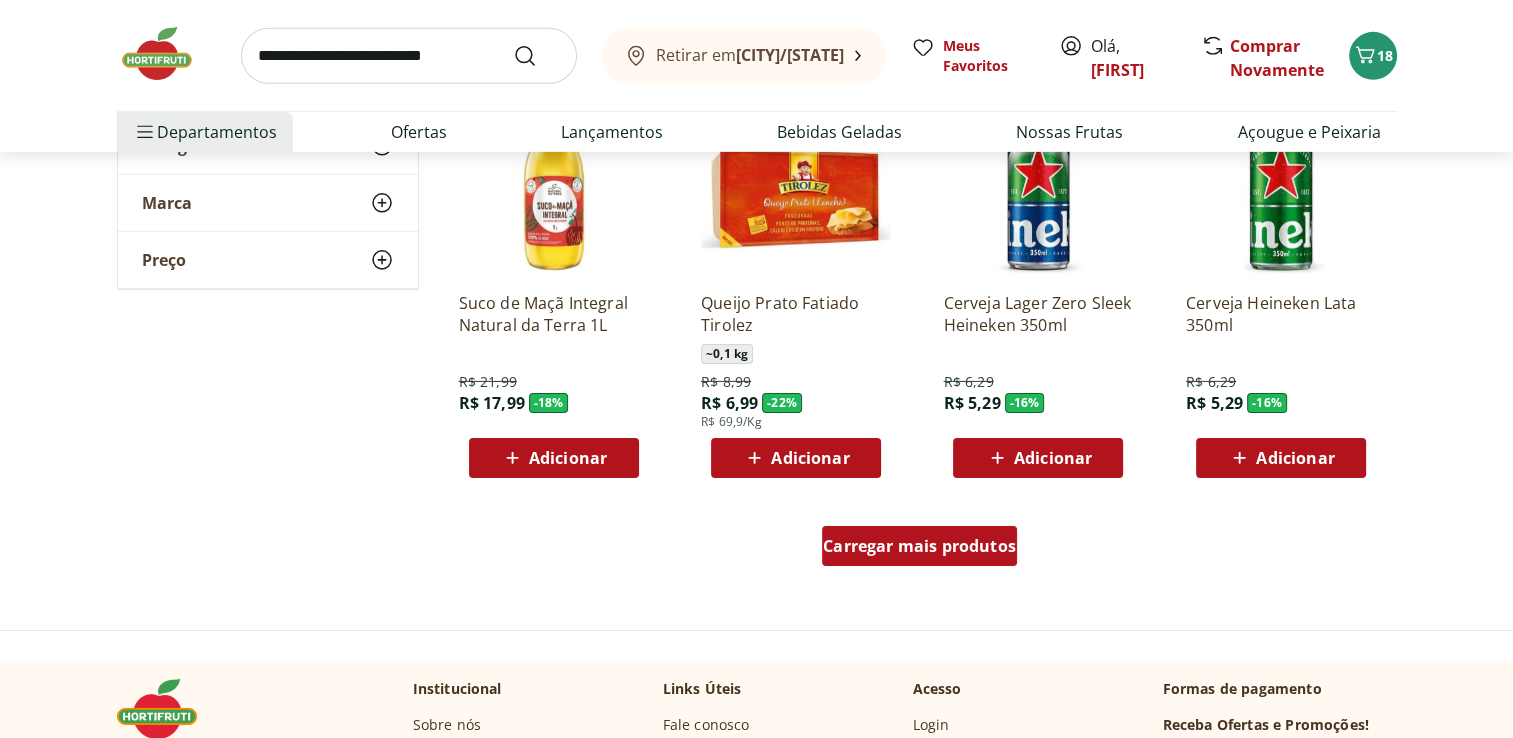 click on "Carregar mais produtos" at bounding box center [919, 546] 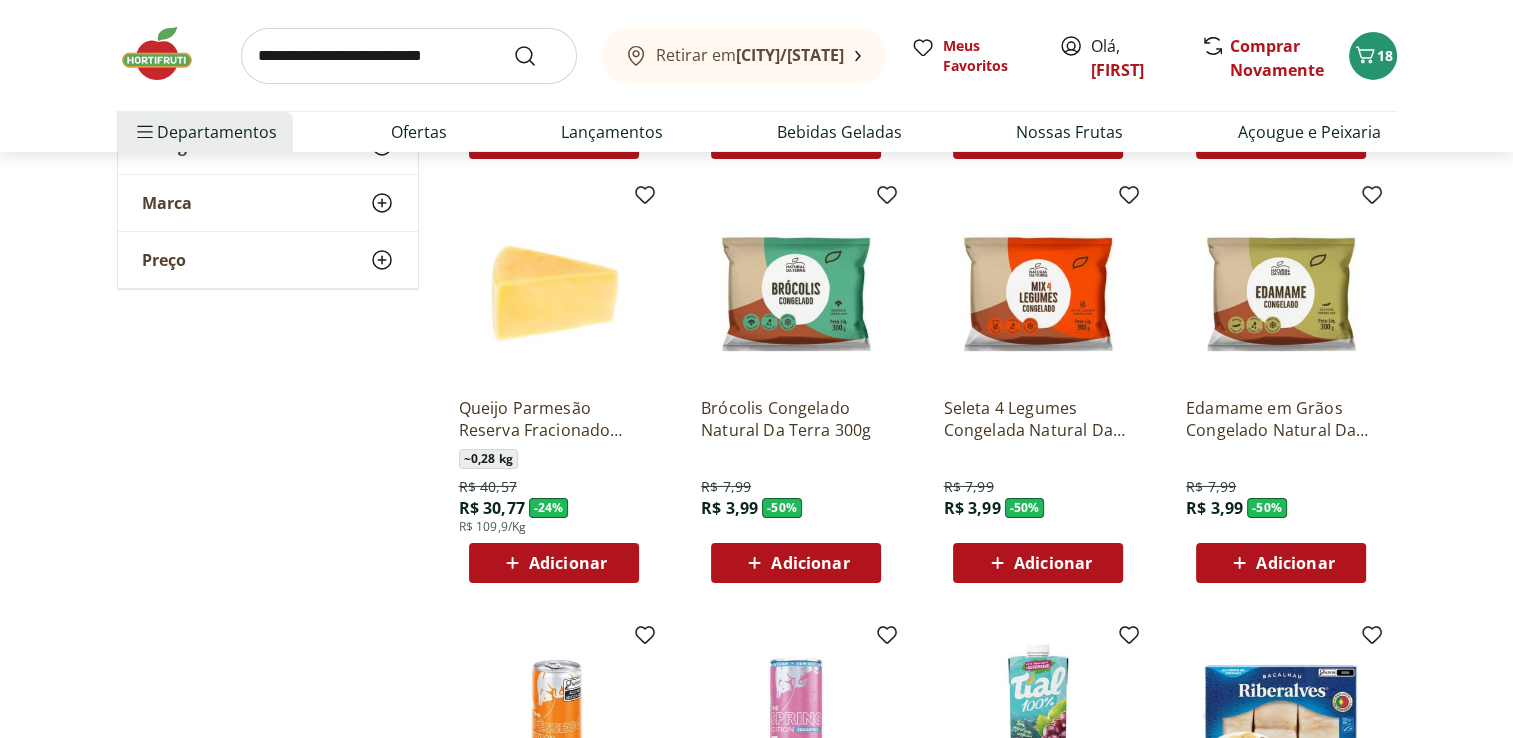 scroll, scrollTop: 6680, scrollLeft: 0, axis: vertical 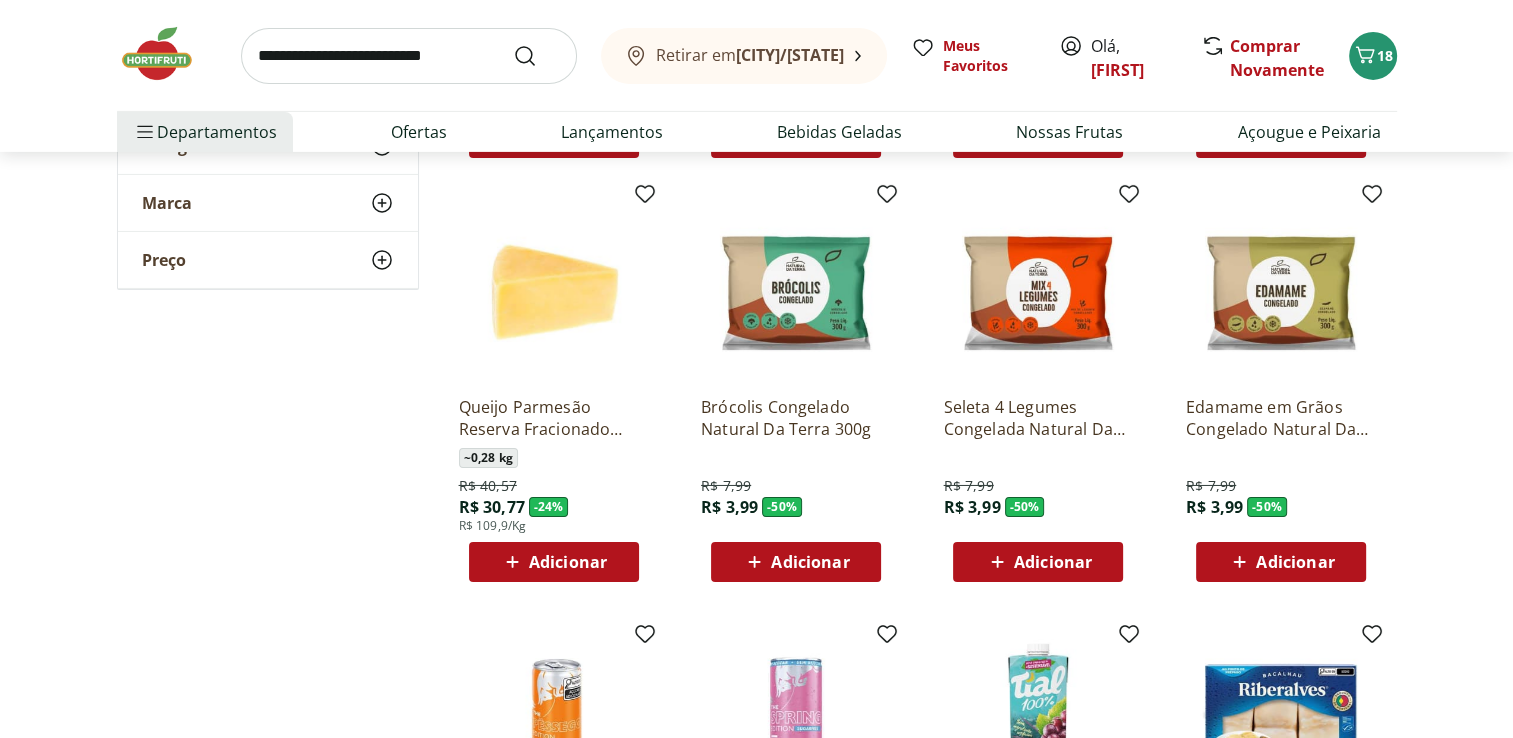 click on "Adicionar" at bounding box center [796, 562] 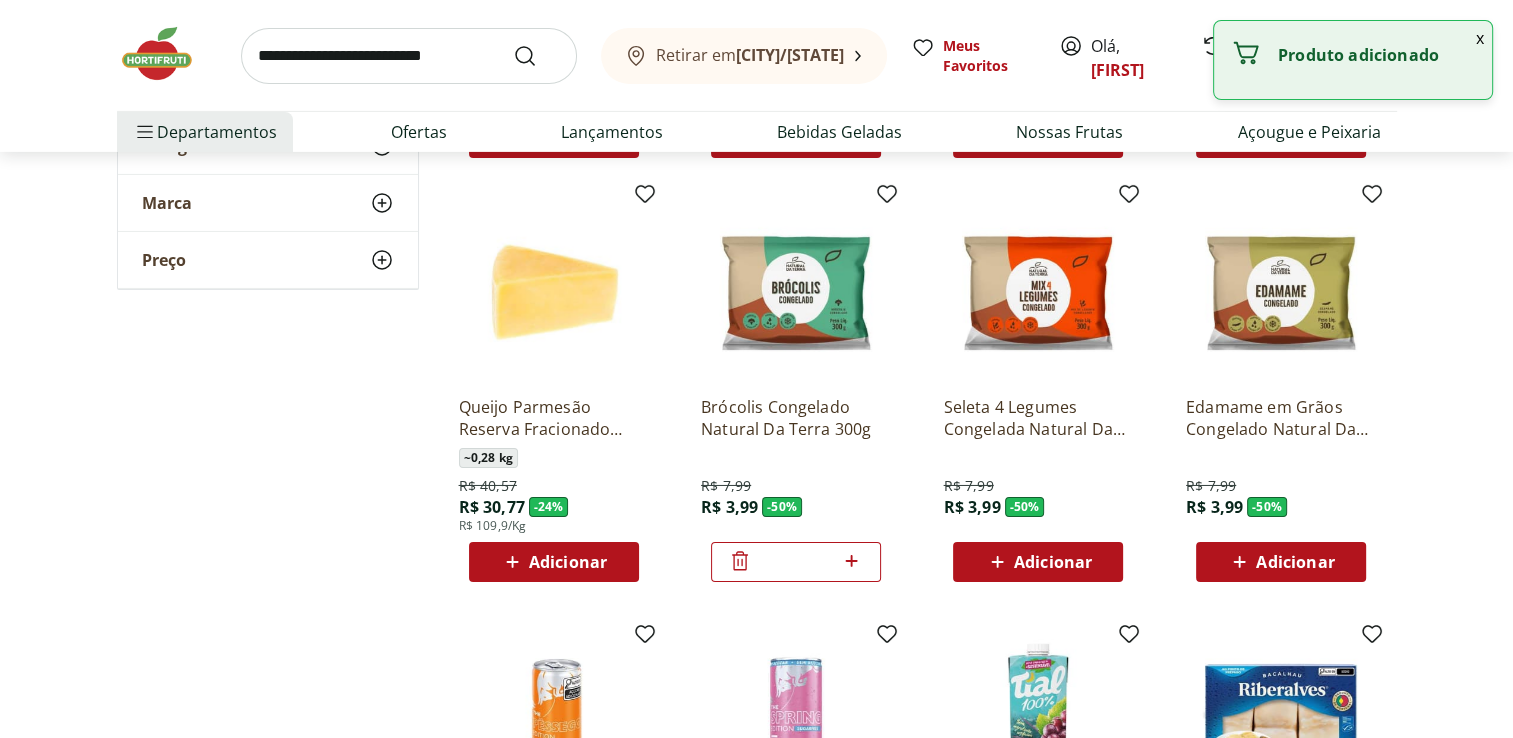 click on "Adicionar" at bounding box center (1053, 562) 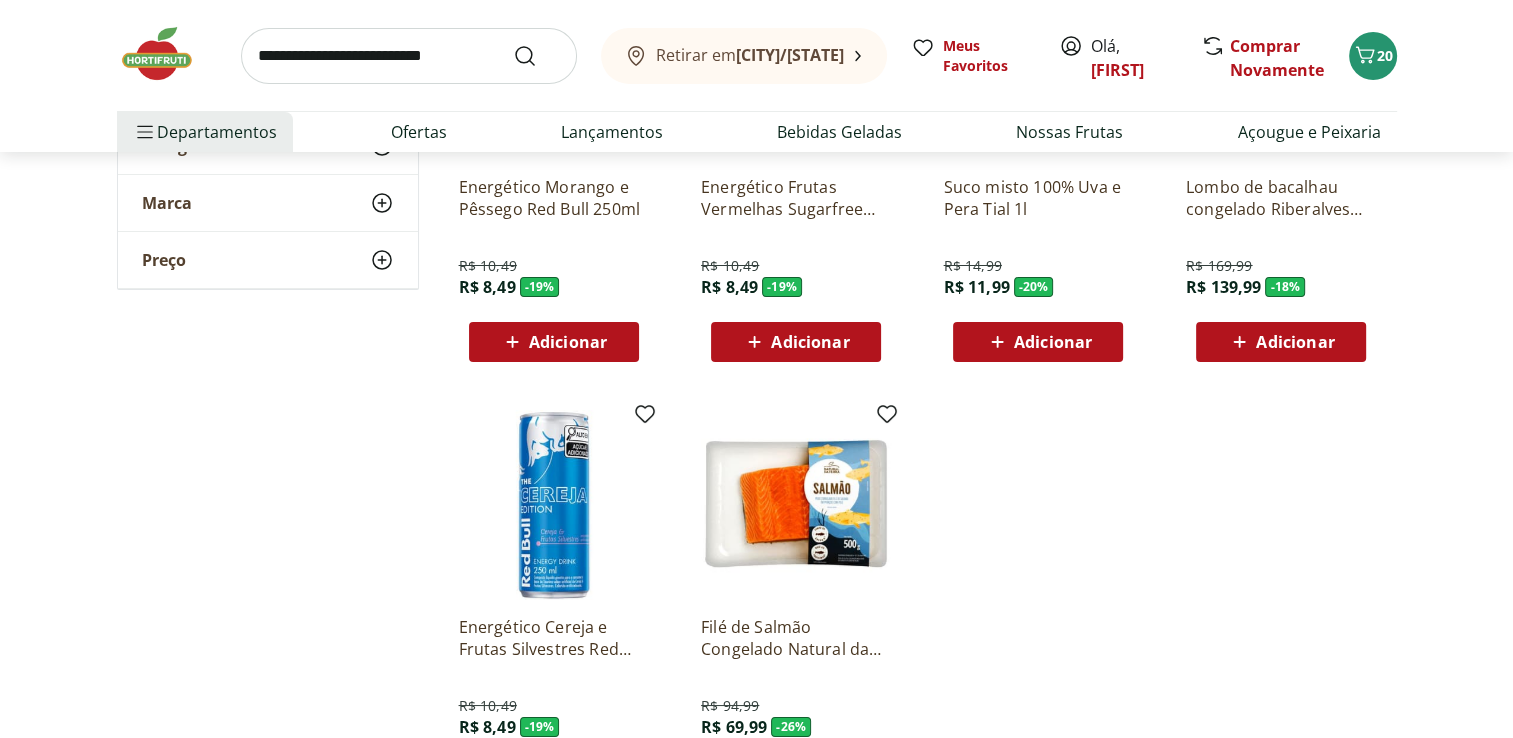 scroll, scrollTop: 7254, scrollLeft: 0, axis: vertical 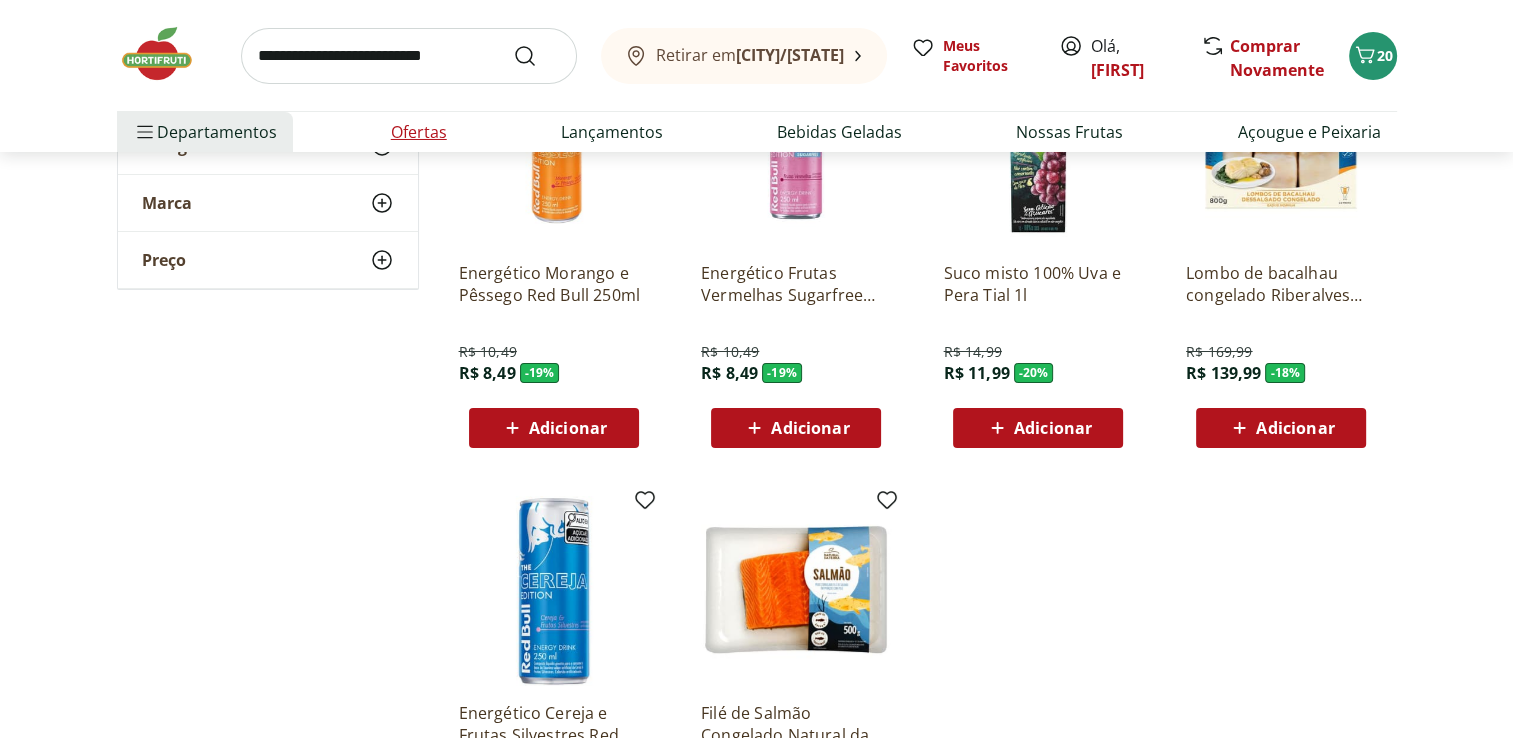 click on "Ofertas" at bounding box center [419, 132] 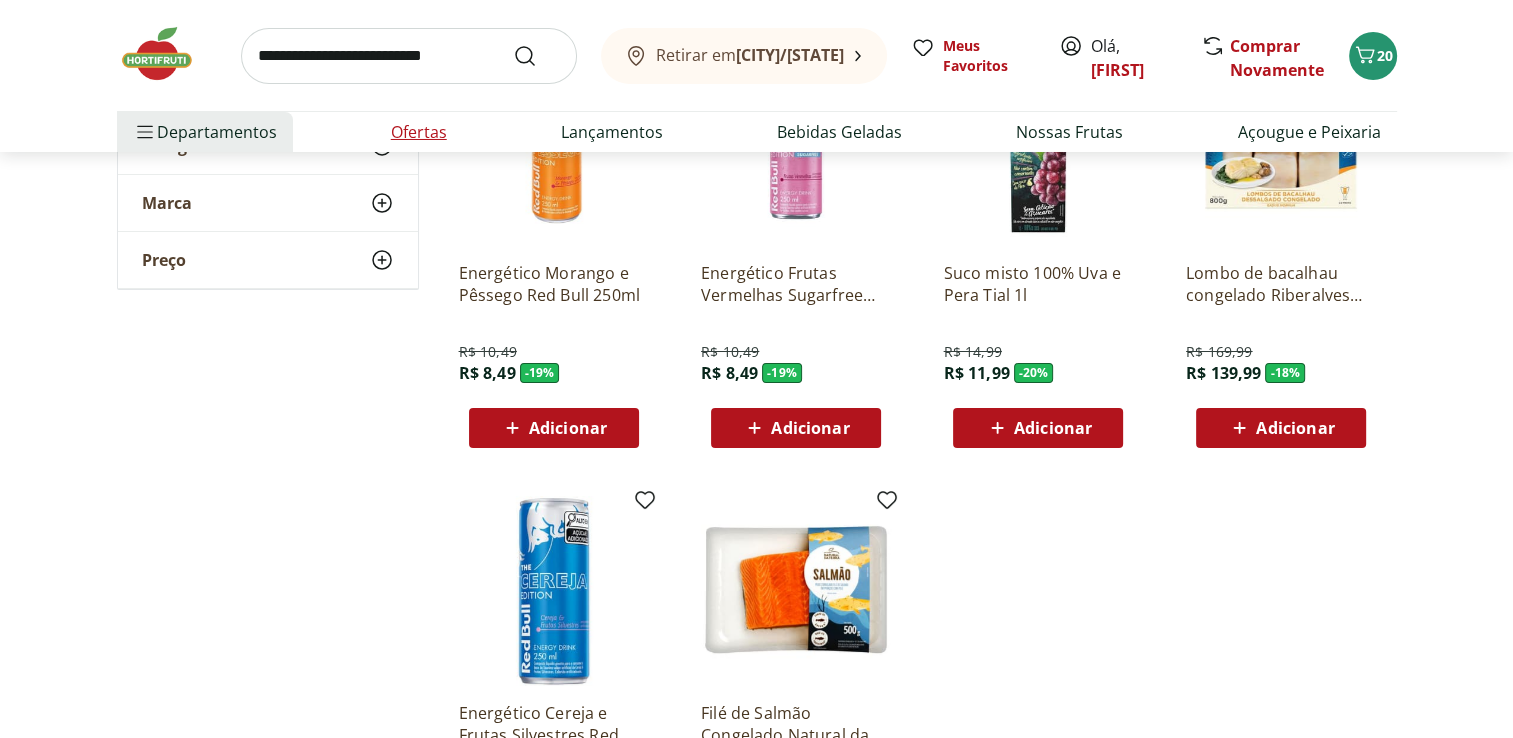 scroll, scrollTop: 0, scrollLeft: 0, axis: both 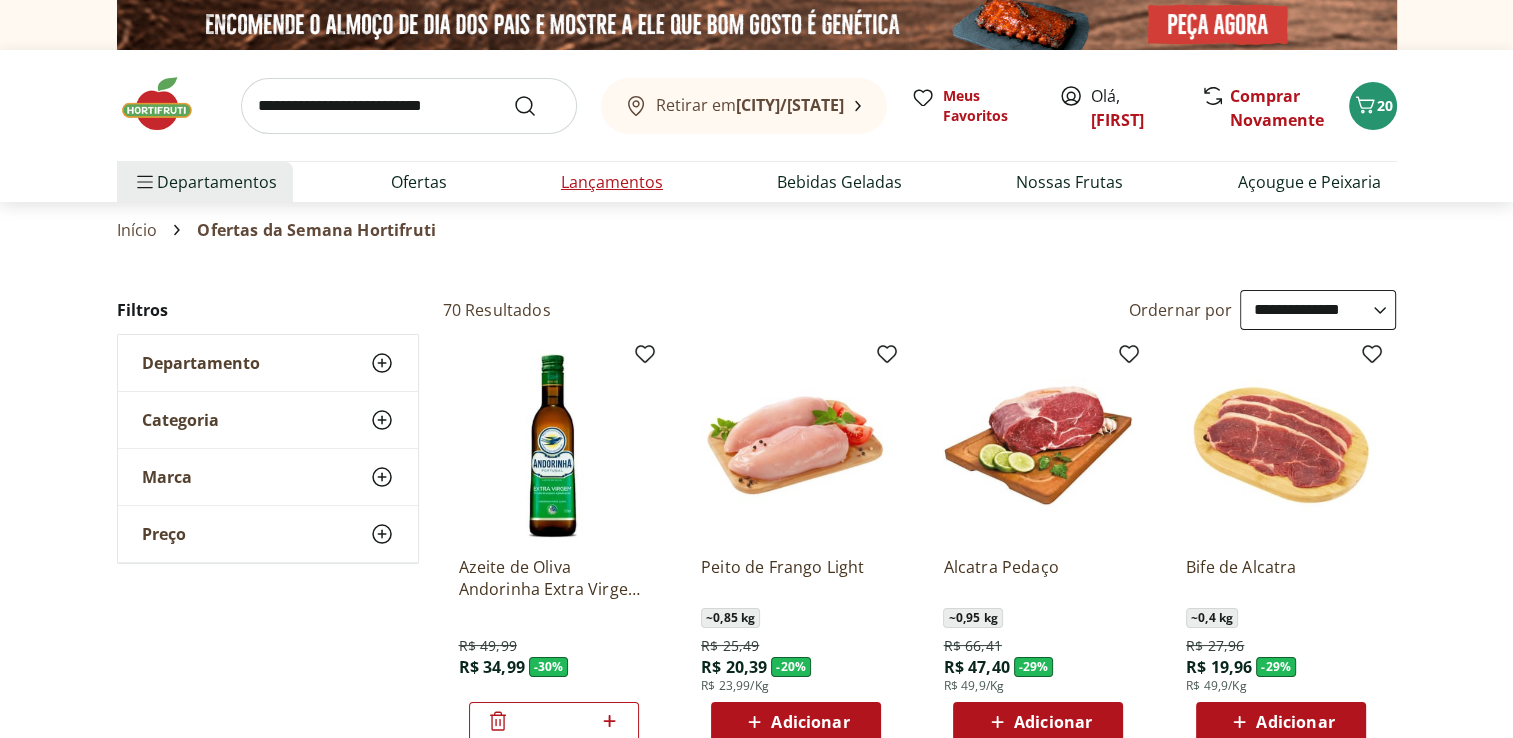 click on "Lançamentos" at bounding box center [612, 182] 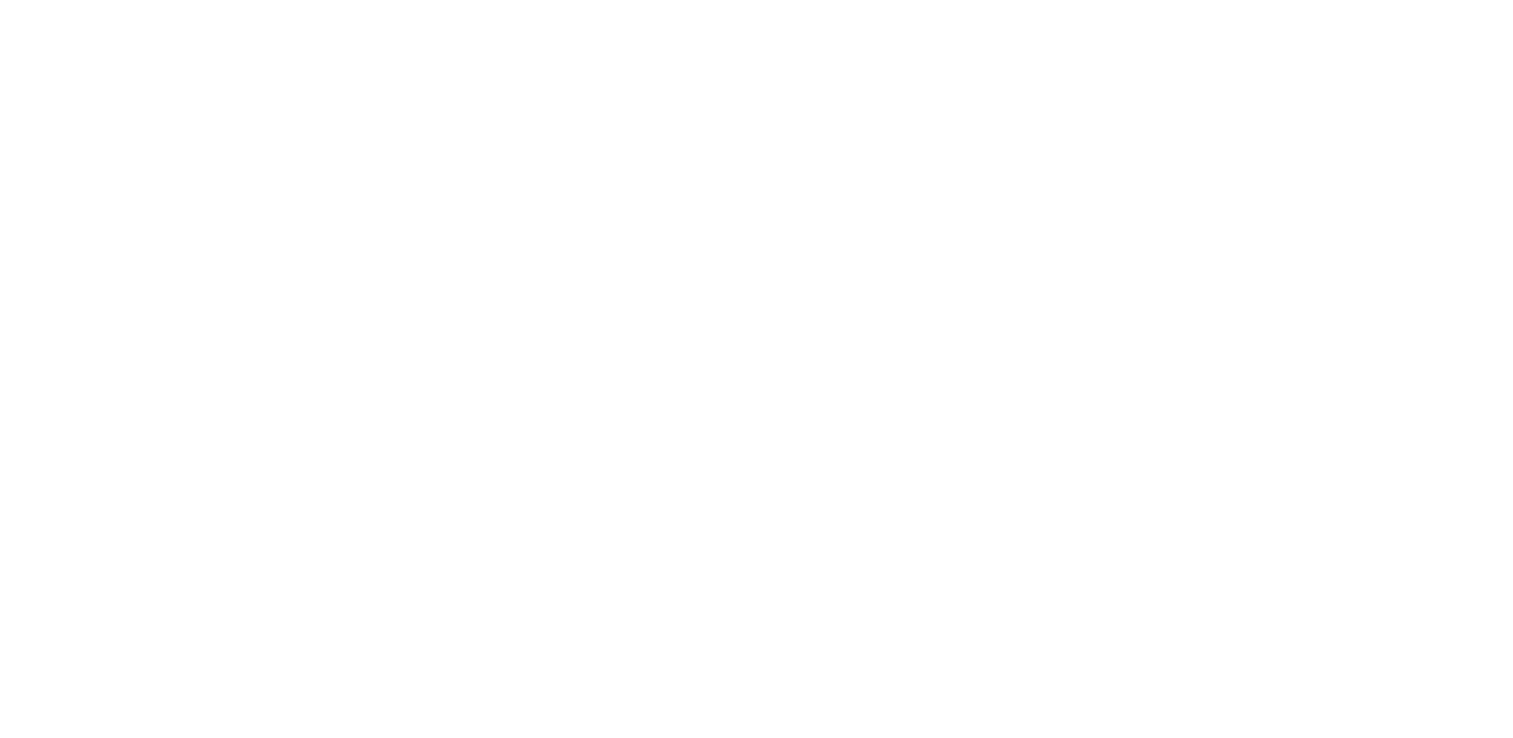 select on "**********" 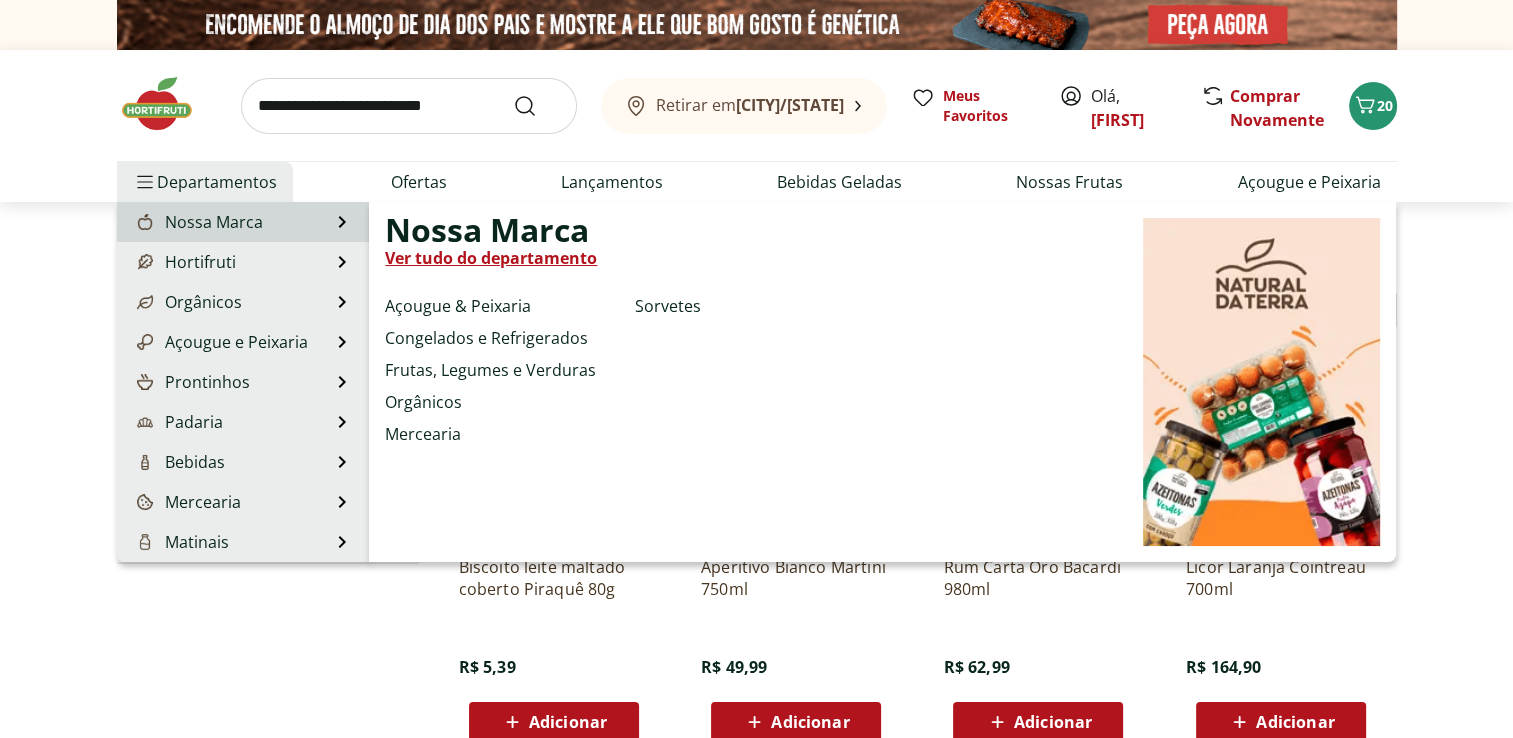 click on "Nossa Marca" at bounding box center [198, 222] 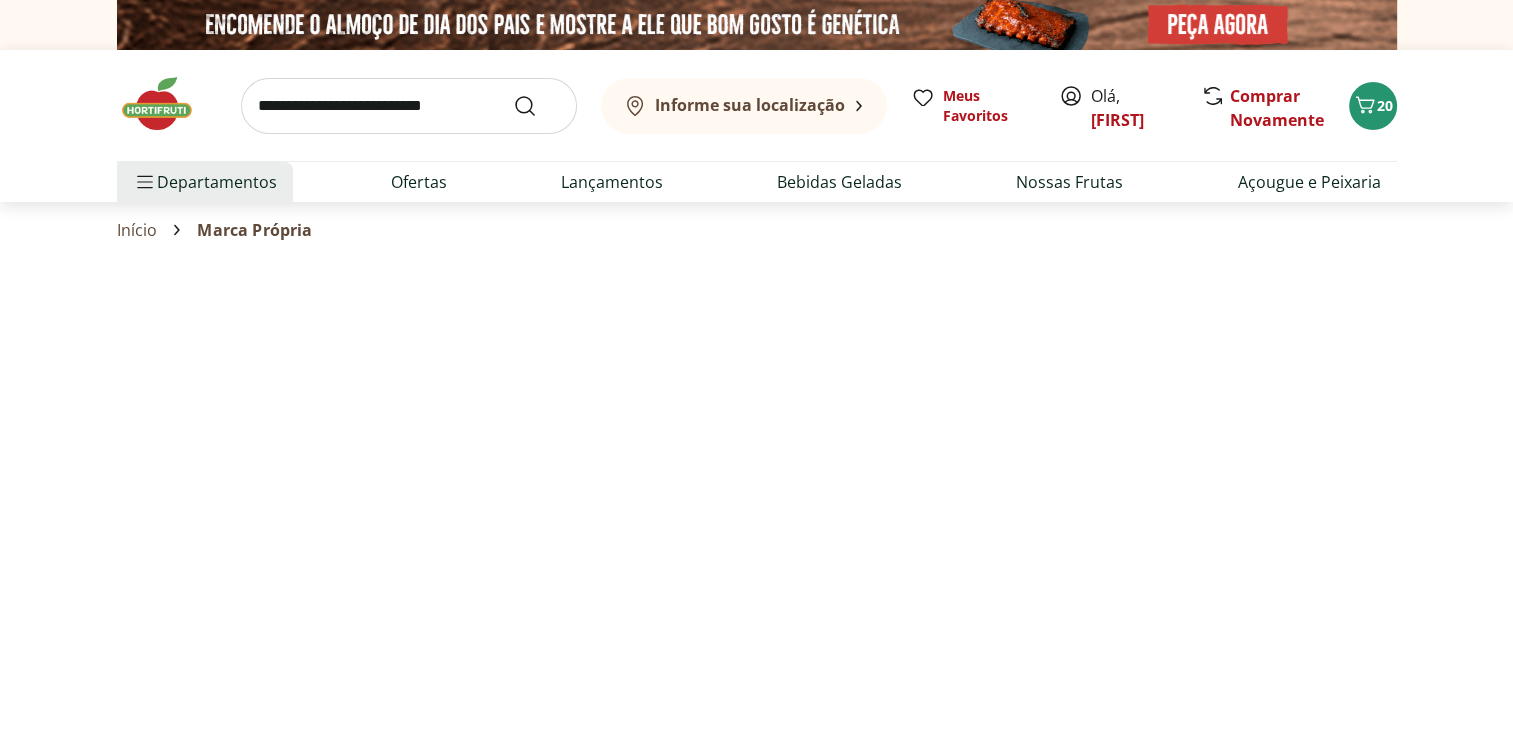 select on "**********" 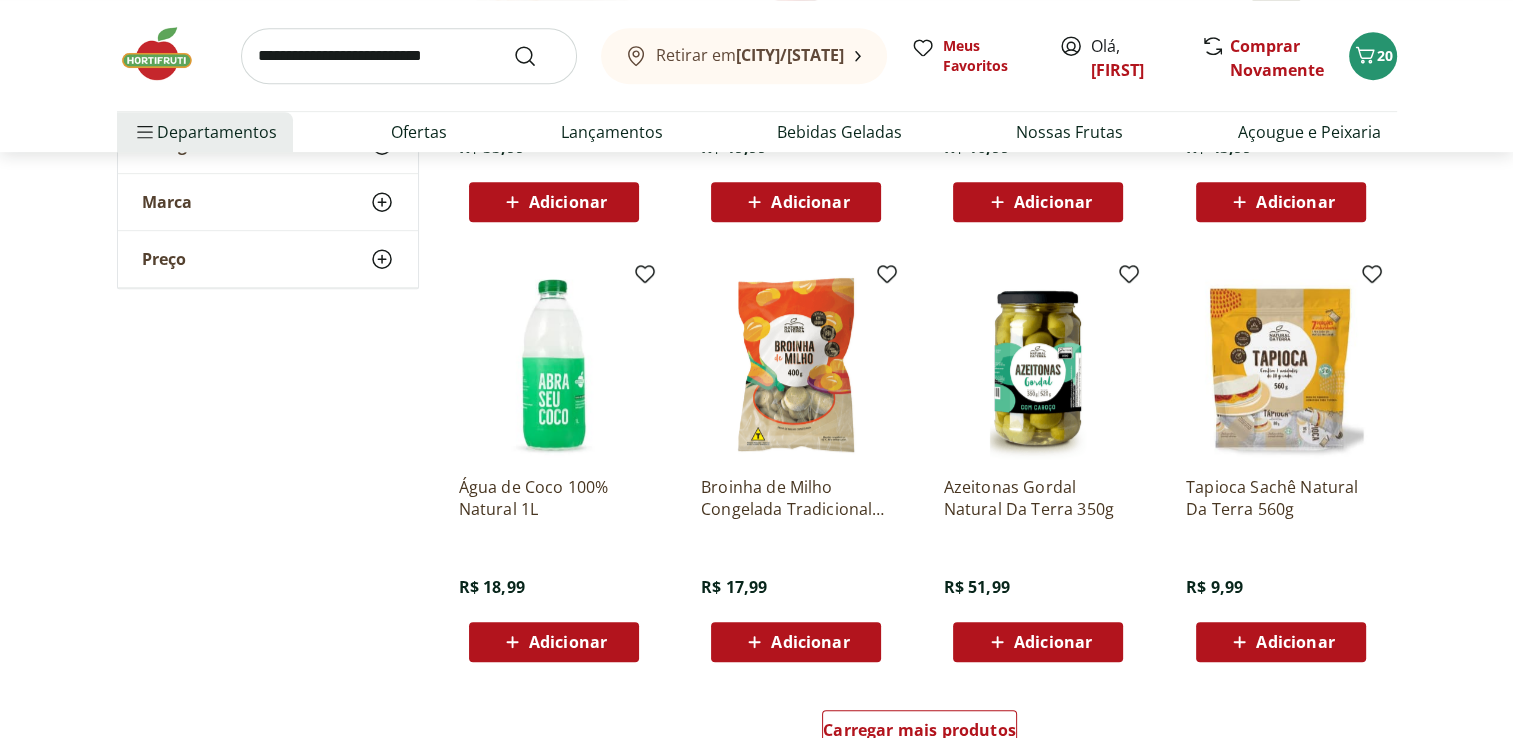 scroll, scrollTop: 1080, scrollLeft: 0, axis: vertical 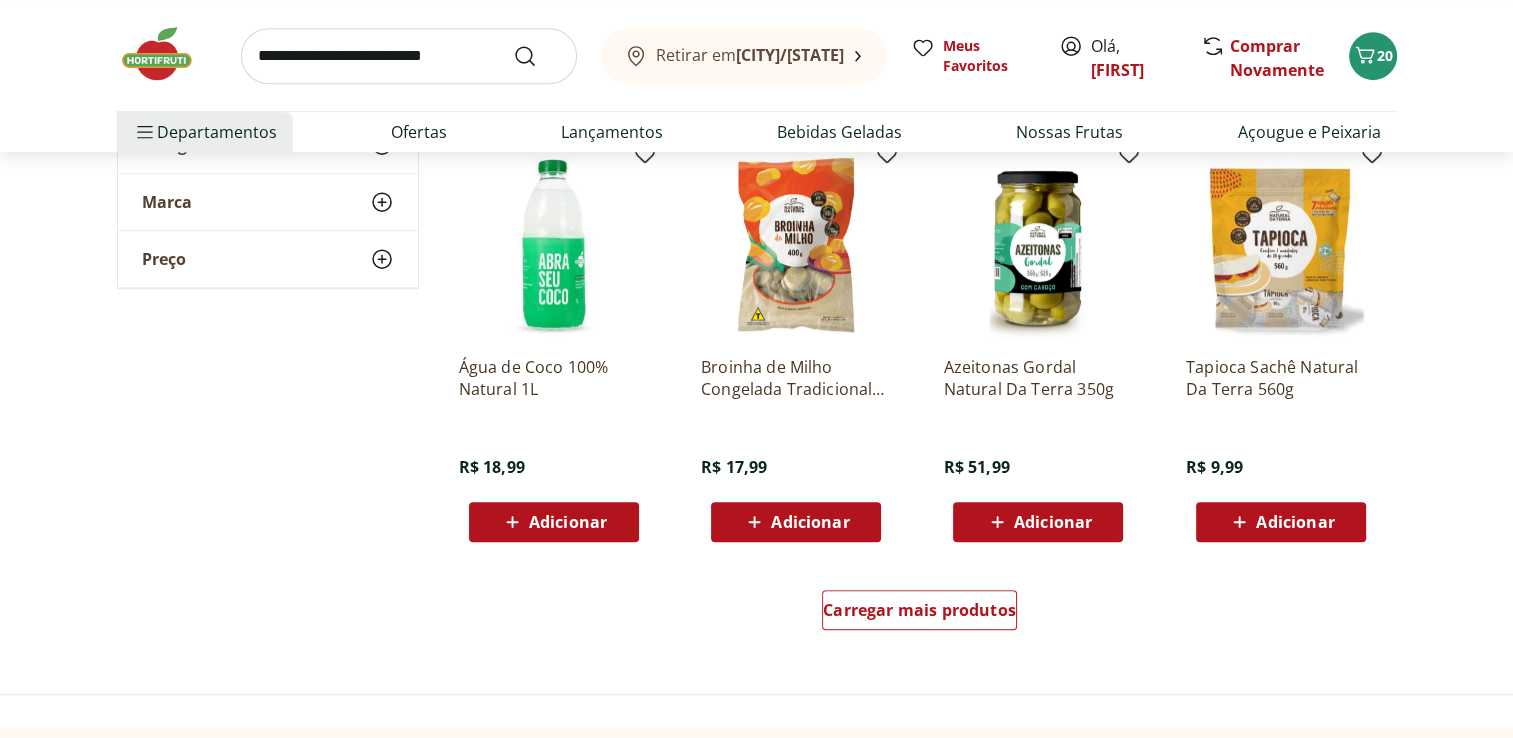 click on "Adicionar" at bounding box center (554, 522) 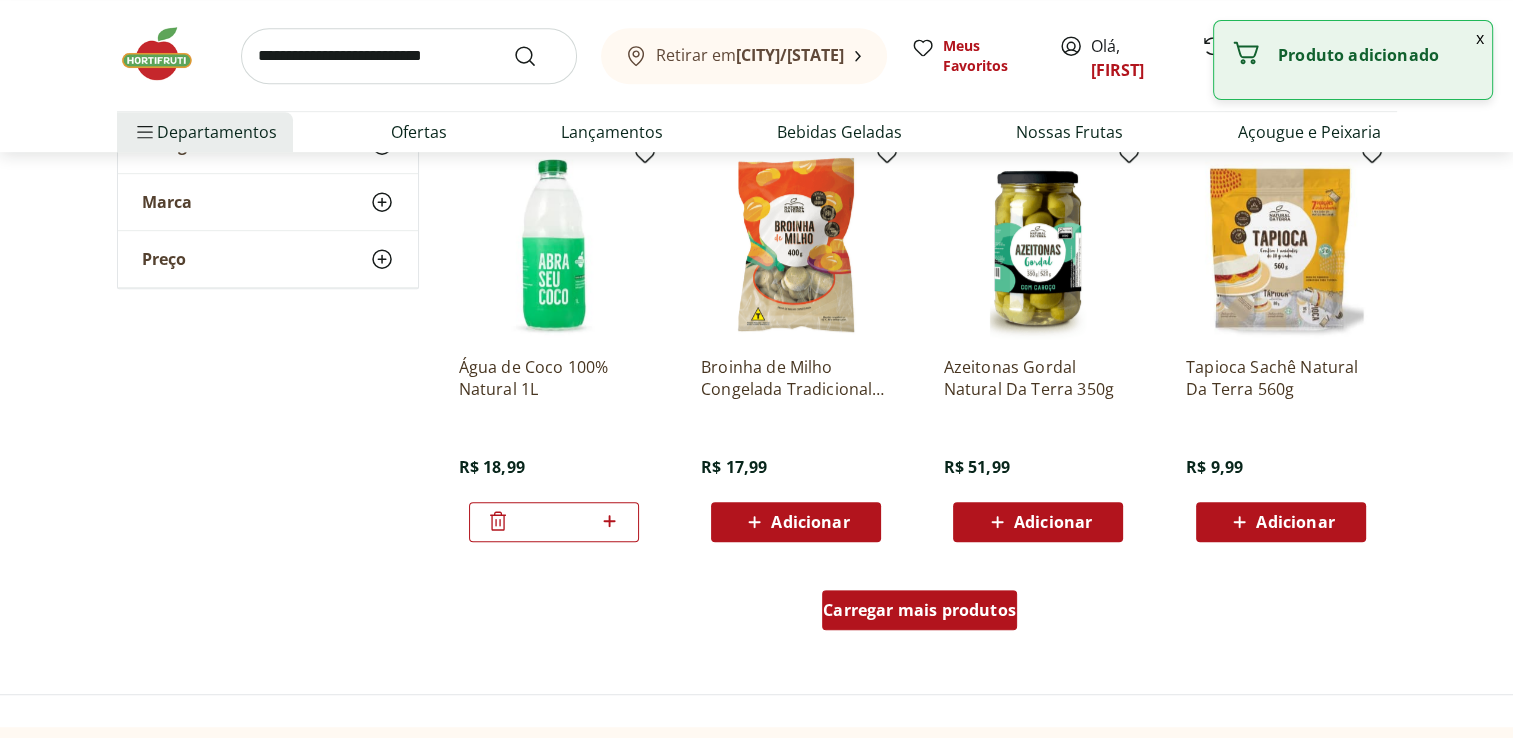 click on "Carregar mais produtos" at bounding box center (919, 610) 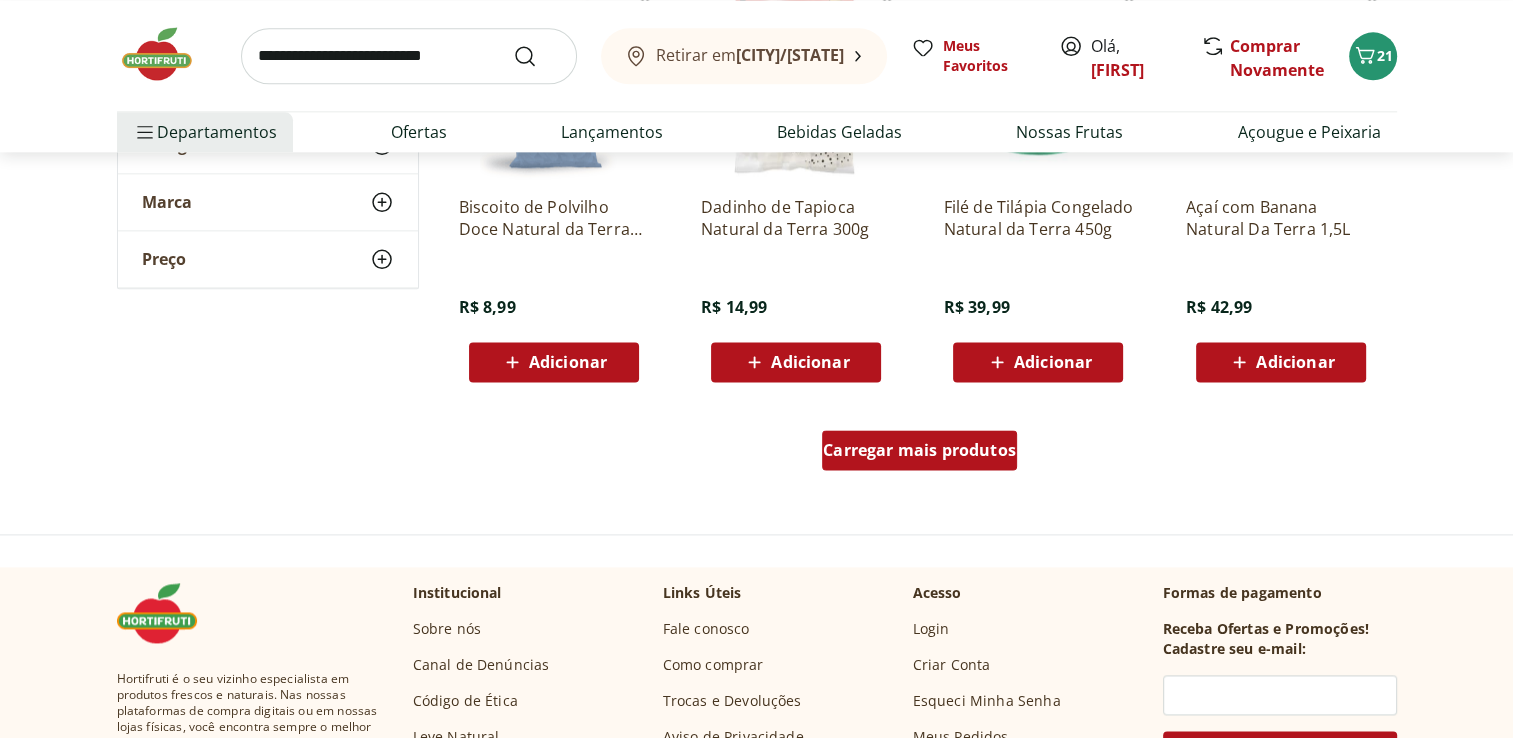 scroll, scrollTop: 2600, scrollLeft: 0, axis: vertical 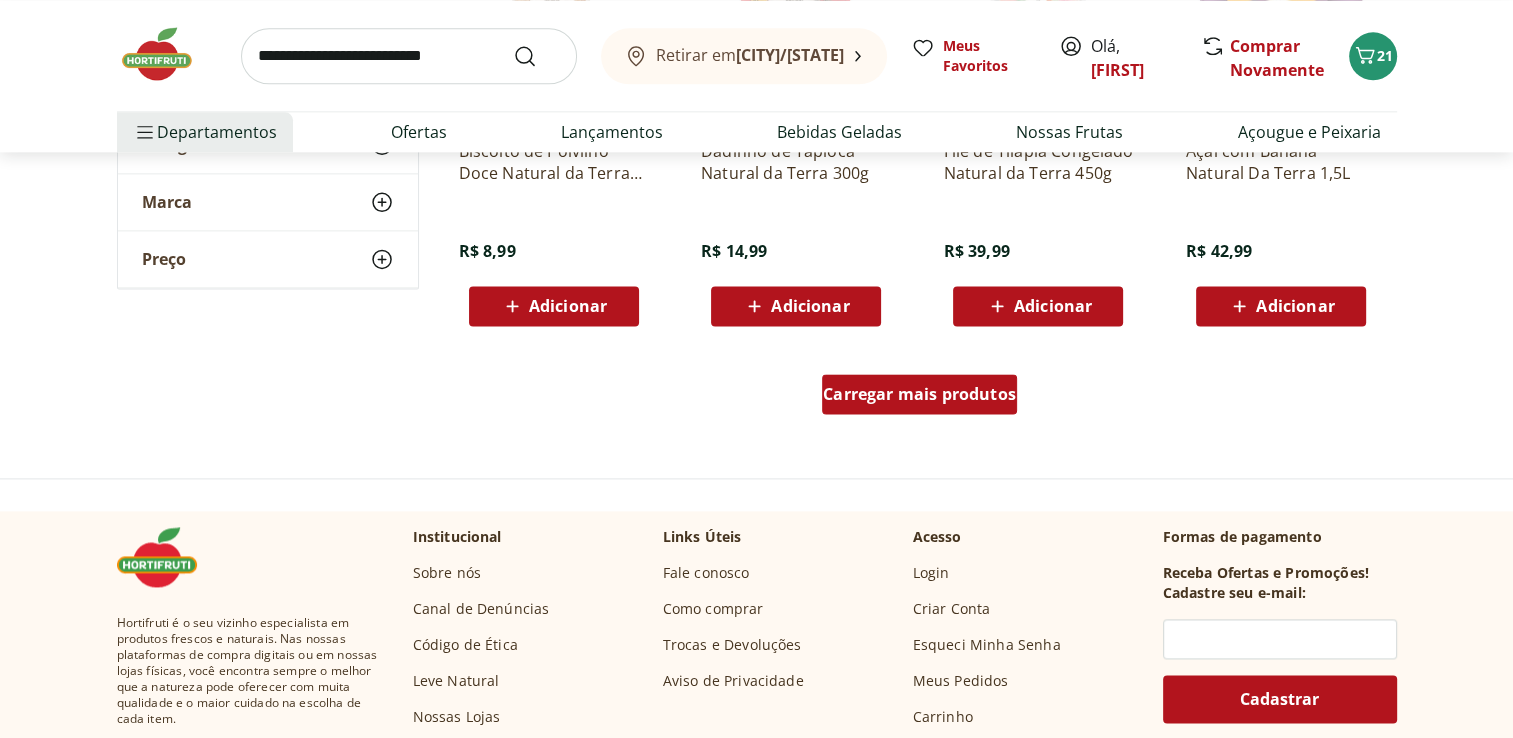 click on "Carregar mais produtos" at bounding box center (919, 394) 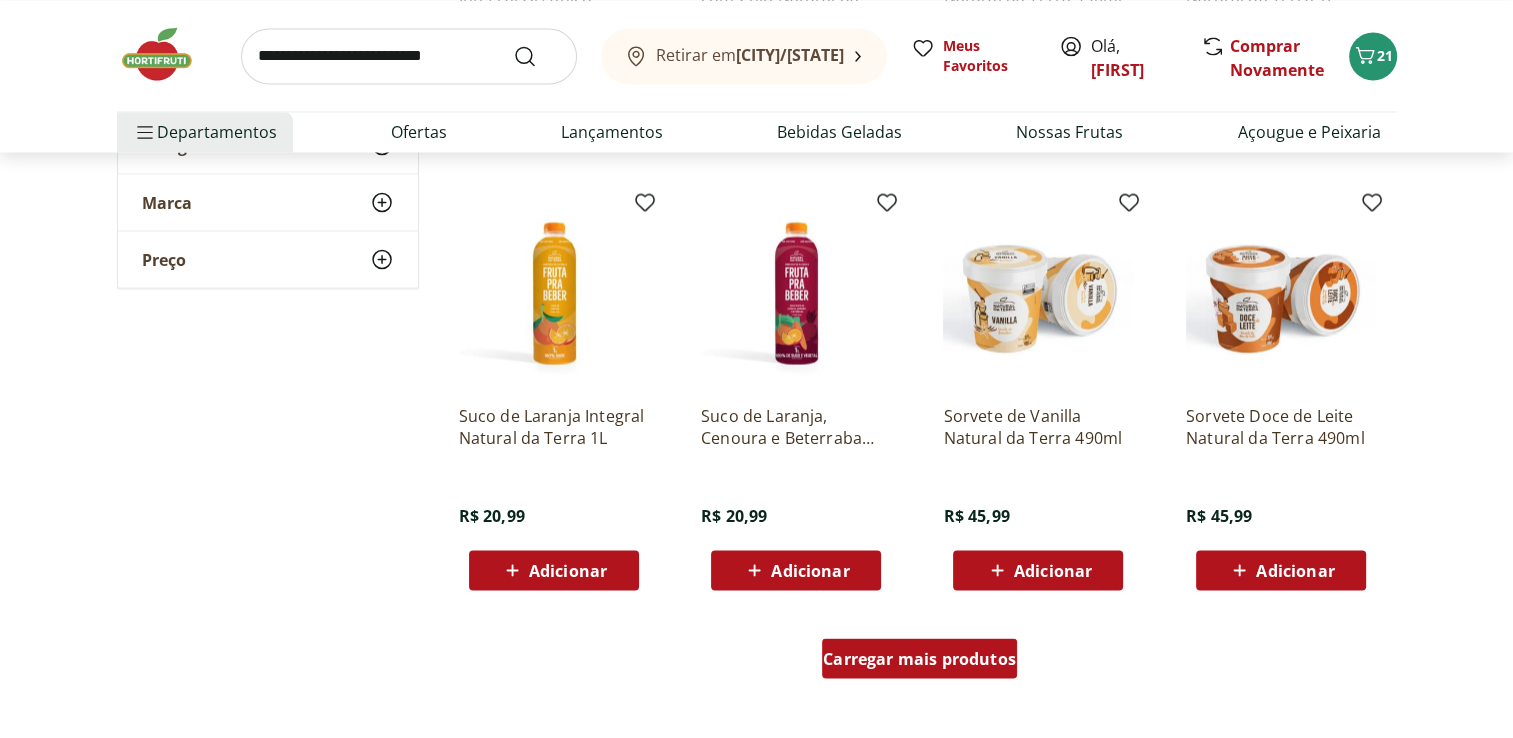 scroll, scrollTop: 3680, scrollLeft: 0, axis: vertical 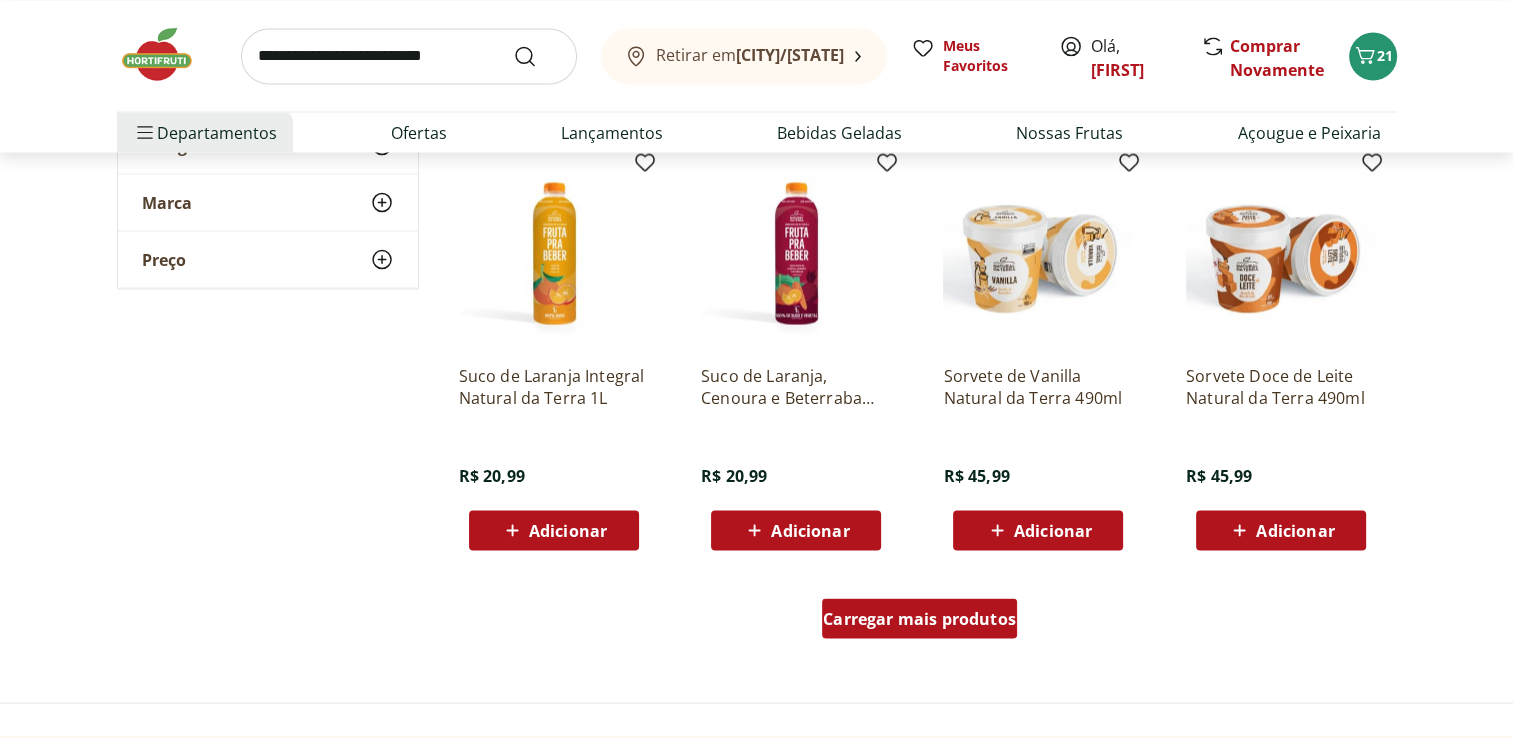 click on "Carregar mais produtos" at bounding box center (919, 618) 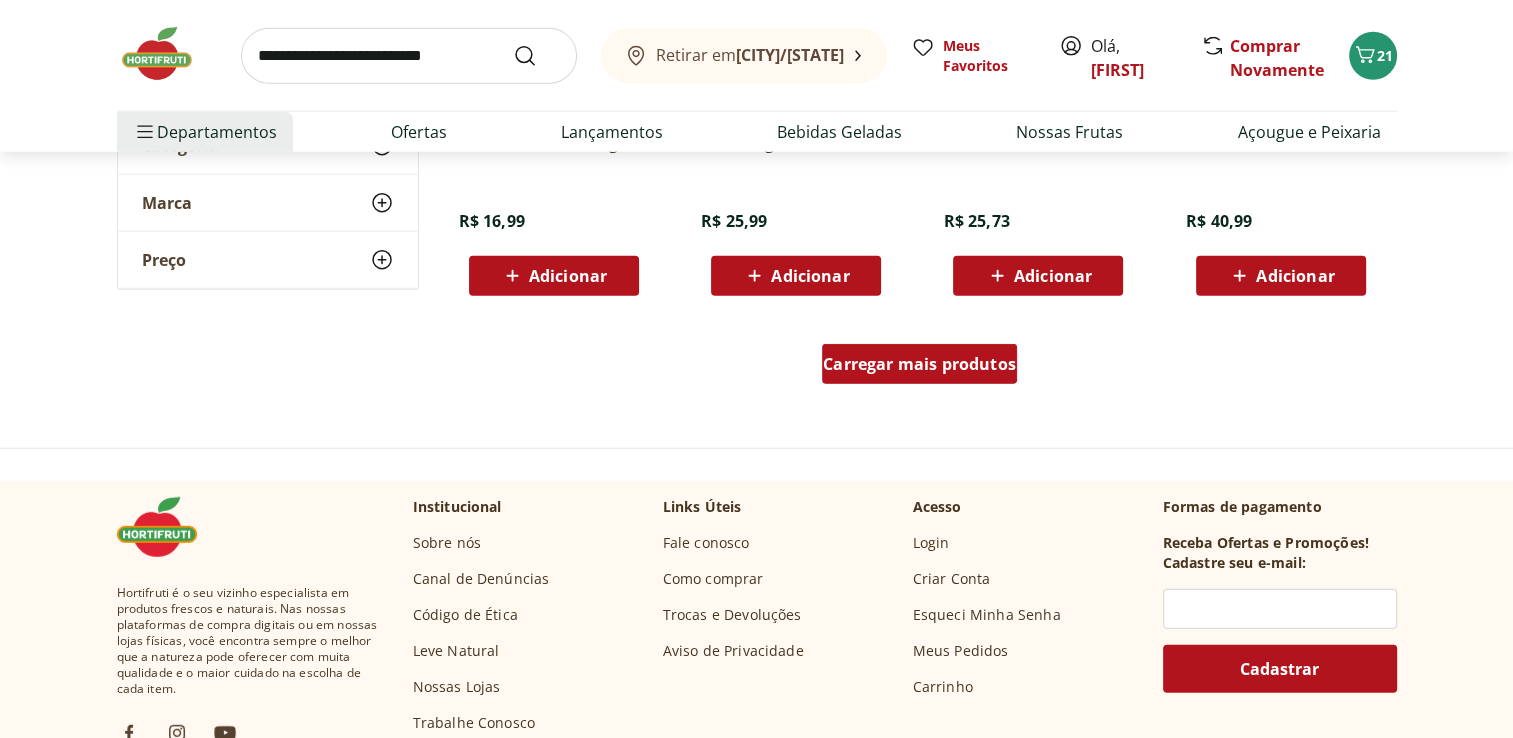 scroll, scrollTop: 5240, scrollLeft: 0, axis: vertical 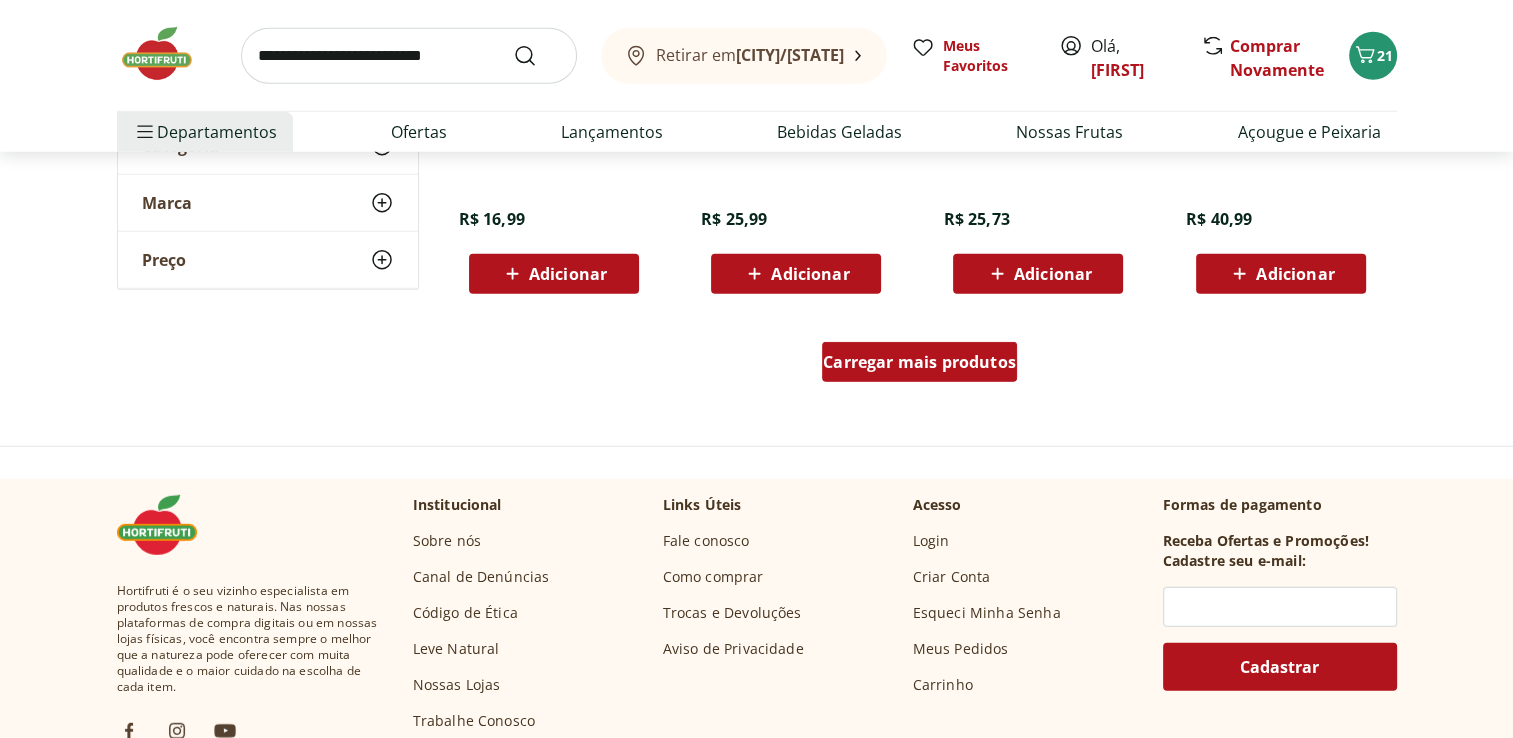 click on "Carregar mais produtos" at bounding box center [919, 362] 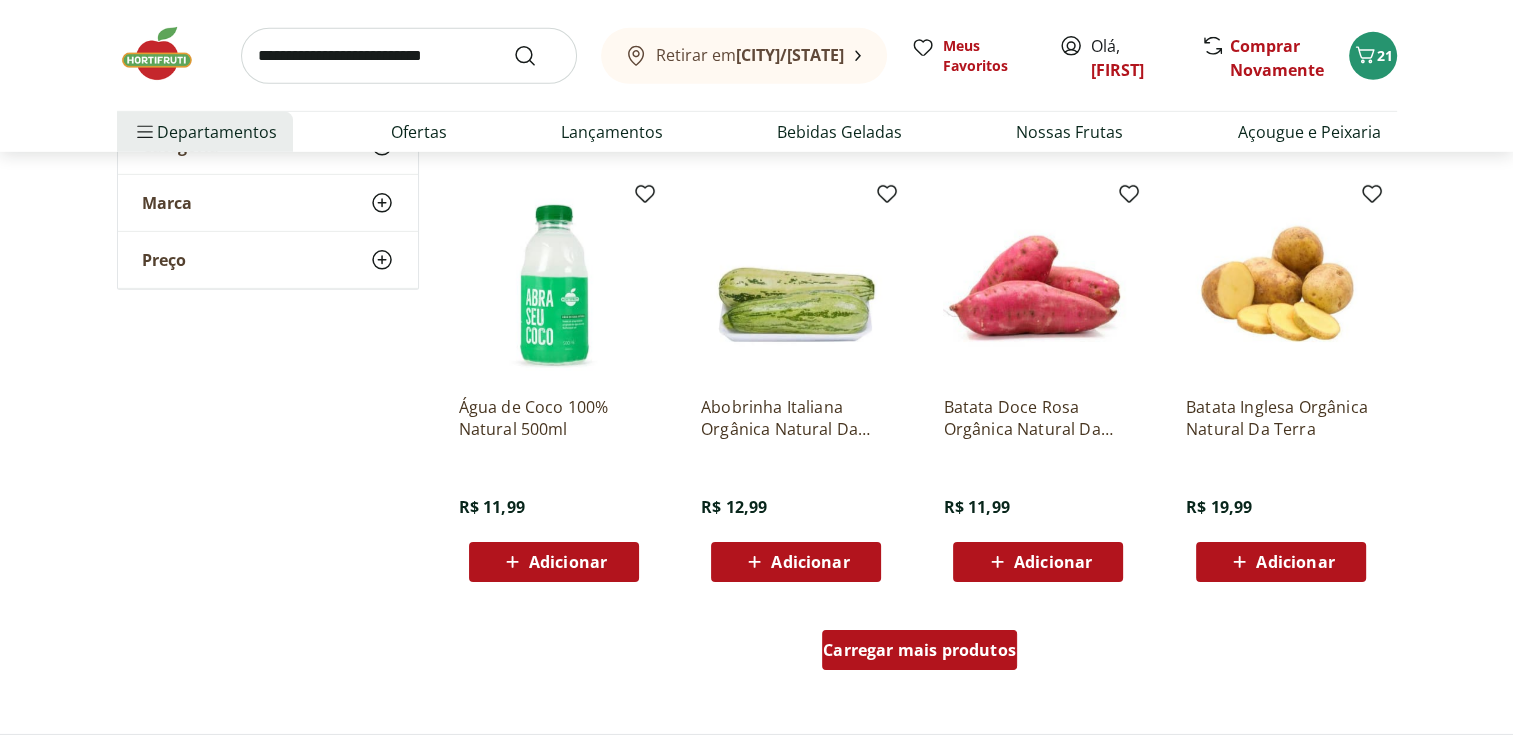 scroll, scrollTop: 6280, scrollLeft: 0, axis: vertical 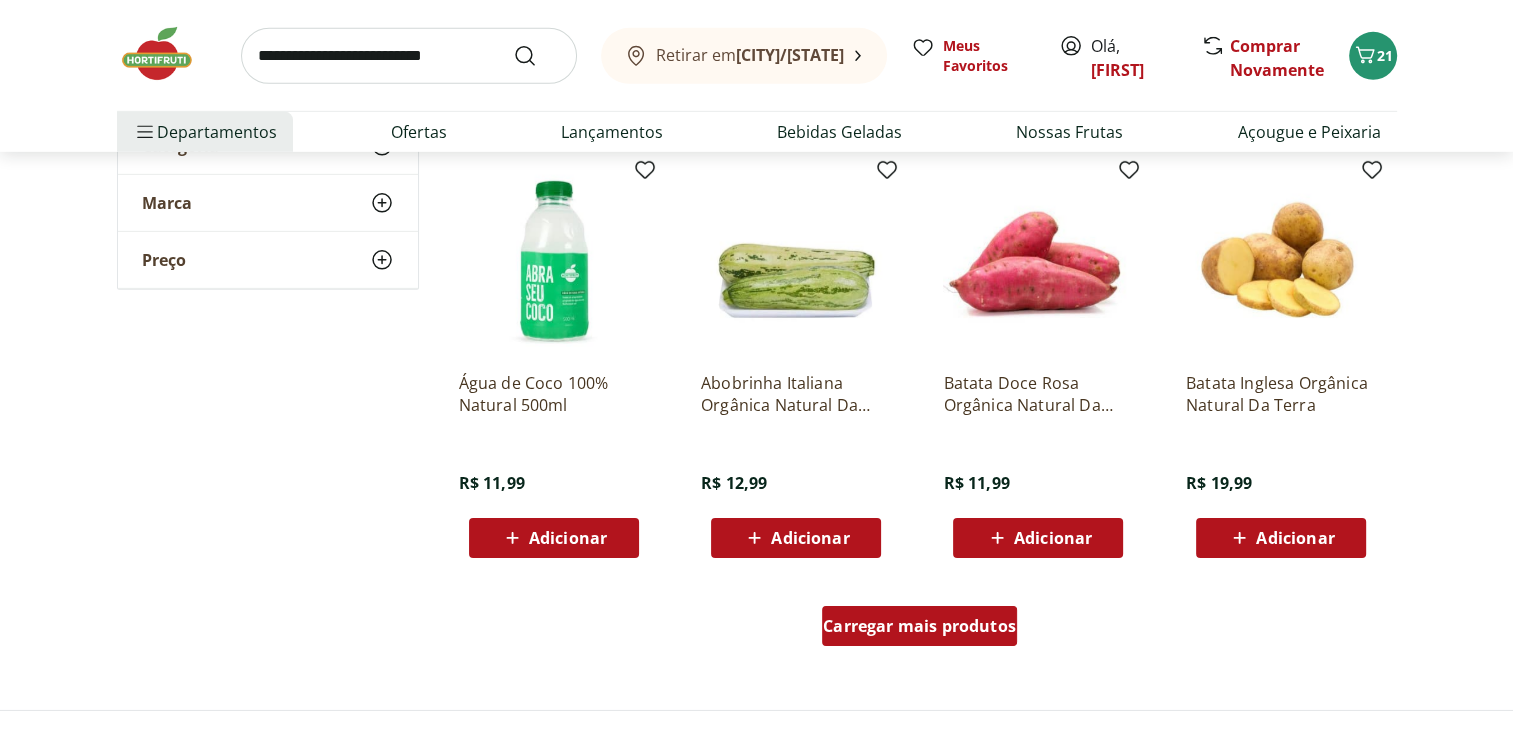 click on "Carregar mais produtos" at bounding box center (919, 626) 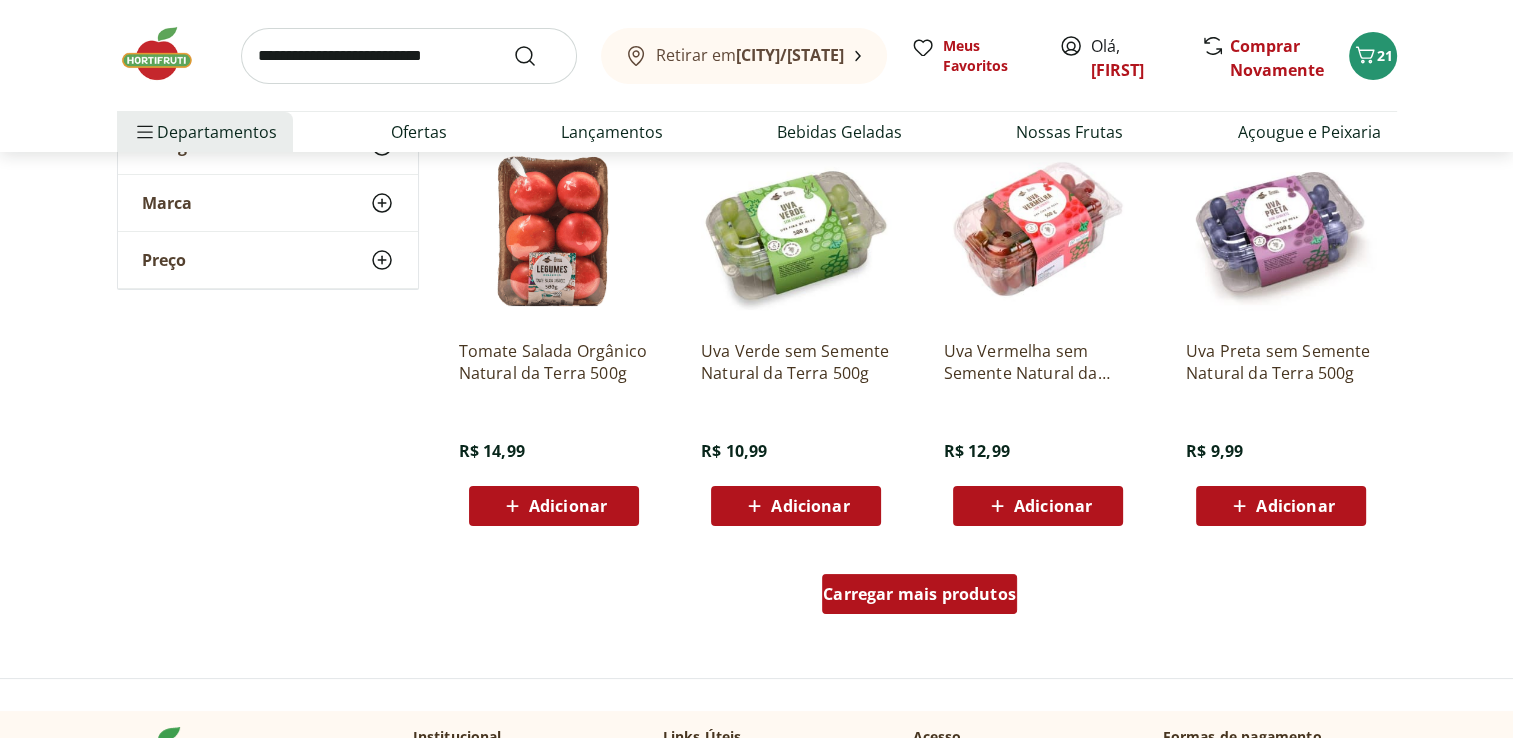 scroll, scrollTop: 7640, scrollLeft: 0, axis: vertical 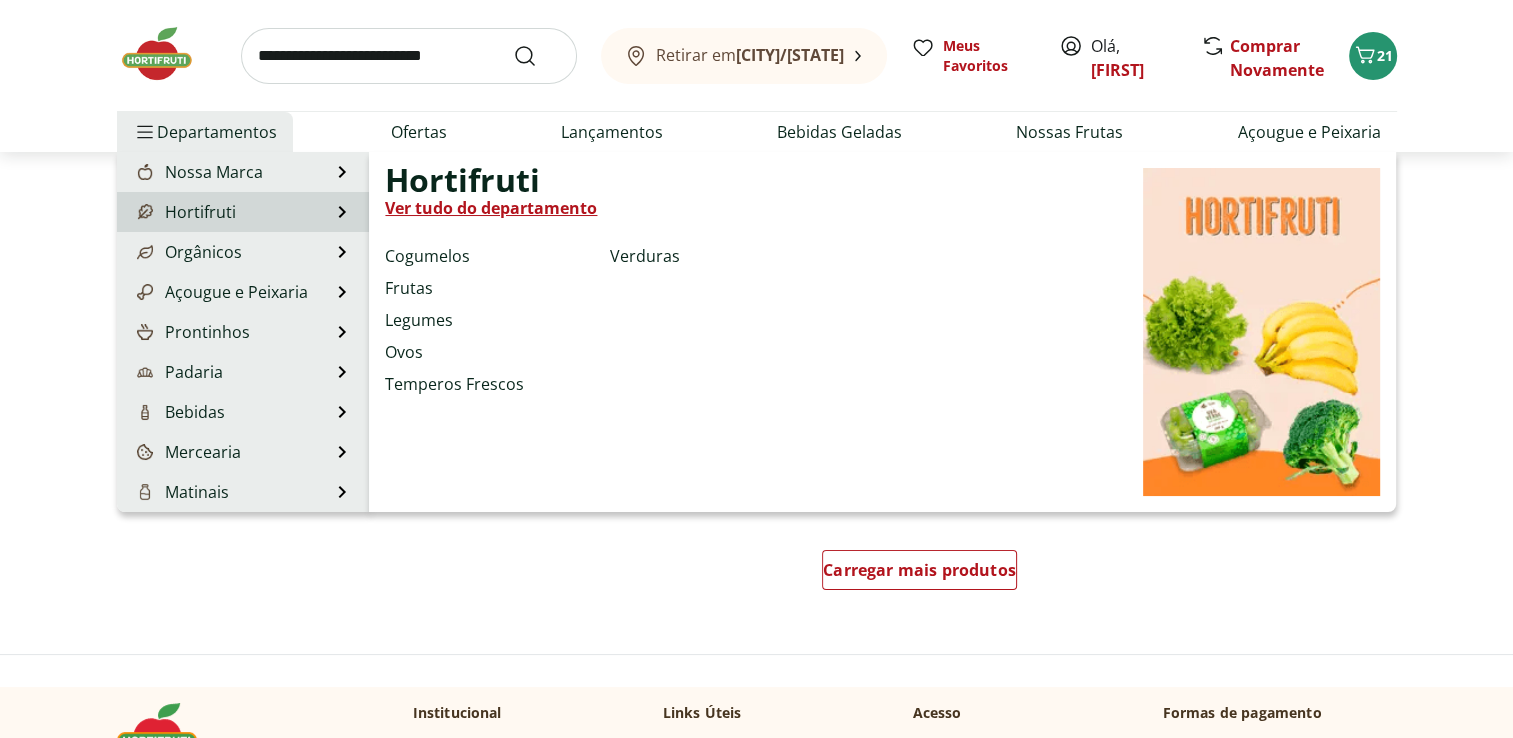 click on "Hortifruti Hortifruti Ver tudo do departamento Cogumelos Frutas Legumes Ovos Temperos Frescos Verduras" at bounding box center (243, 212) 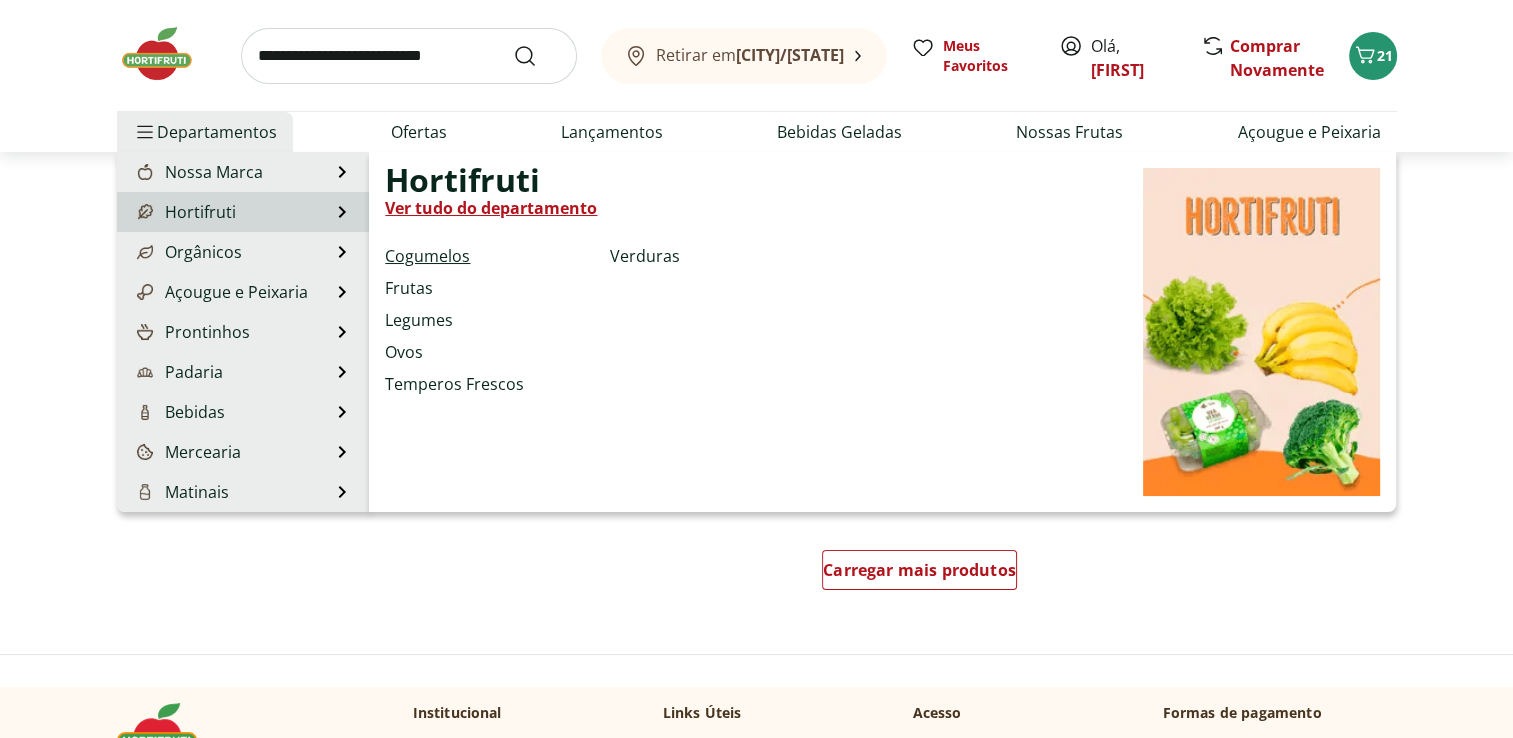 click on "Cogumelos" at bounding box center [427, 256] 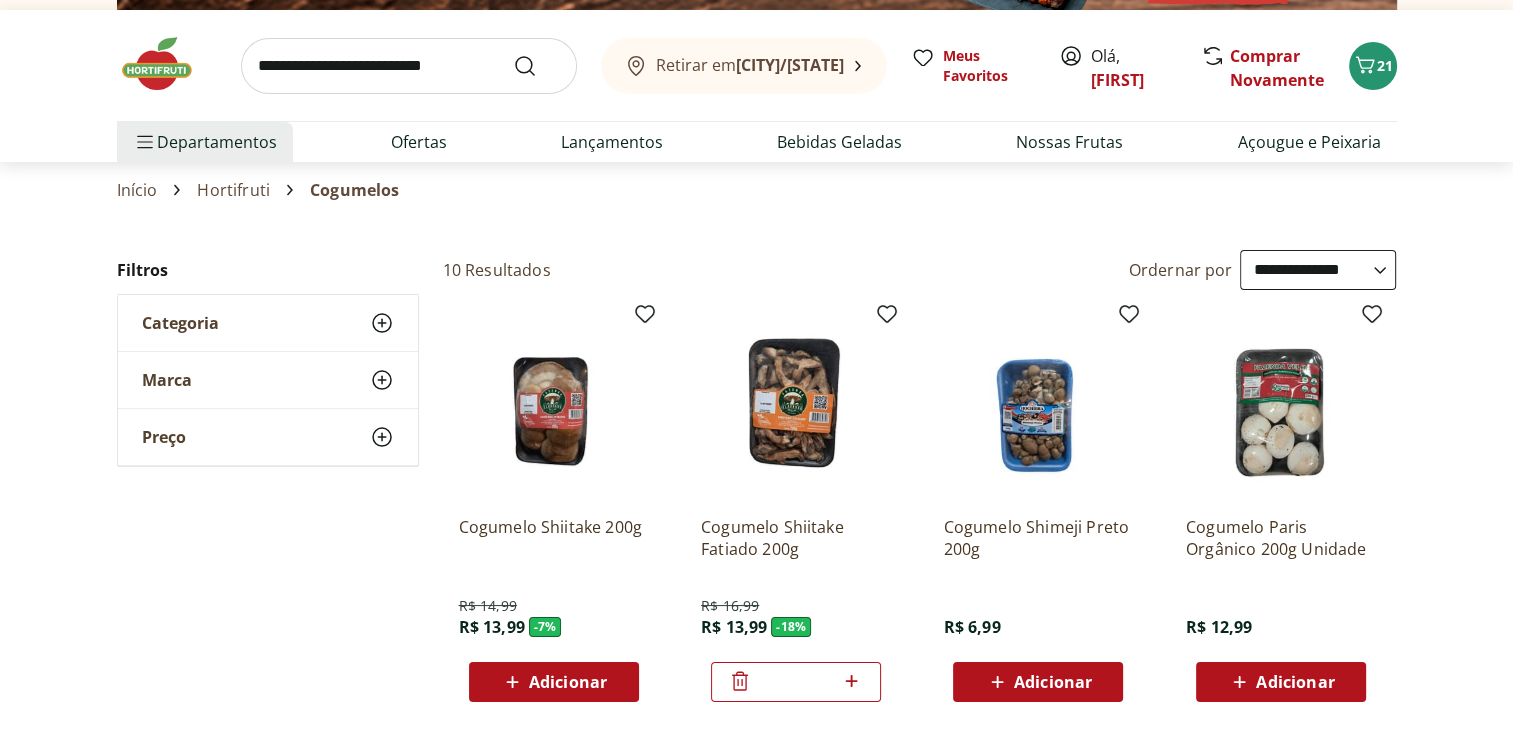 scroll, scrollTop: 200, scrollLeft: 0, axis: vertical 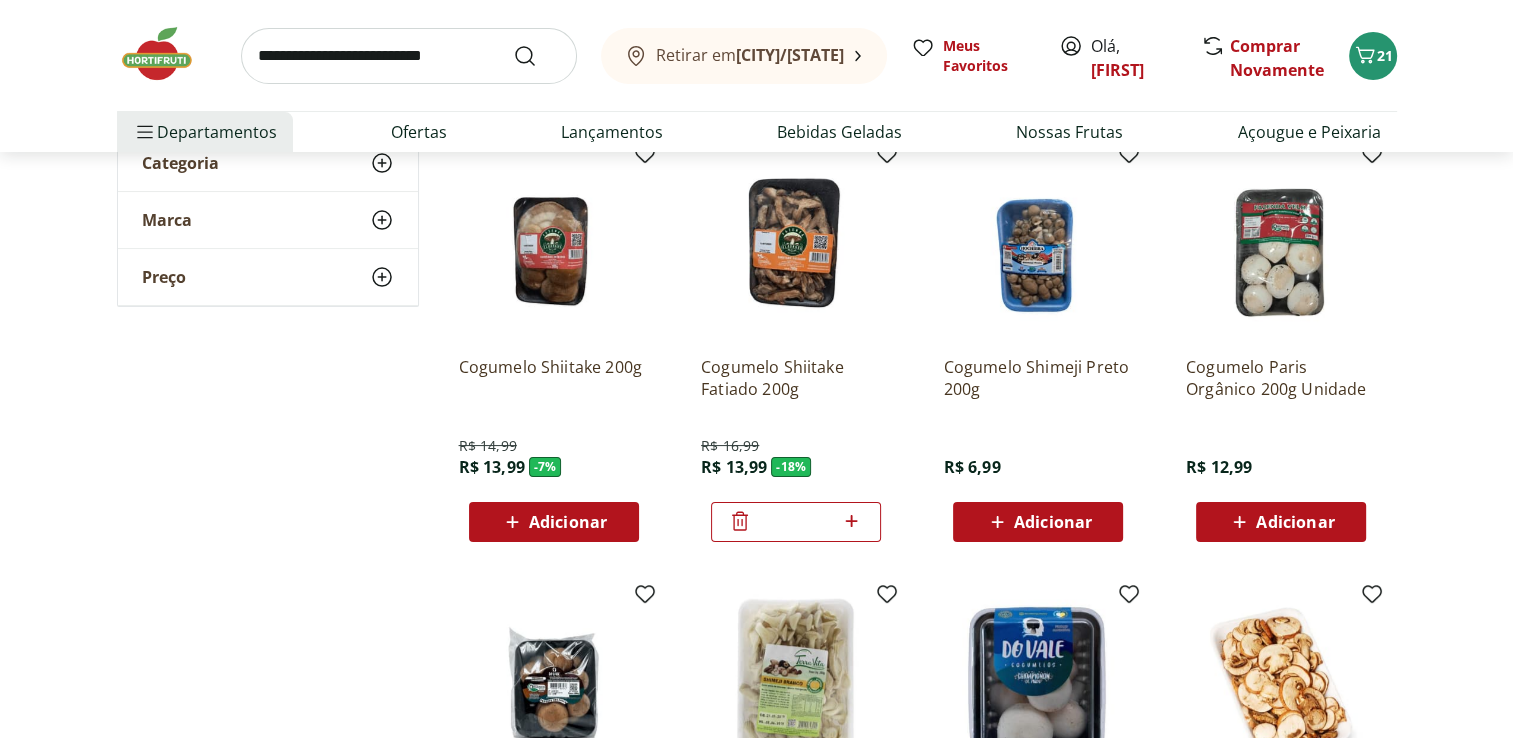 click on "Adicionar" at bounding box center (1053, 522) 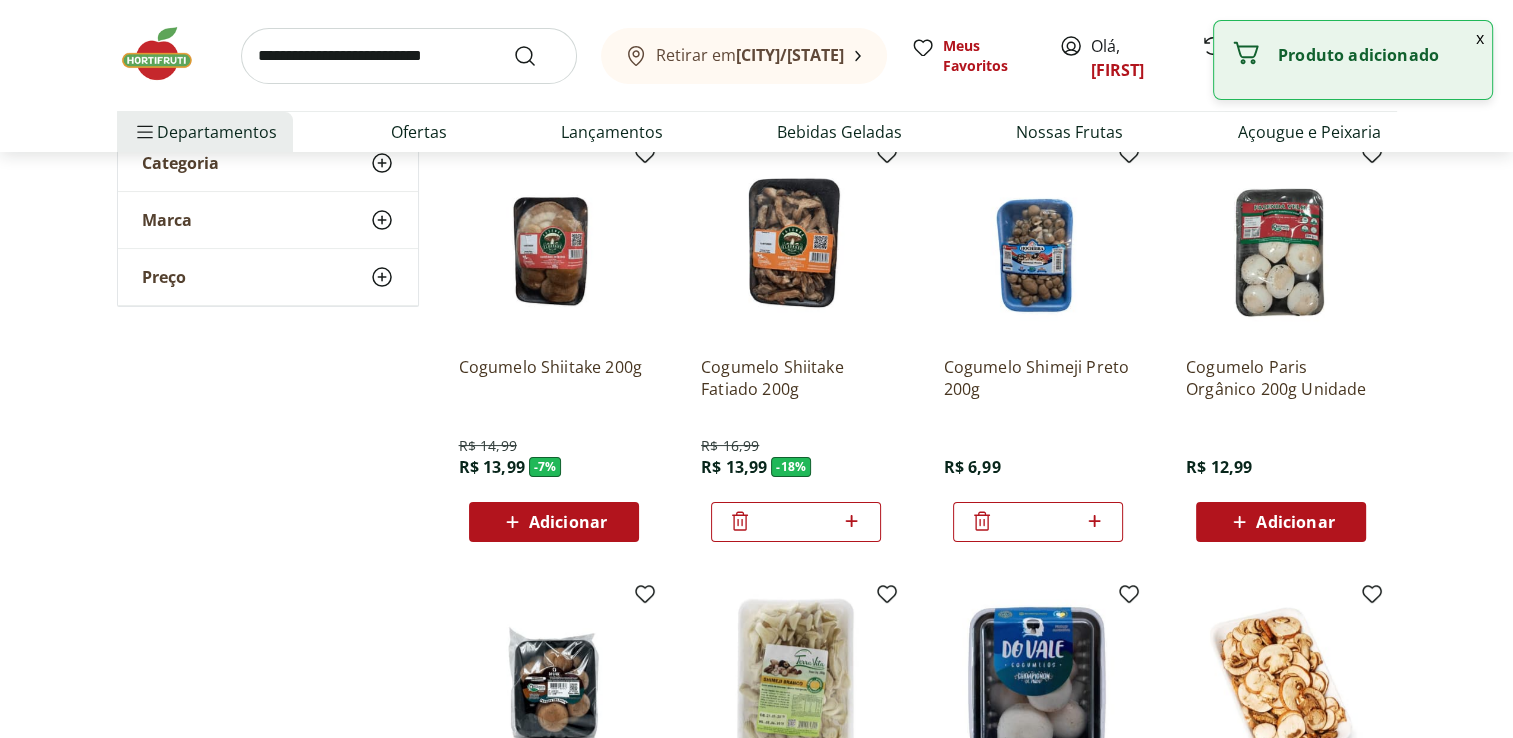 click 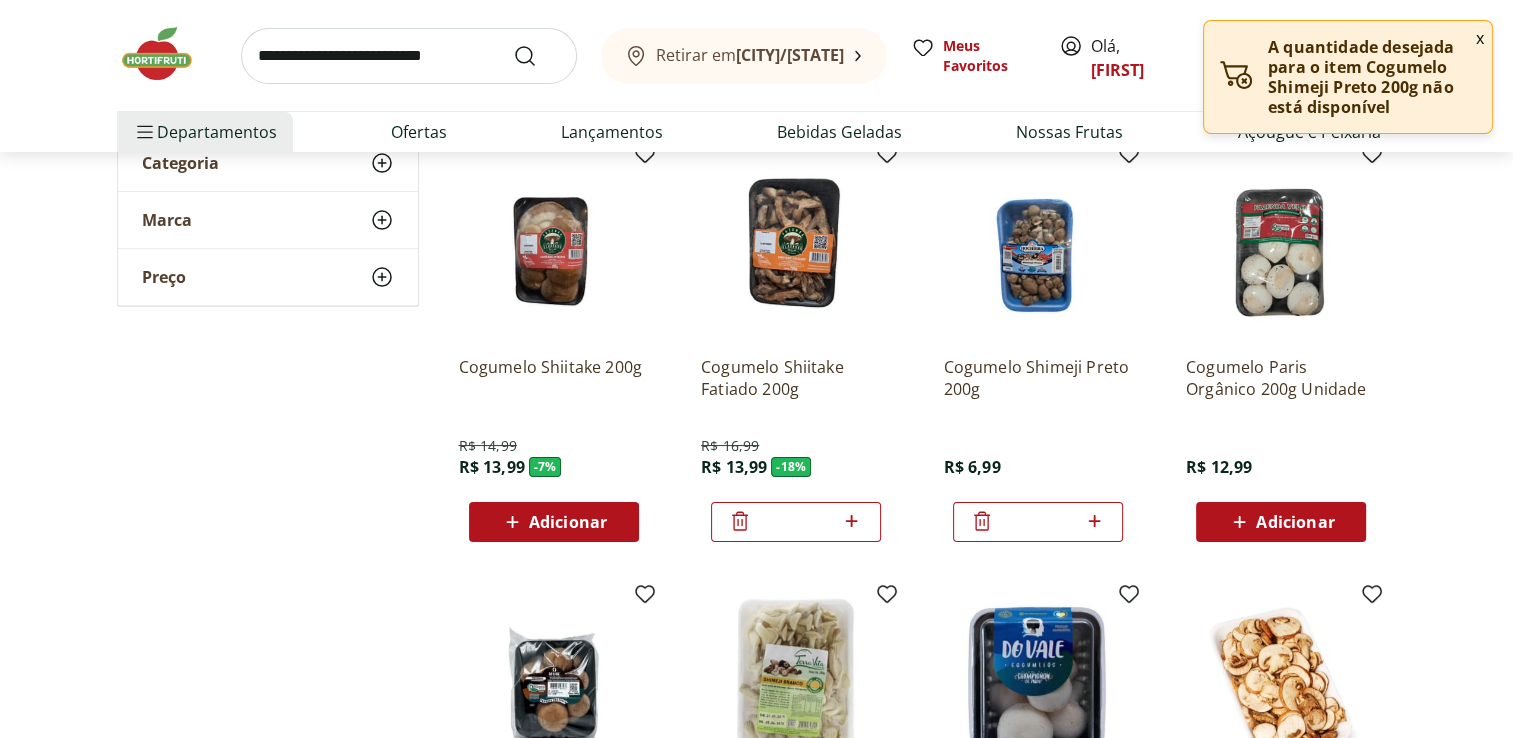 click on "*" at bounding box center [796, 522] 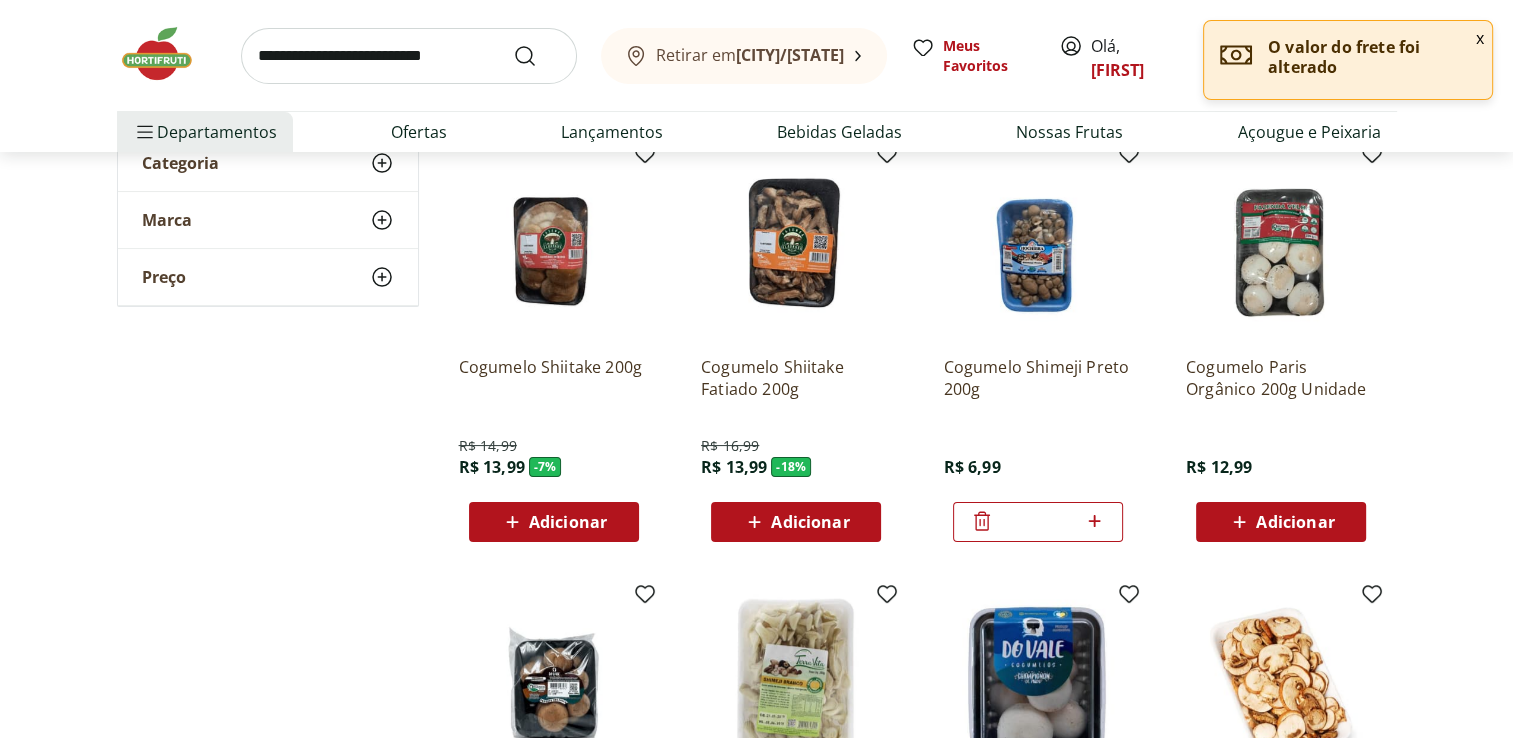 click 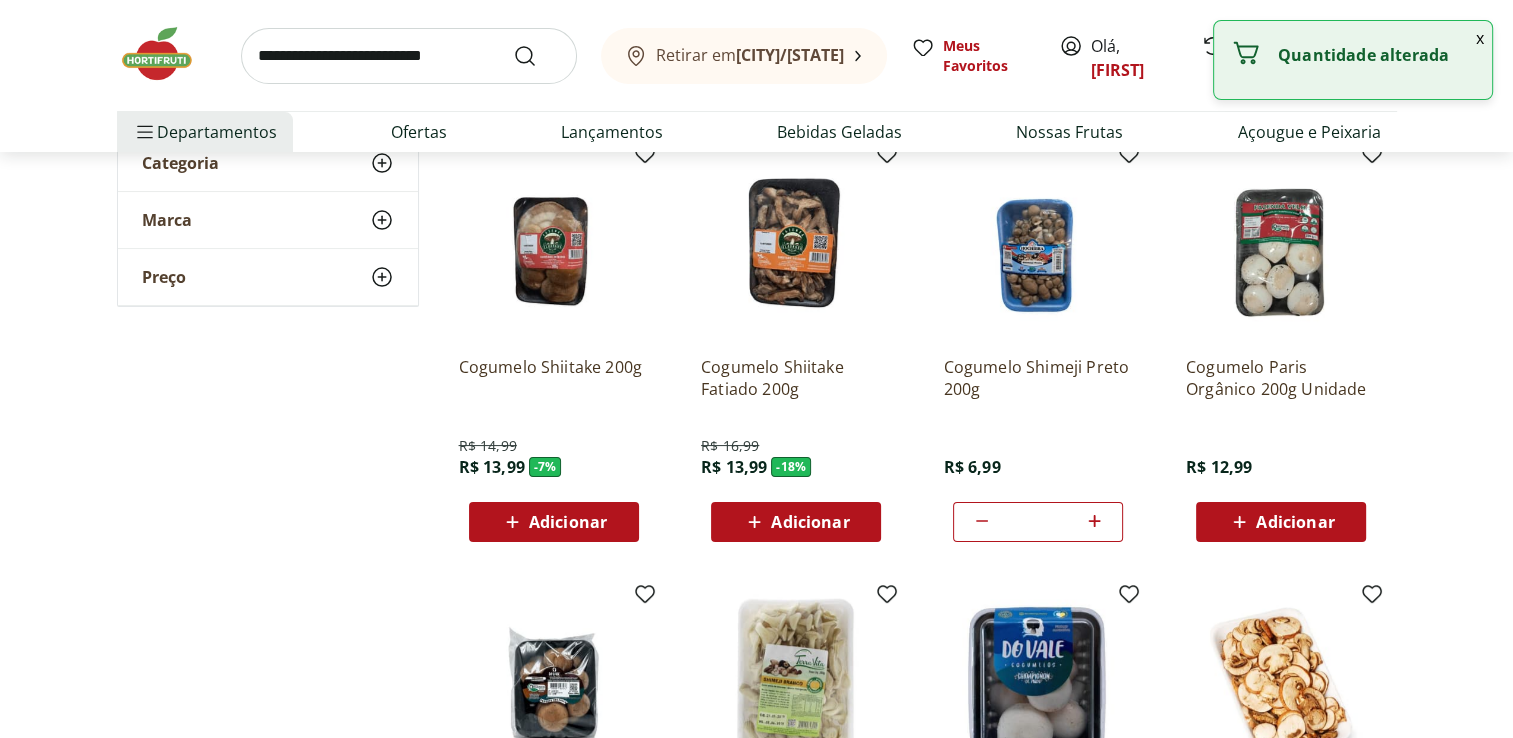 type 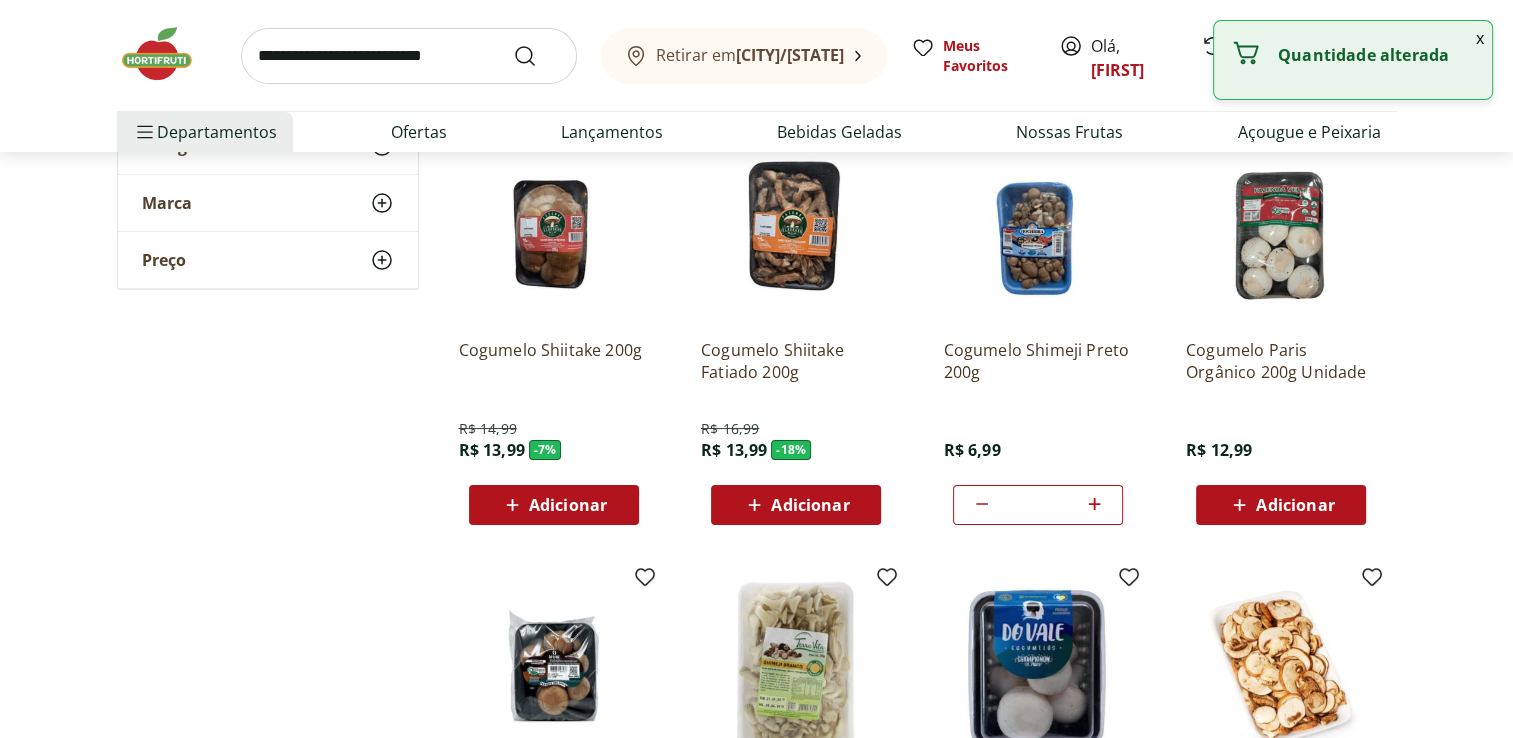 scroll, scrollTop: 0, scrollLeft: 0, axis: both 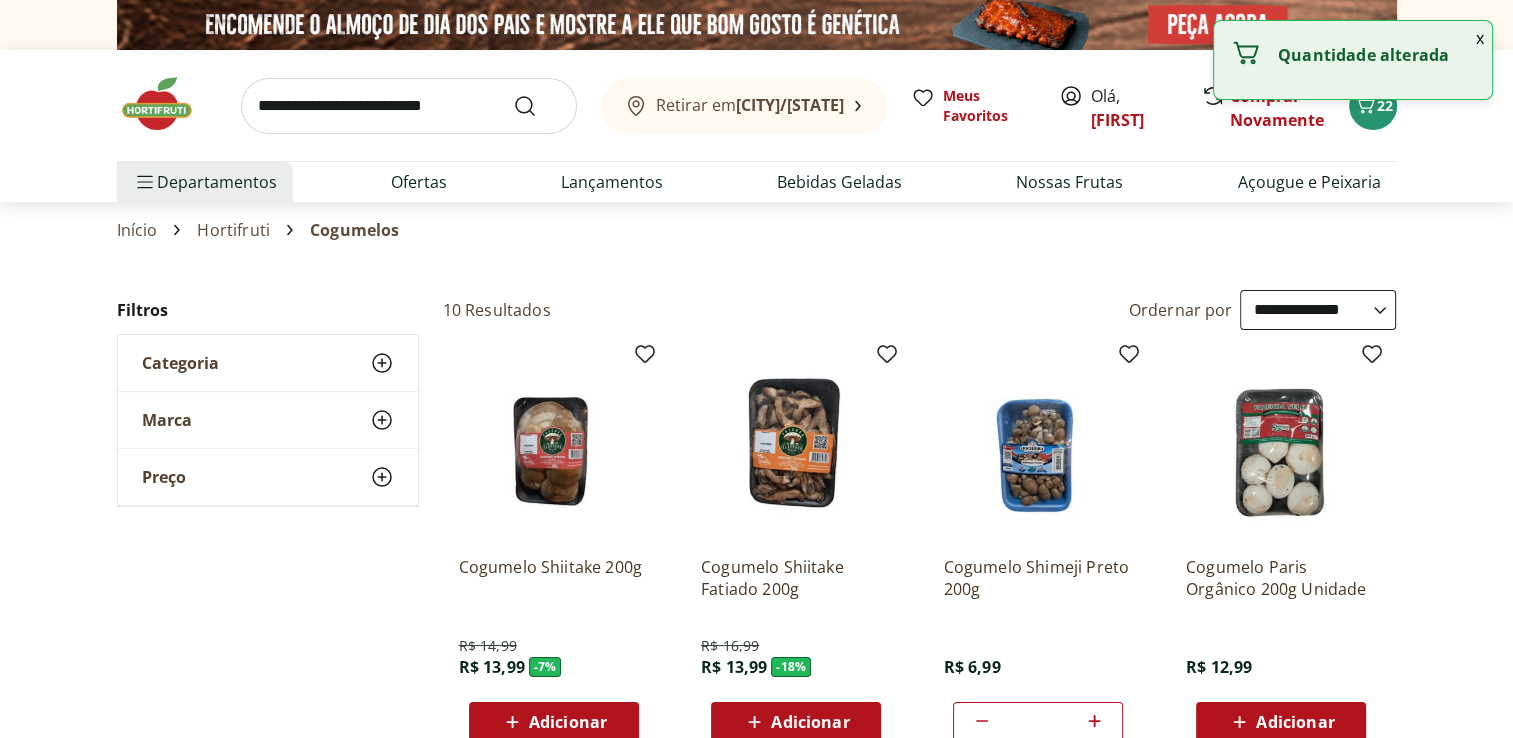 type on "*" 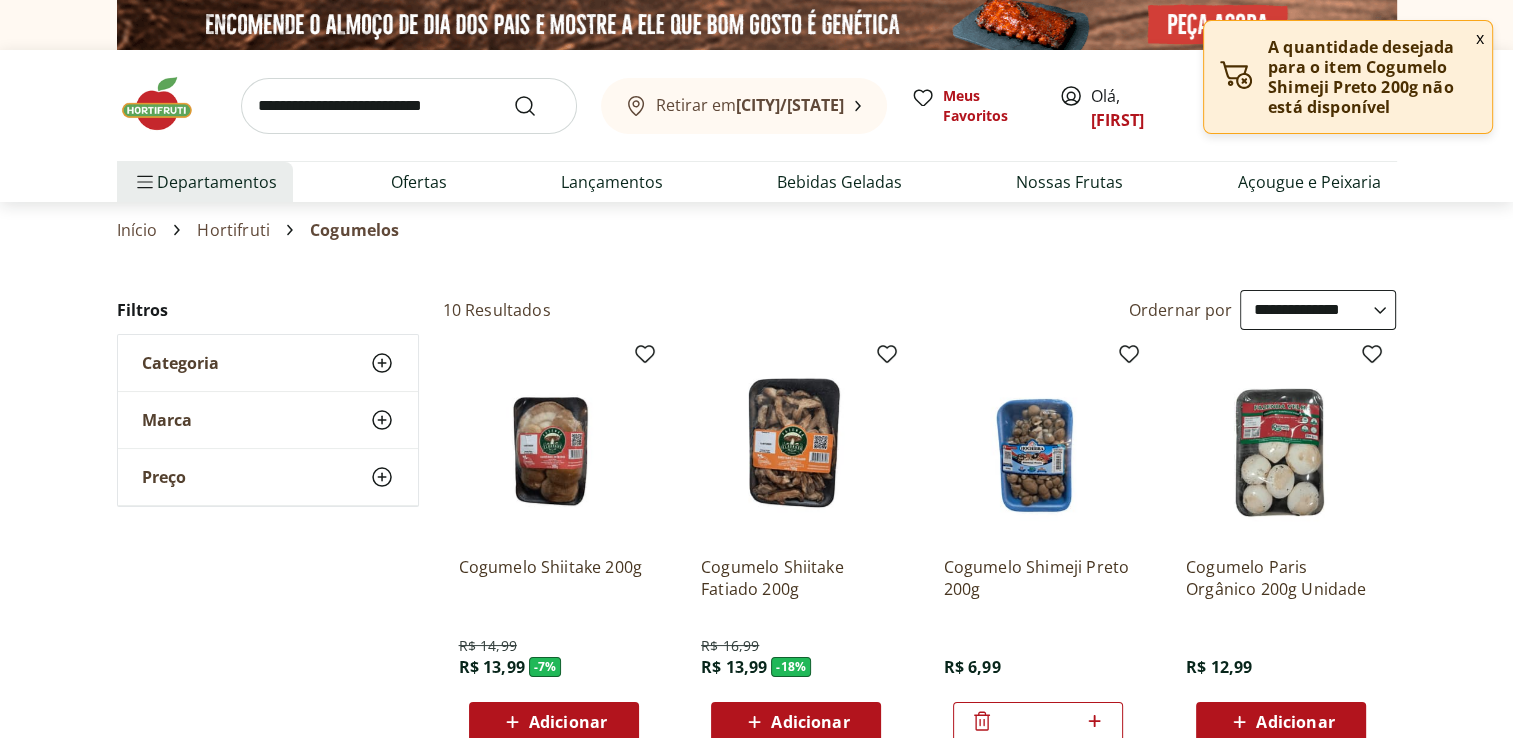 click on "Hortifruti" at bounding box center [233, 230] 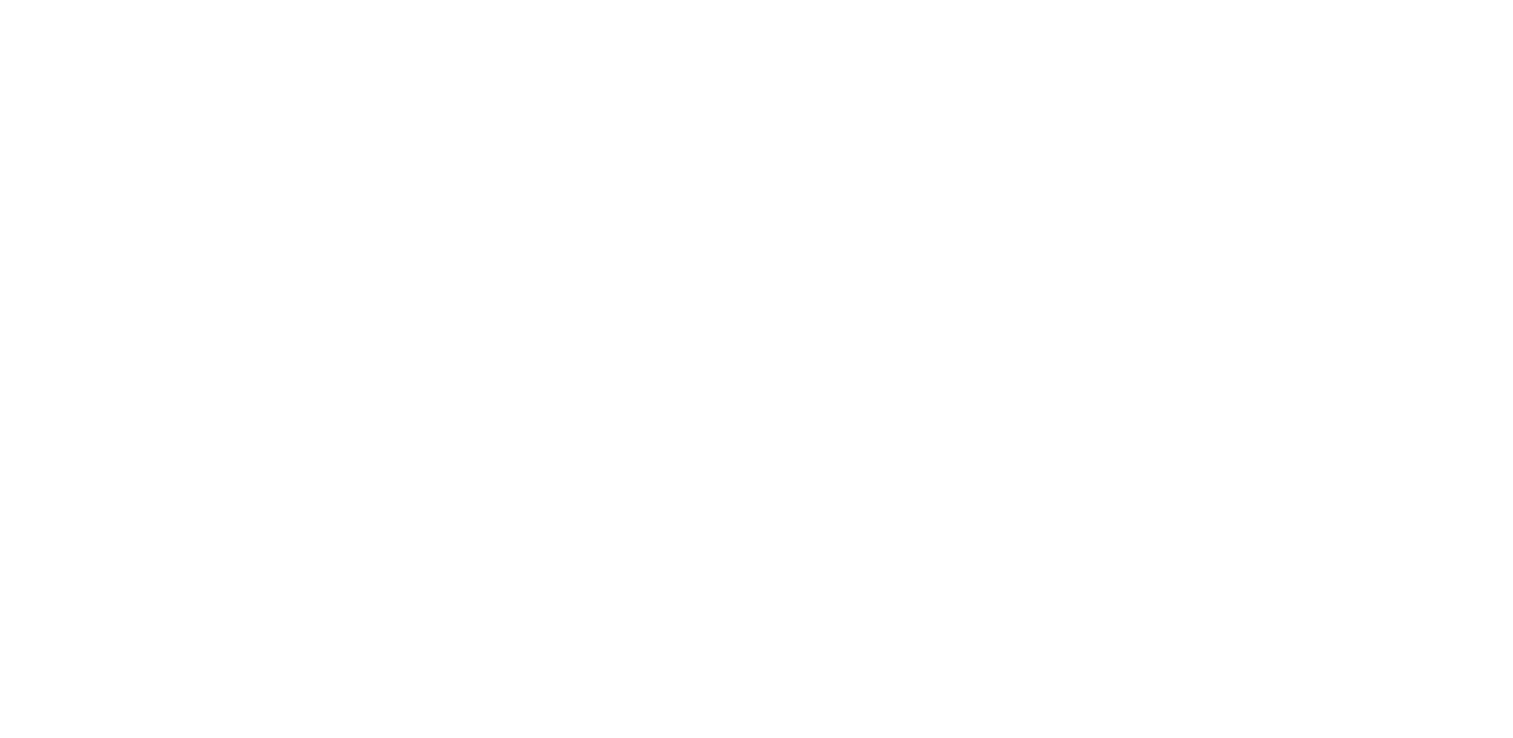 select on "**********" 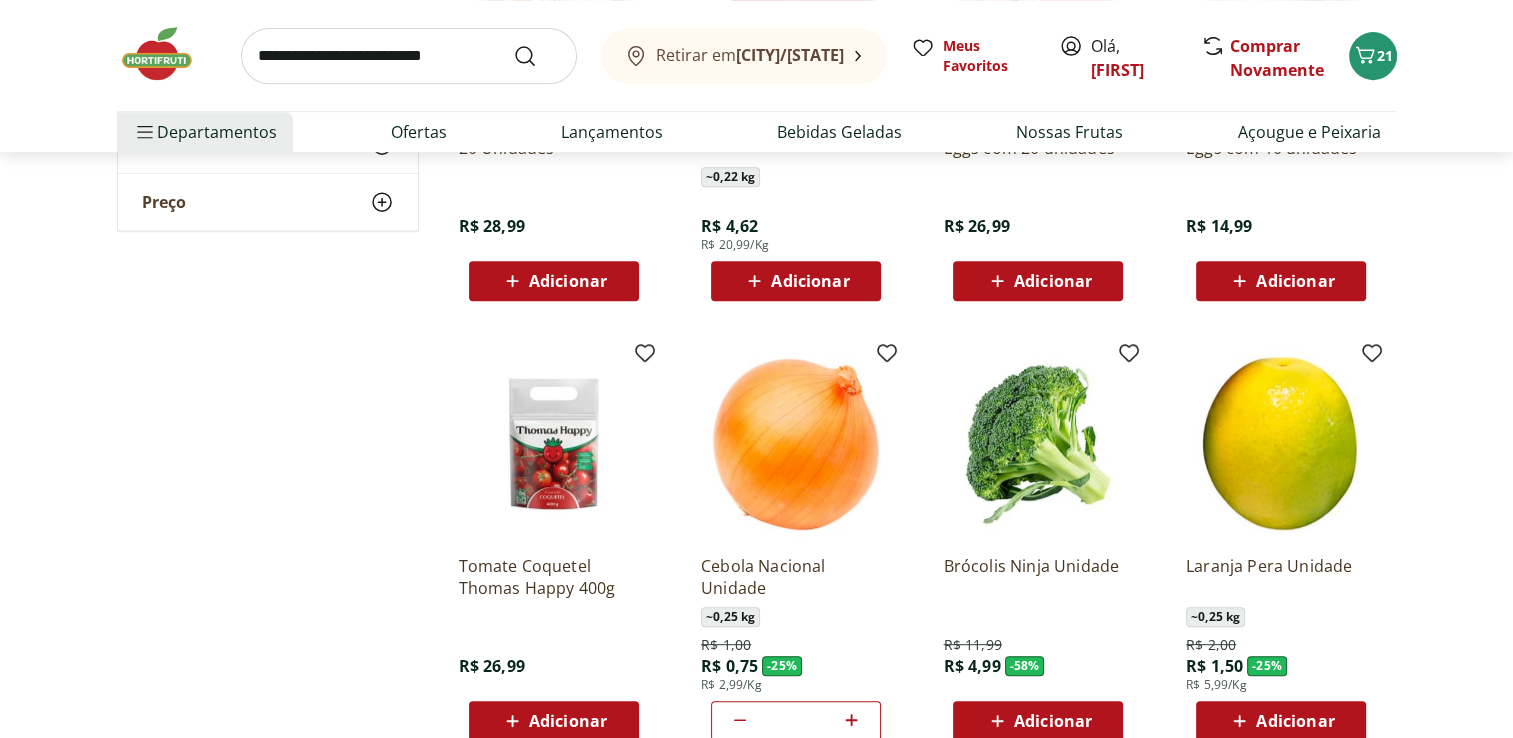 scroll, scrollTop: 960, scrollLeft: 0, axis: vertical 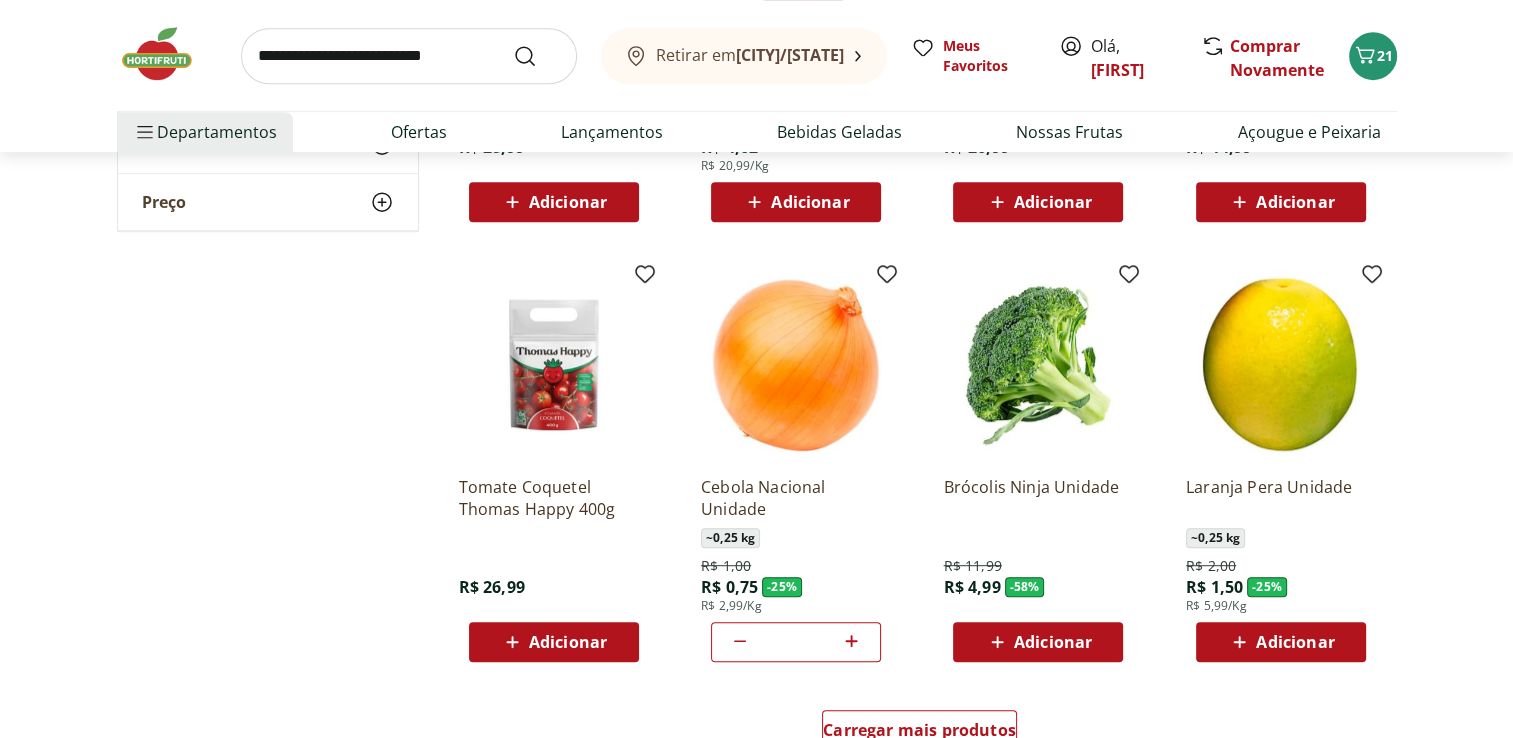 click on "Adicionar" at bounding box center [1053, 642] 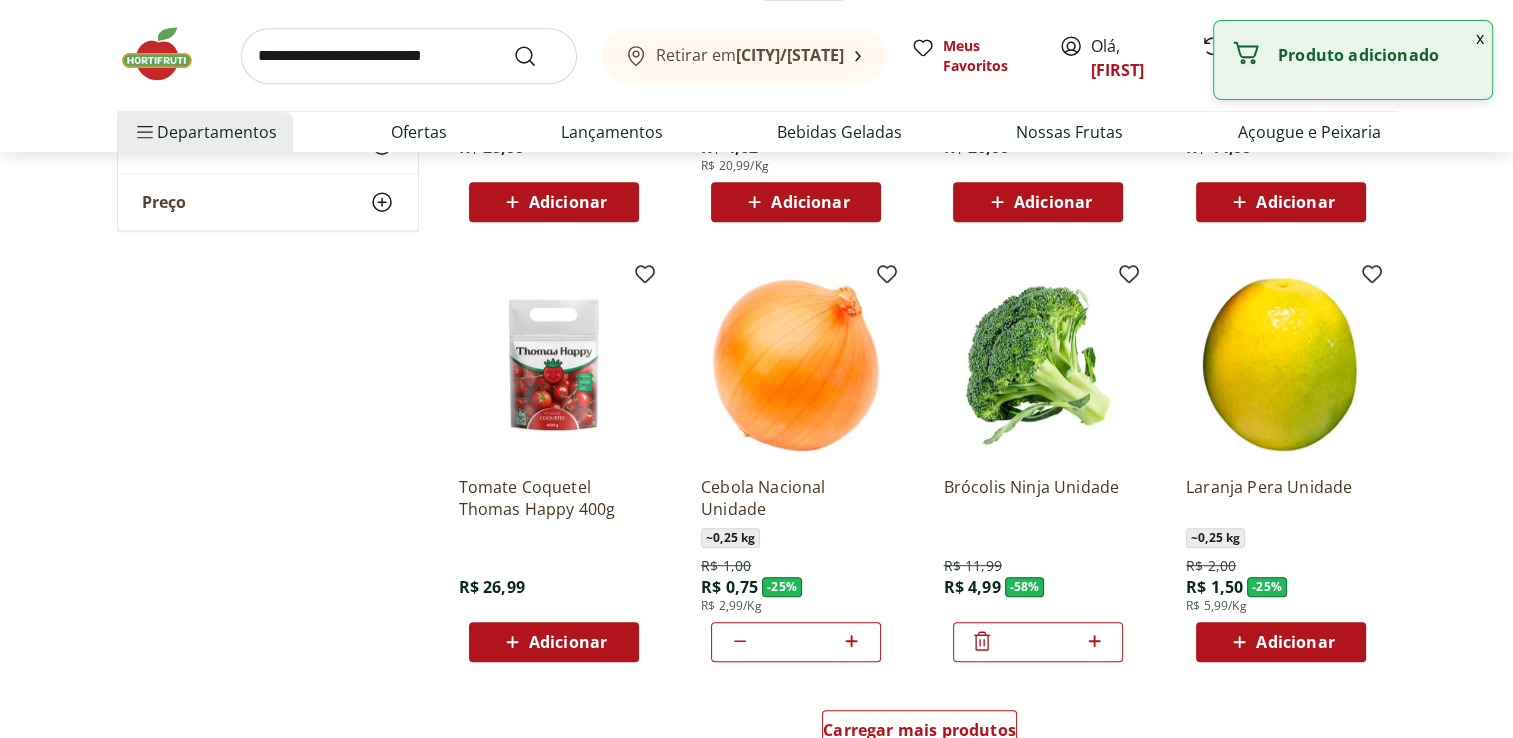 click 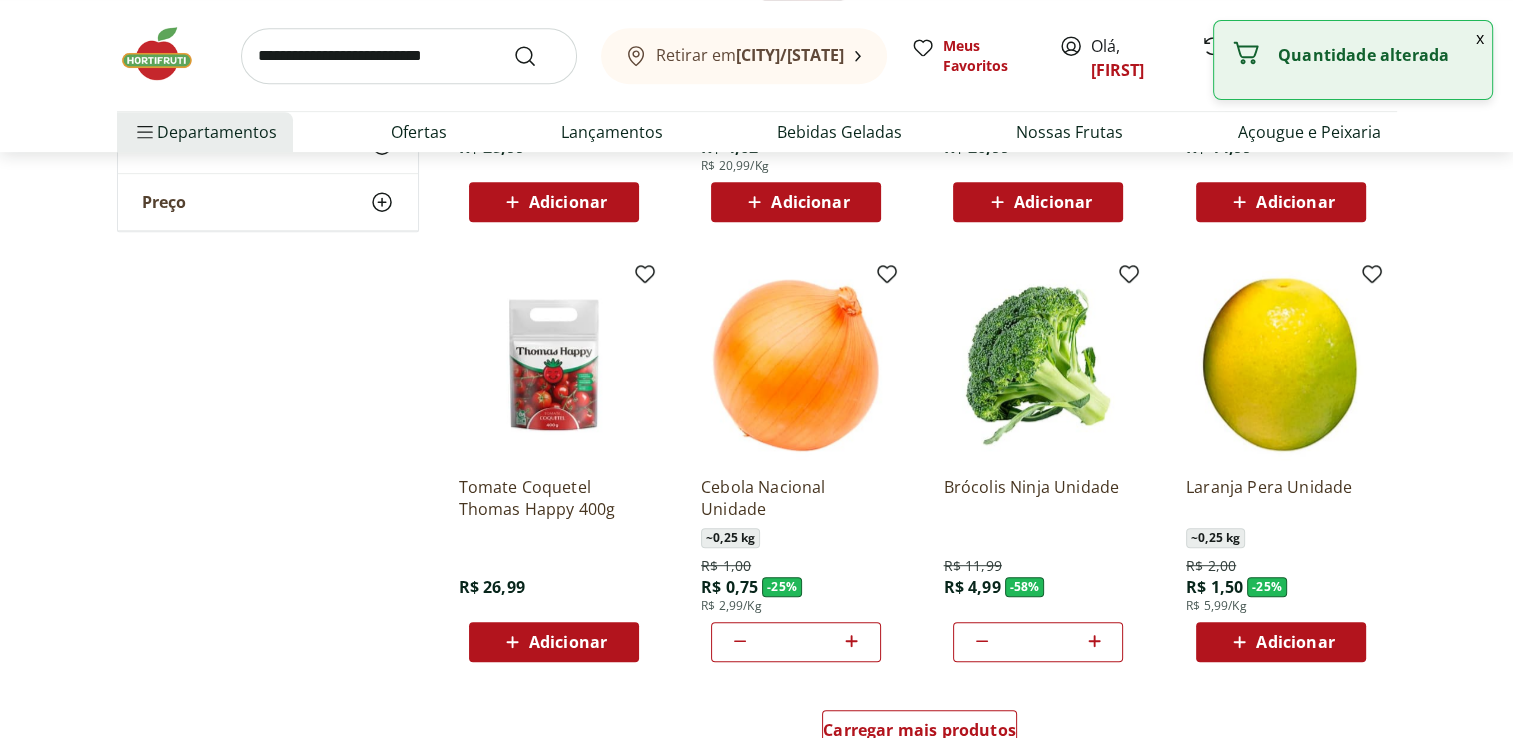 click 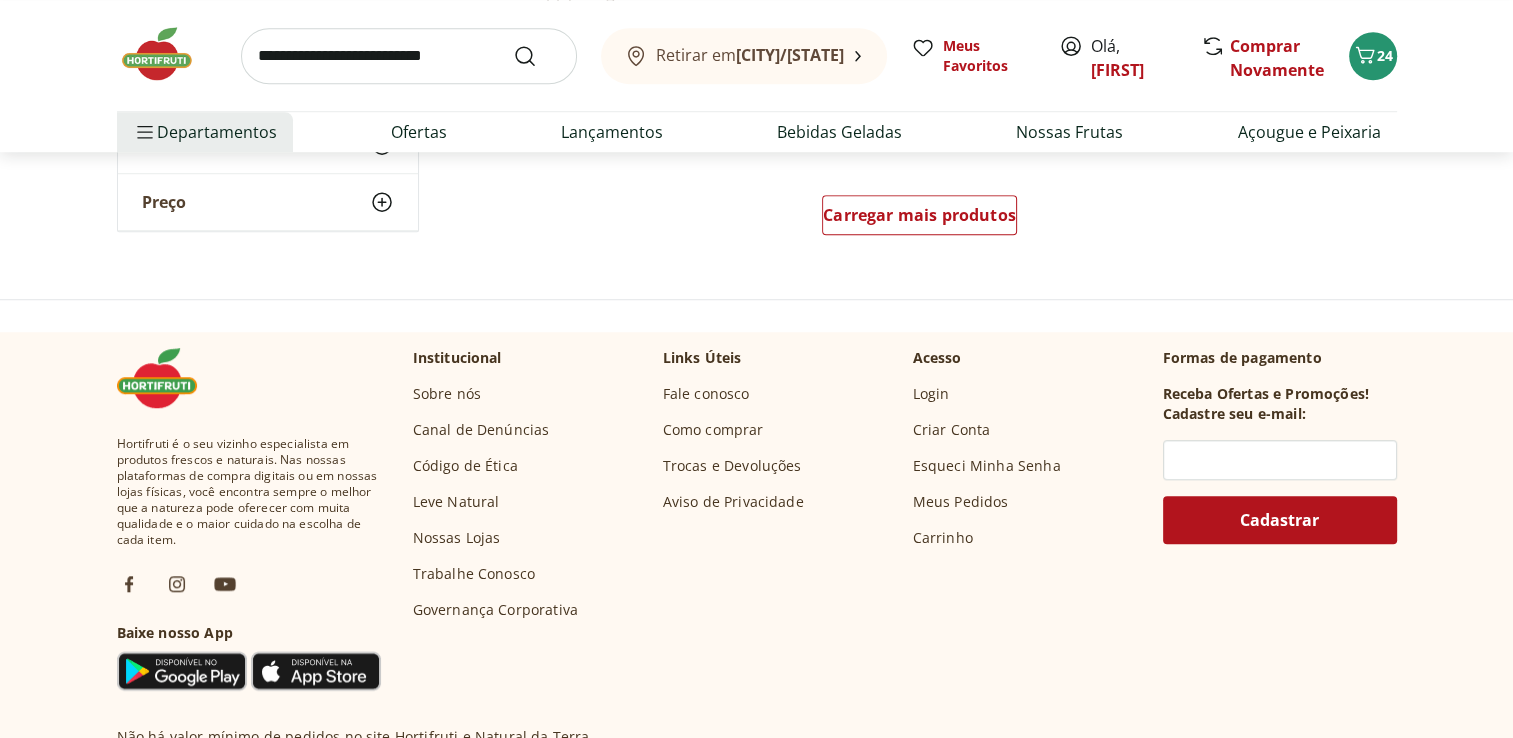 scroll, scrollTop: 1480, scrollLeft: 0, axis: vertical 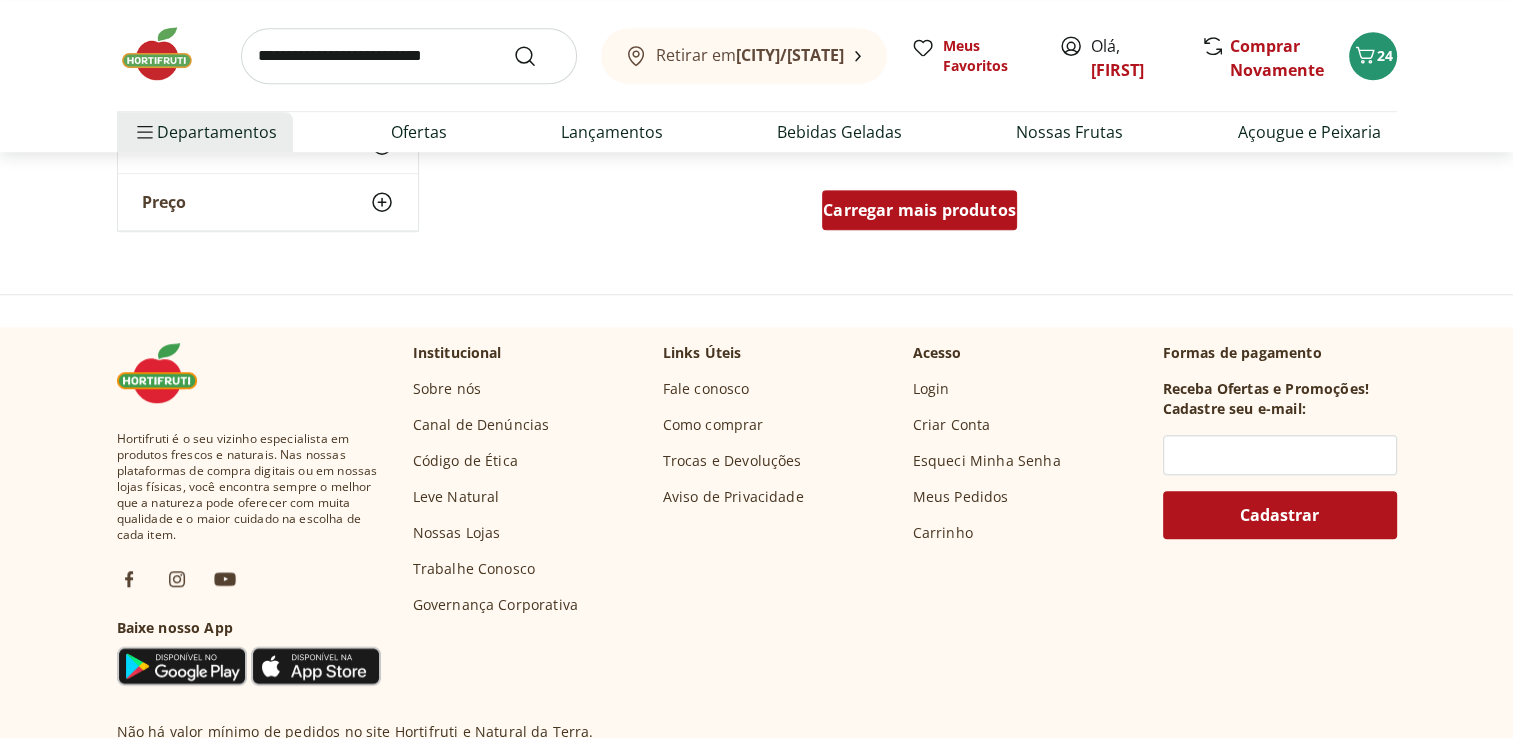click on "Carregar mais produtos" at bounding box center [919, 210] 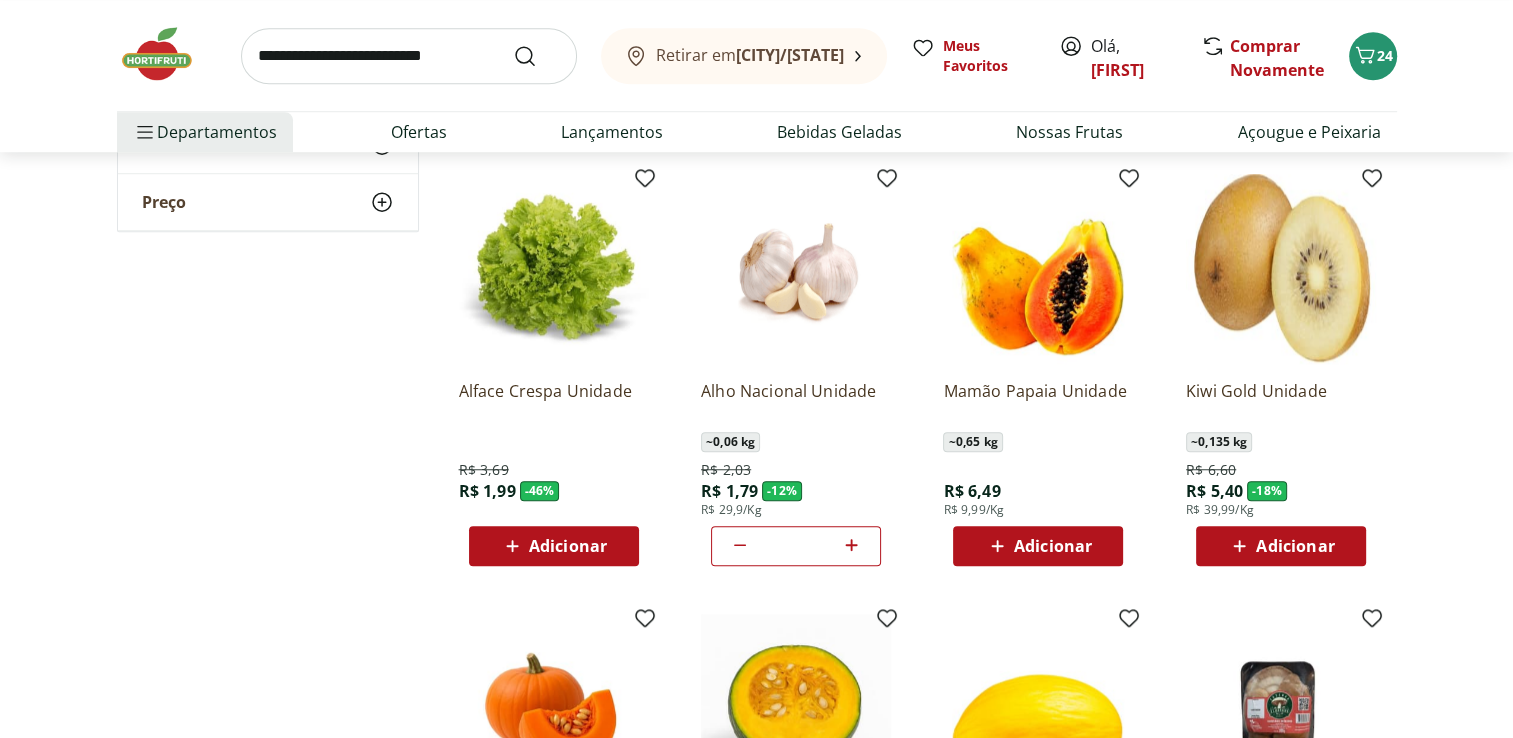 click on "Adicionar" at bounding box center [1053, 546] 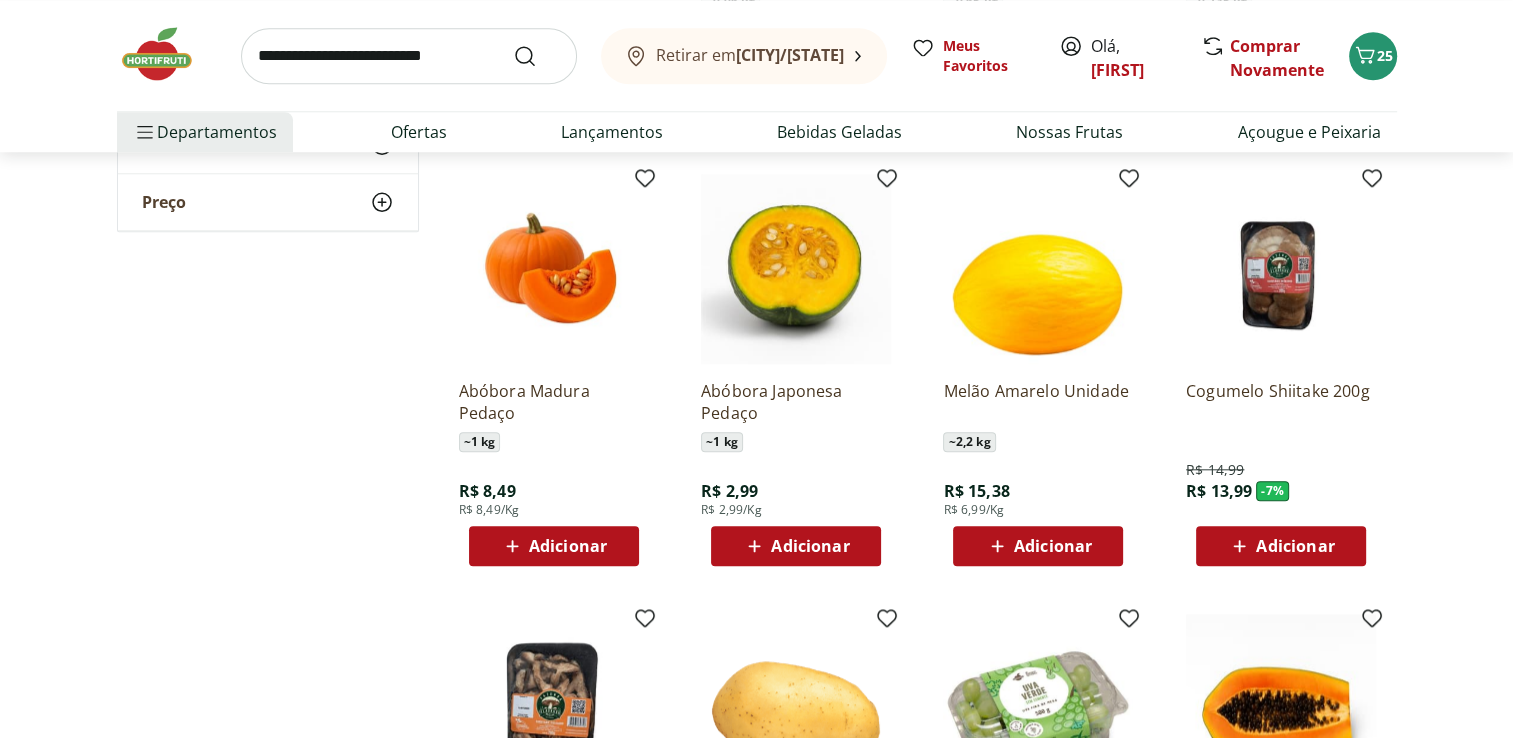 scroll, scrollTop: 1960, scrollLeft: 0, axis: vertical 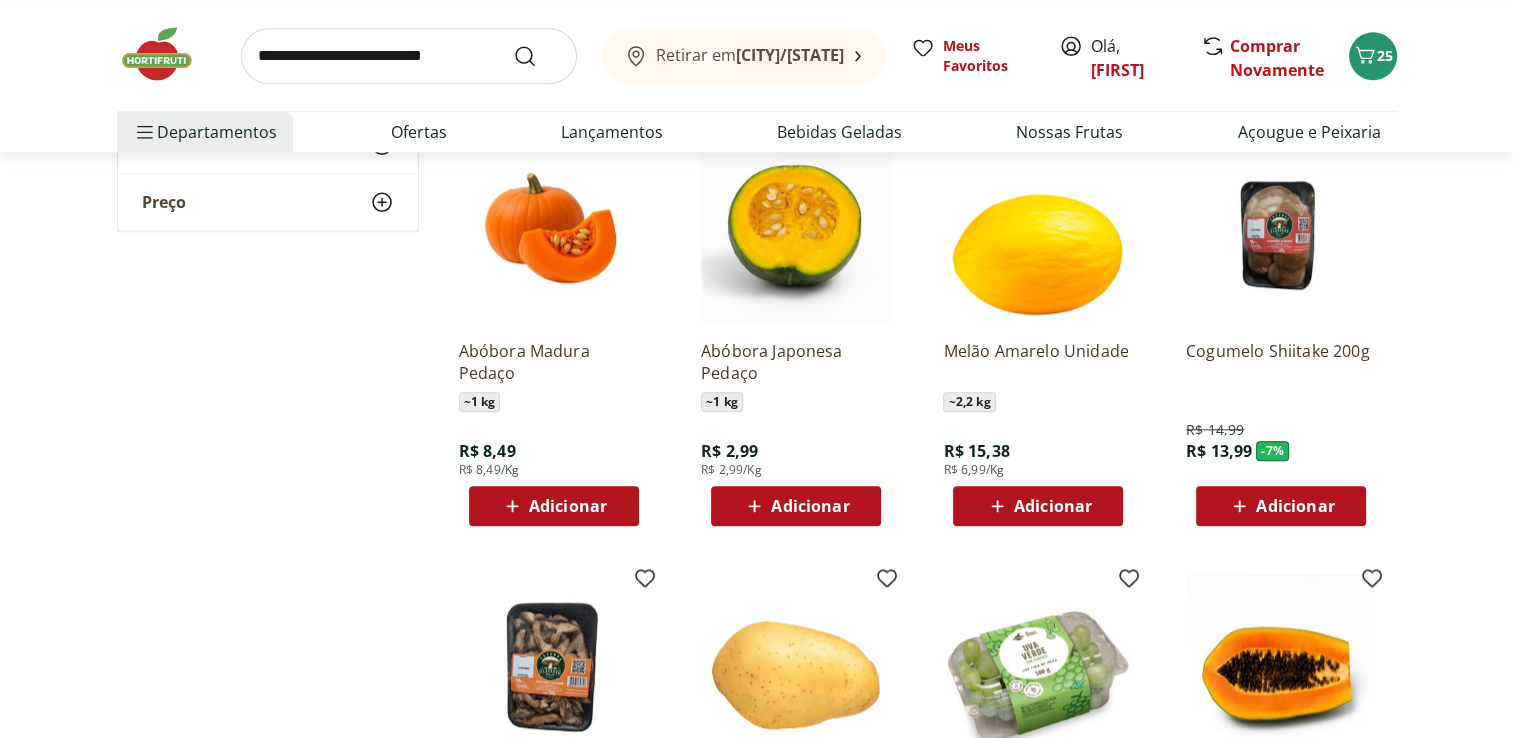 click on "Adicionar" at bounding box center (810, 506) 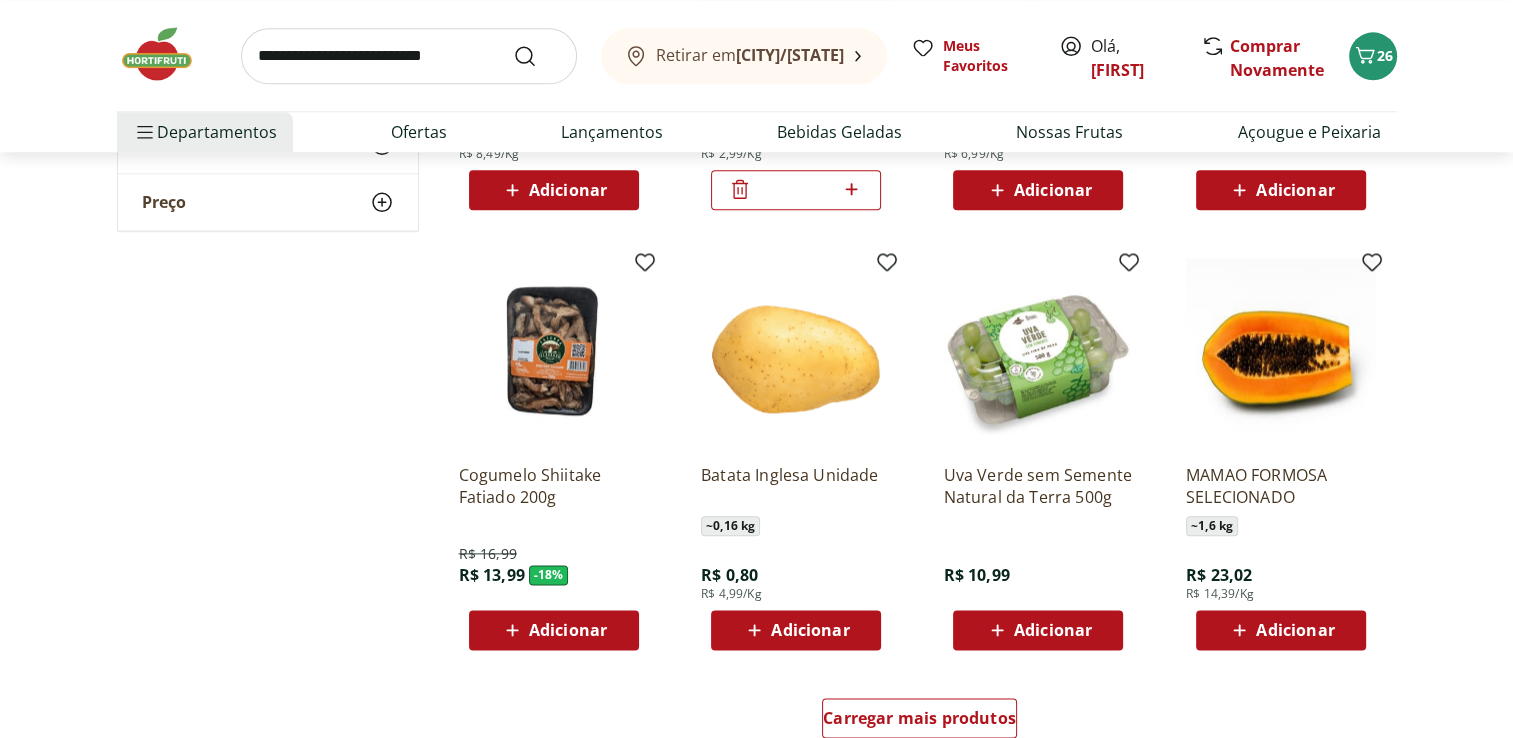 scroll, scrollTop: 2280, scrollLeft: 0, axis: vertical 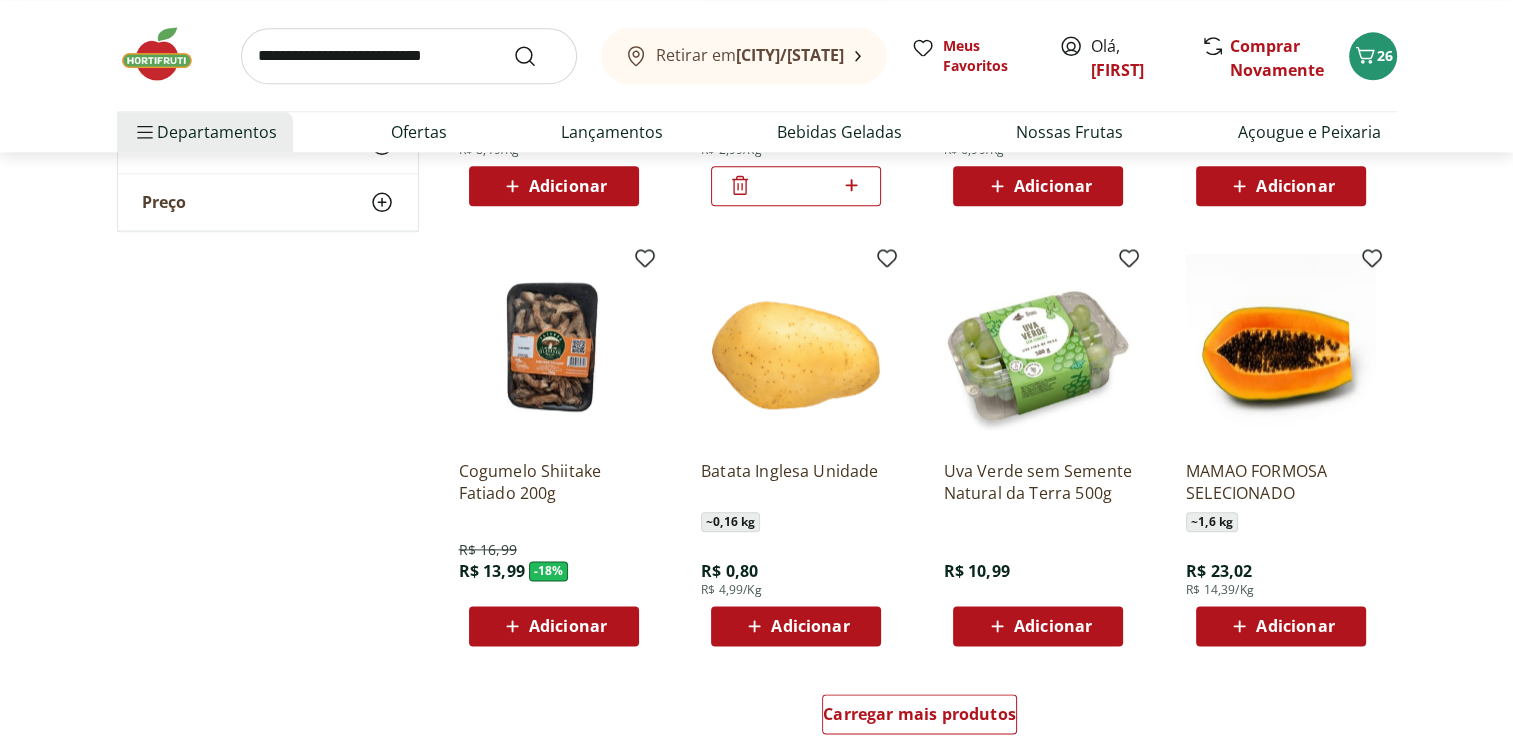 click on "Adicionar" at bounding box center [810, 626] 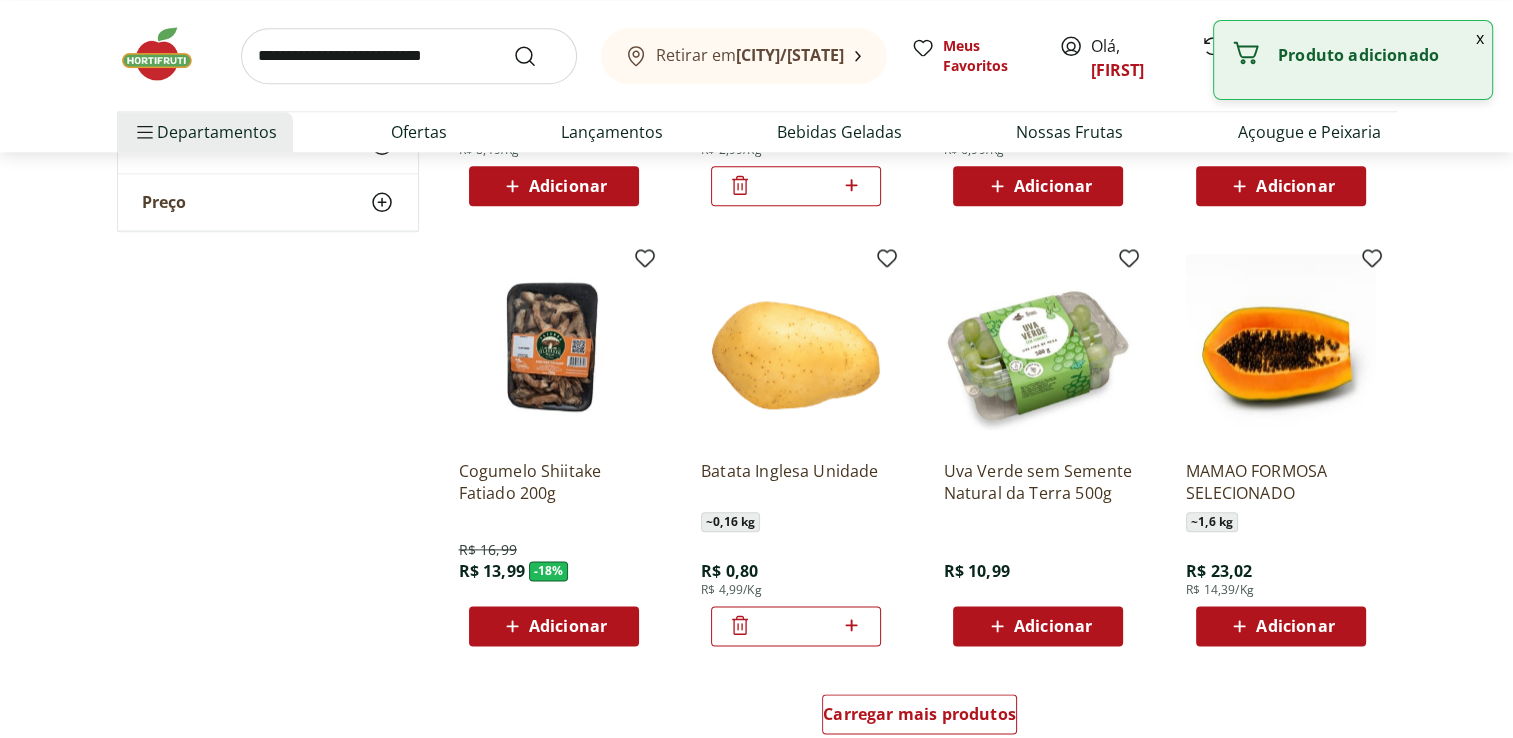 click 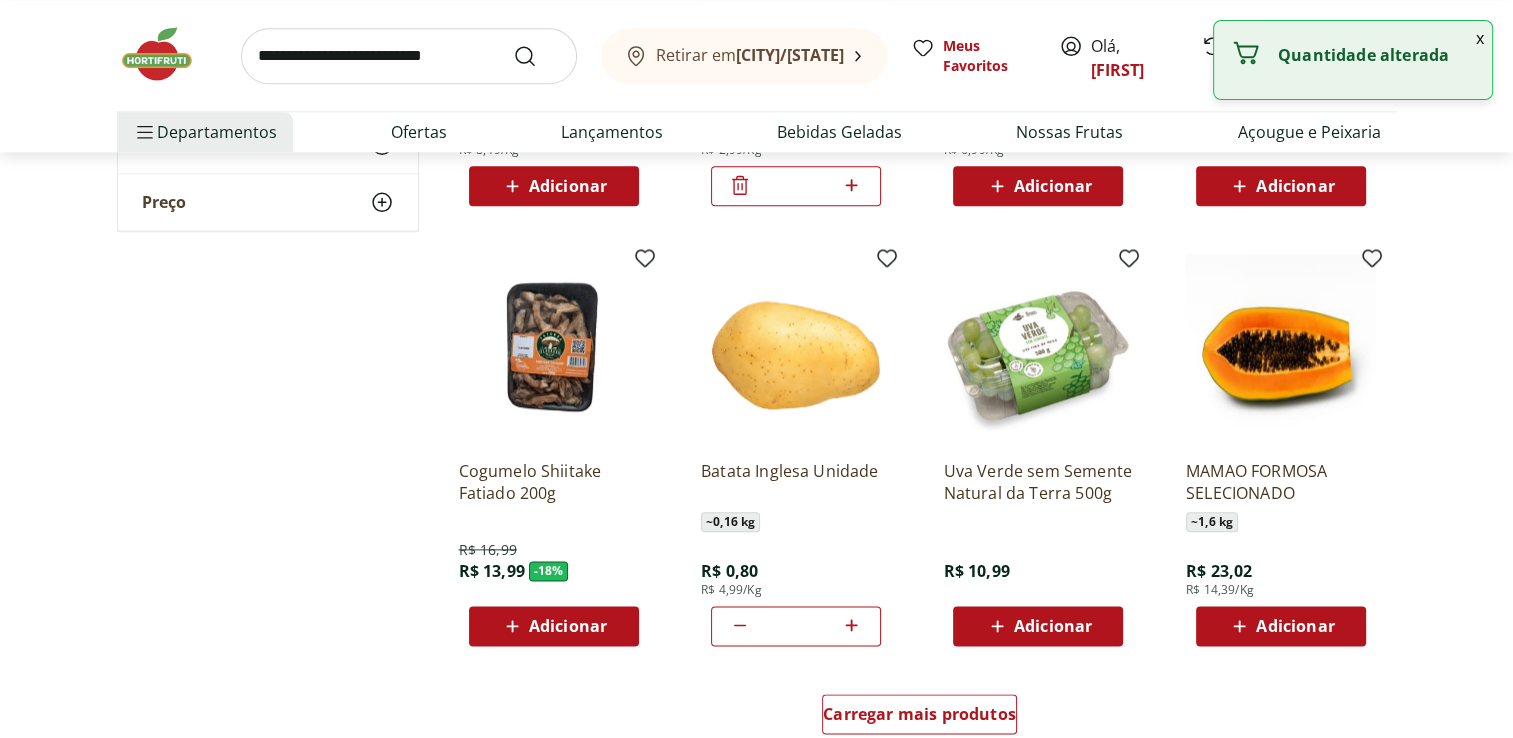 click 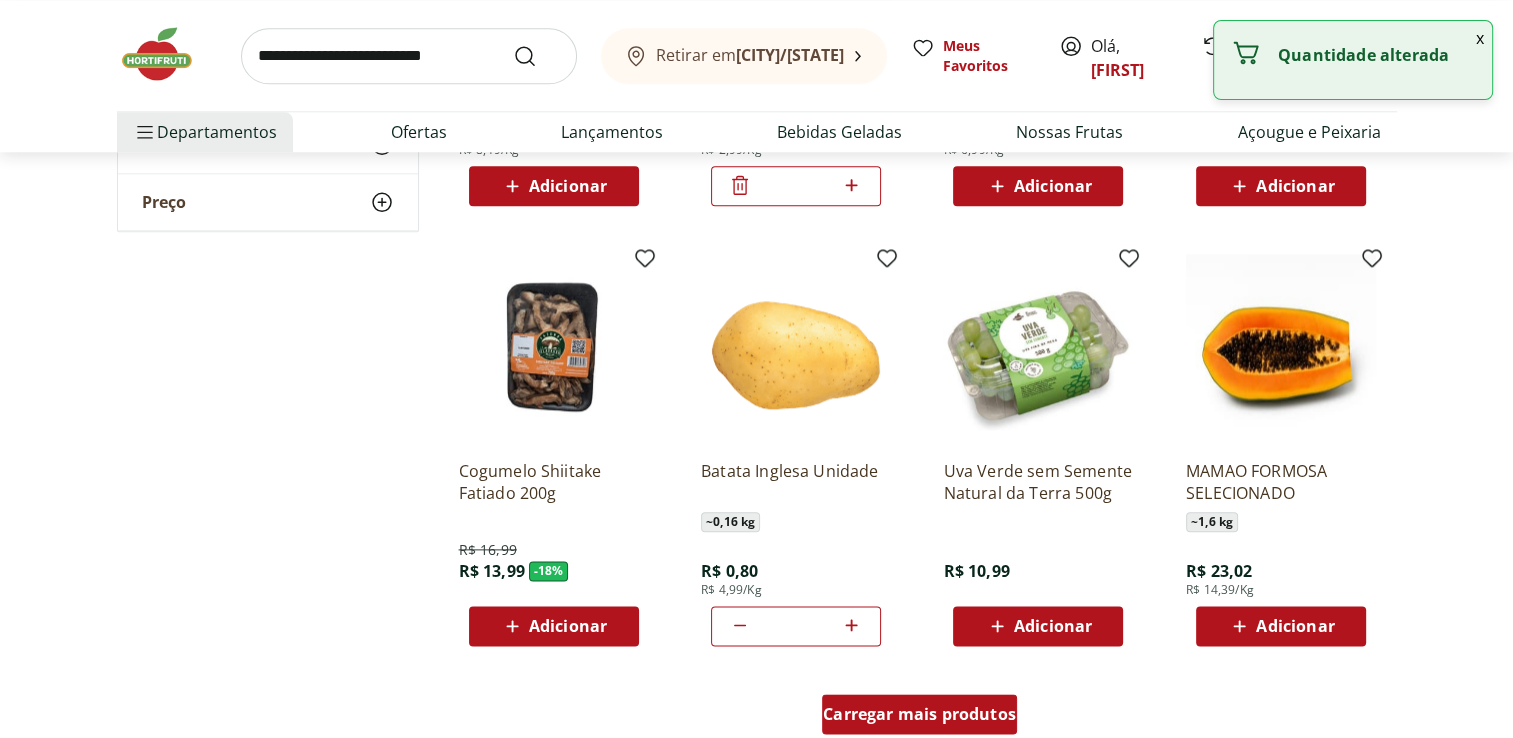 click on "Carregar mais produtos" at bounding box center [919, 714] 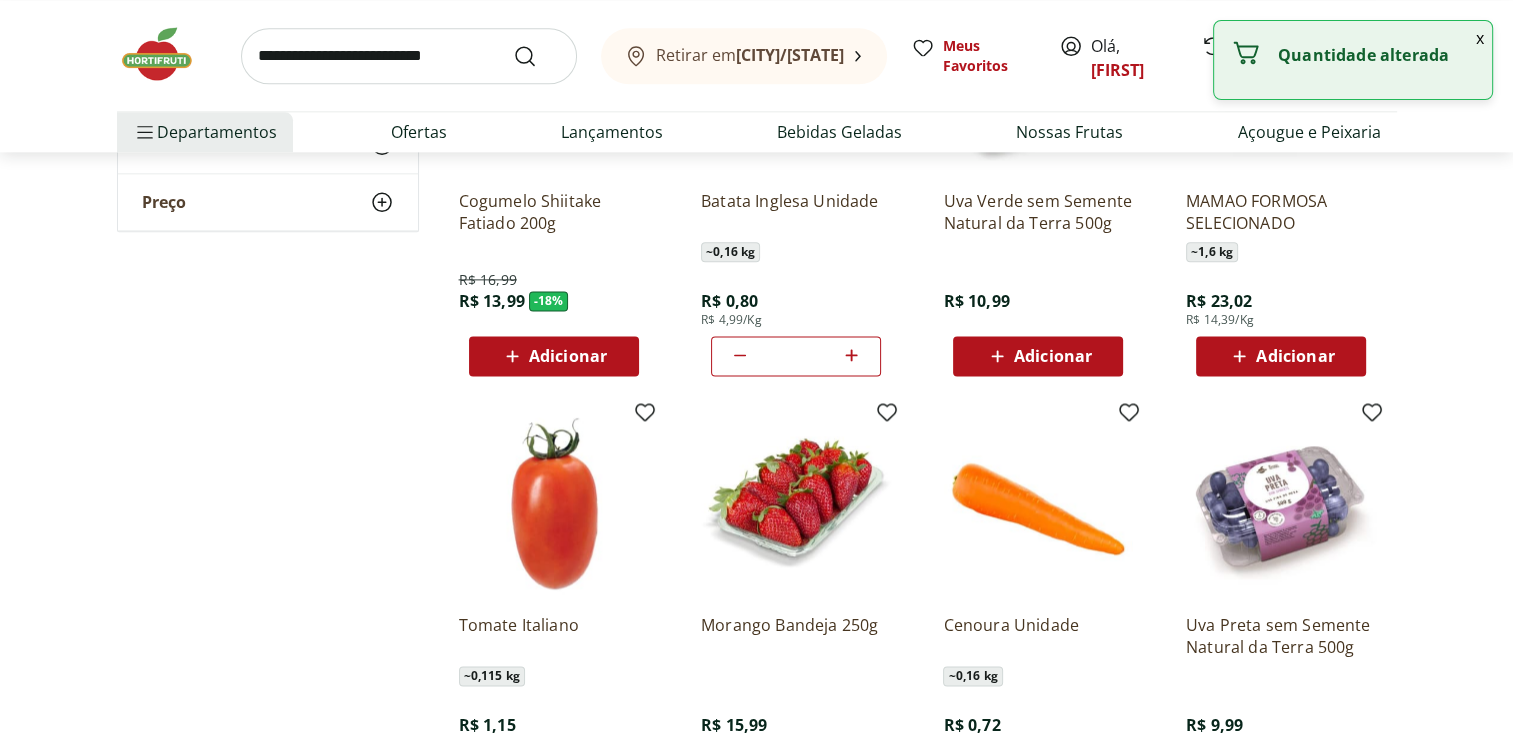 scroll, scrollTop: 2720, scrollLeft: 0, axis: vertical 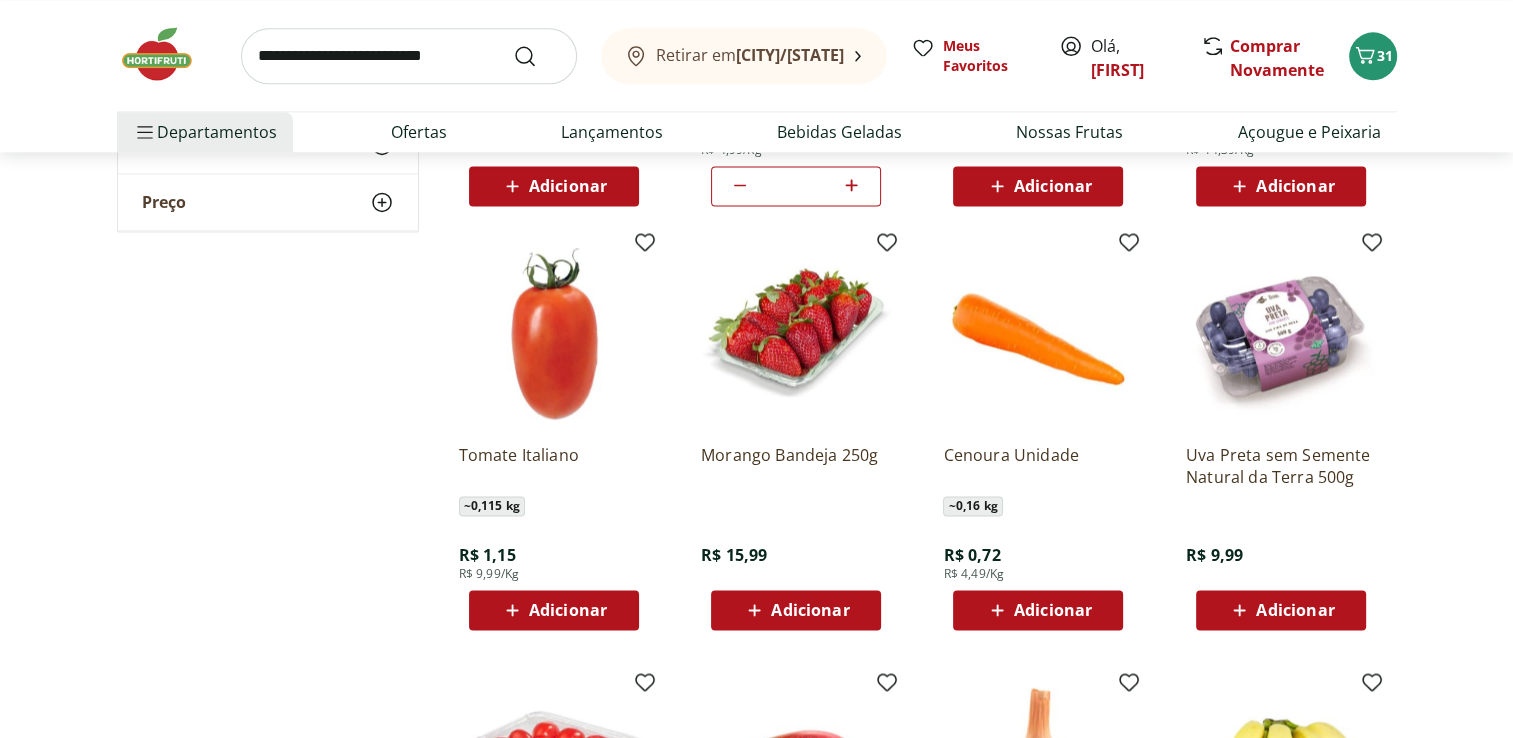 click on "Cenoura Unidade ~ 0,16 kg R$ 0,72 R$ 4,49/Kg Adicionar" at bounding box center [1038, 529] 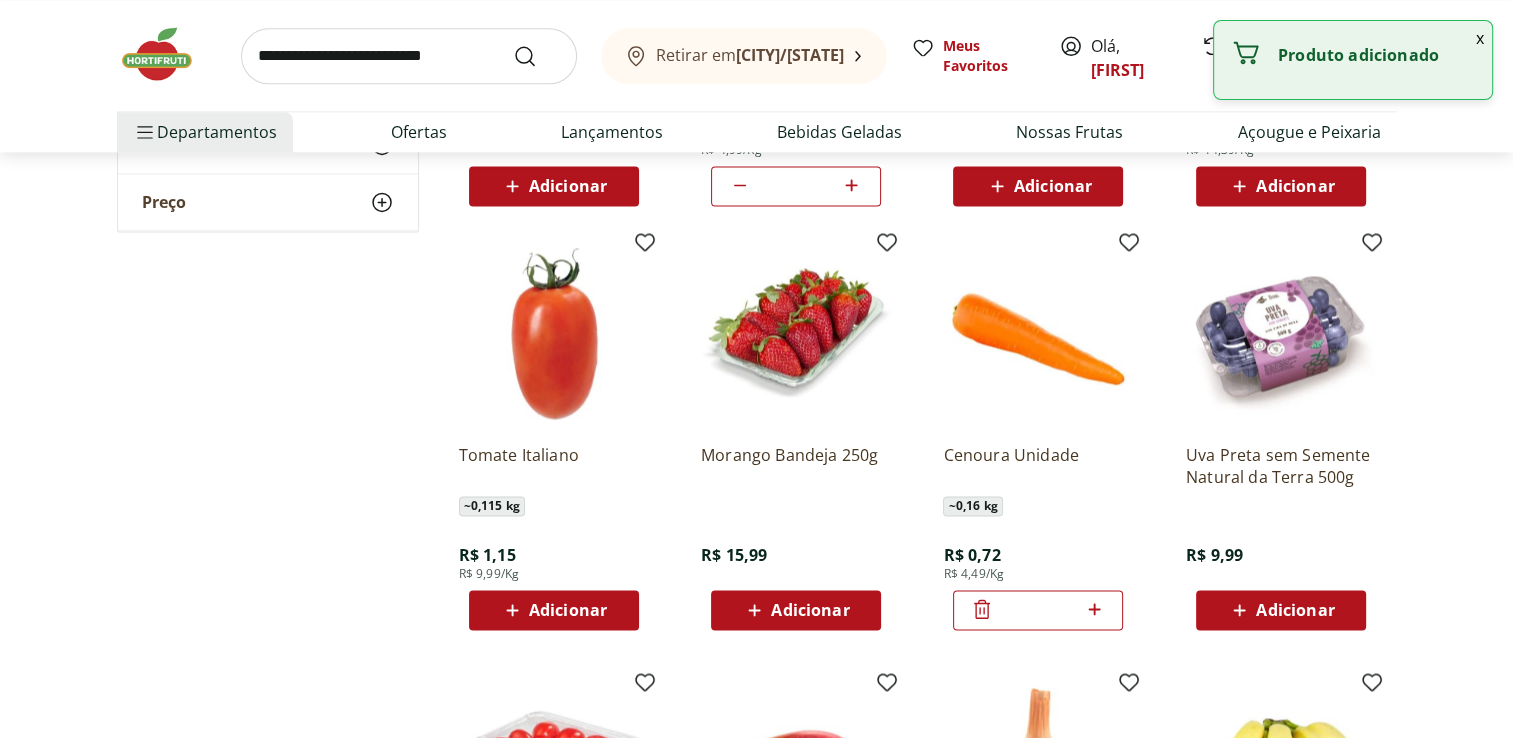 click 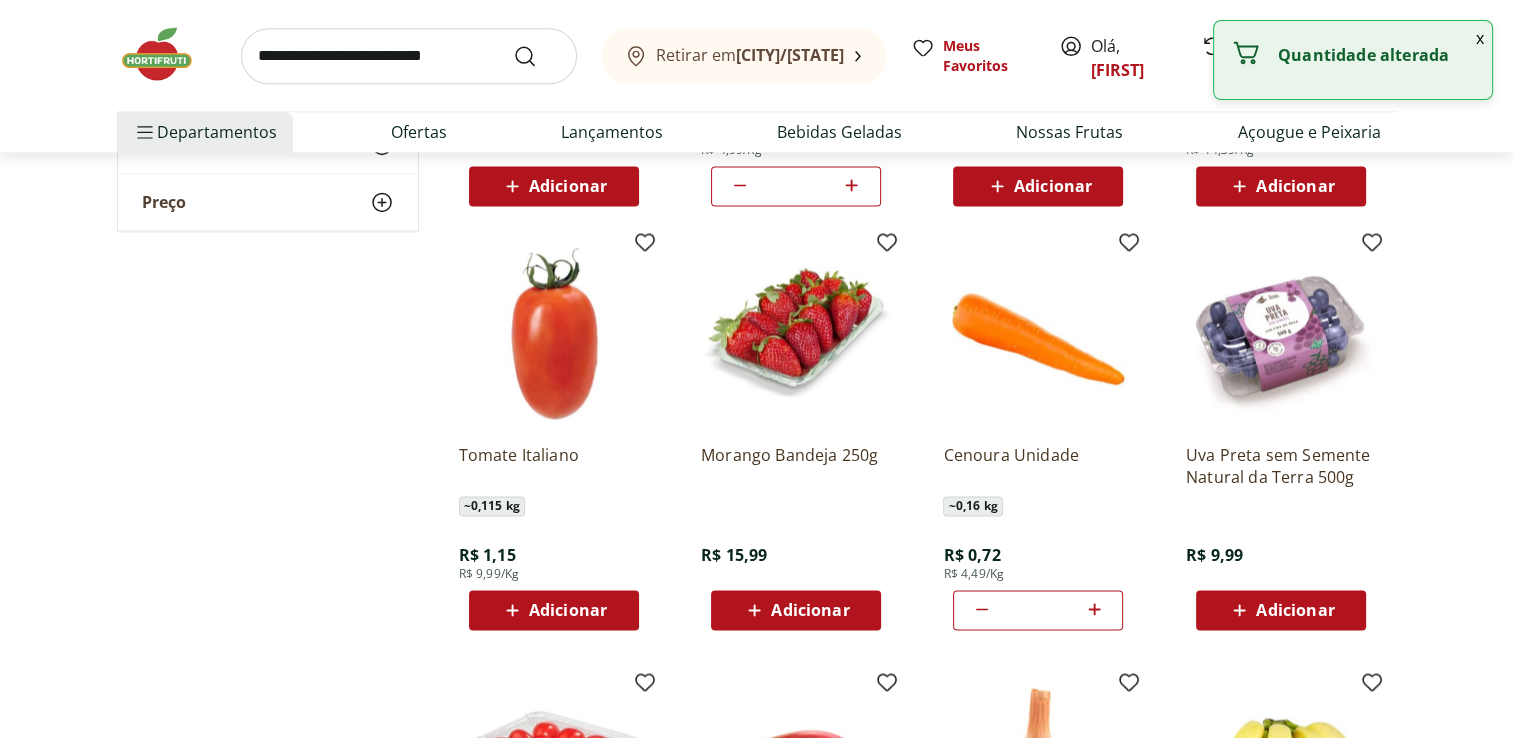 click 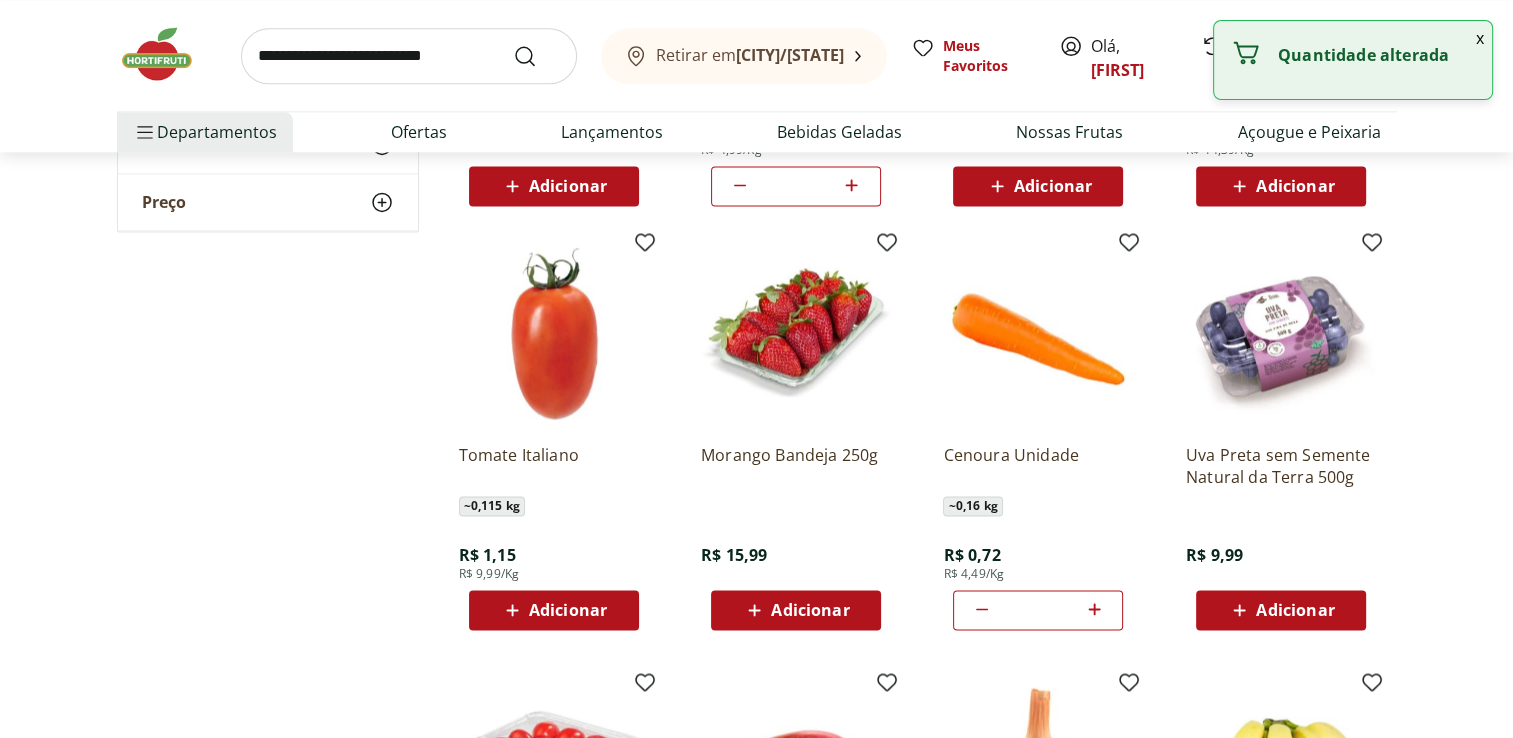 click 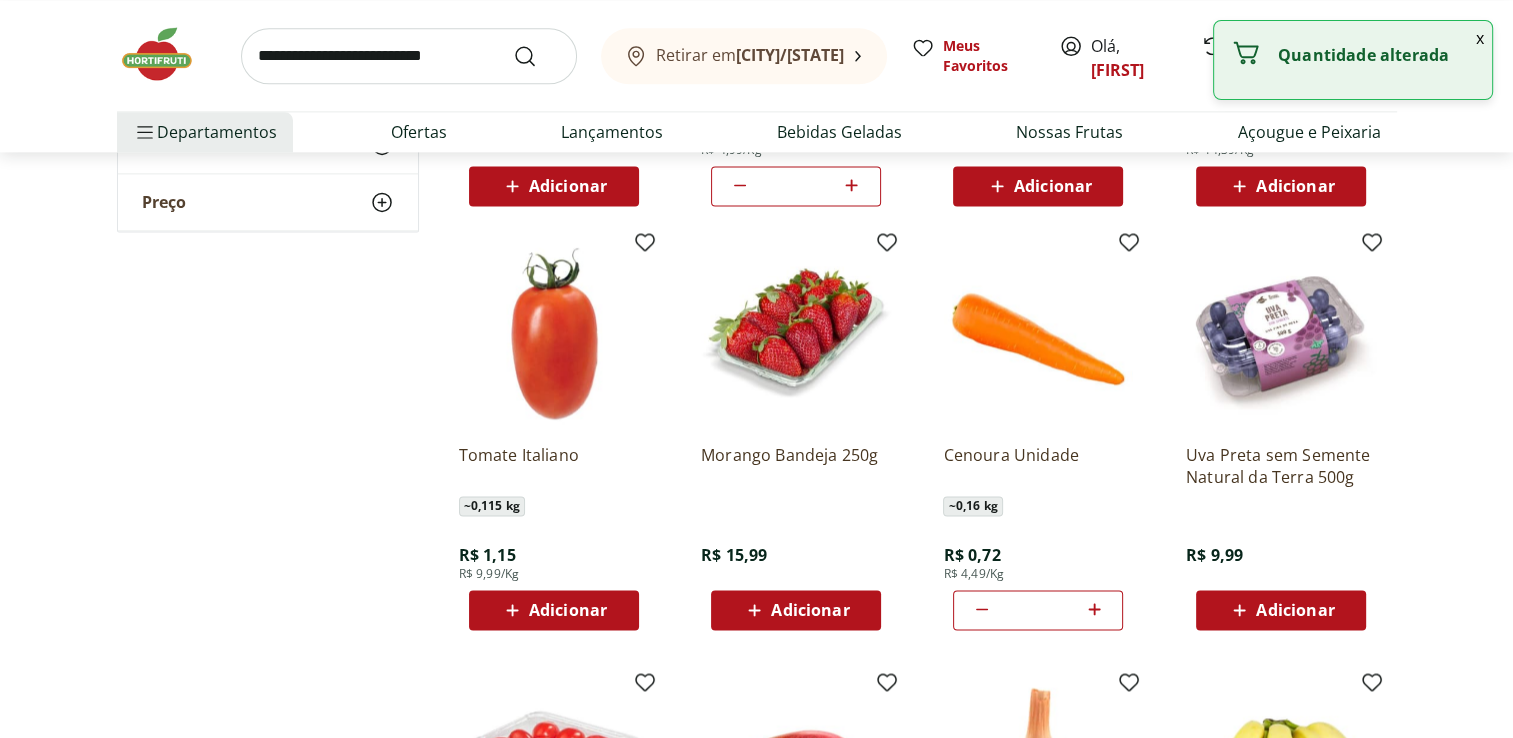 click on "Adicionar" at bounding box center [568, 610] 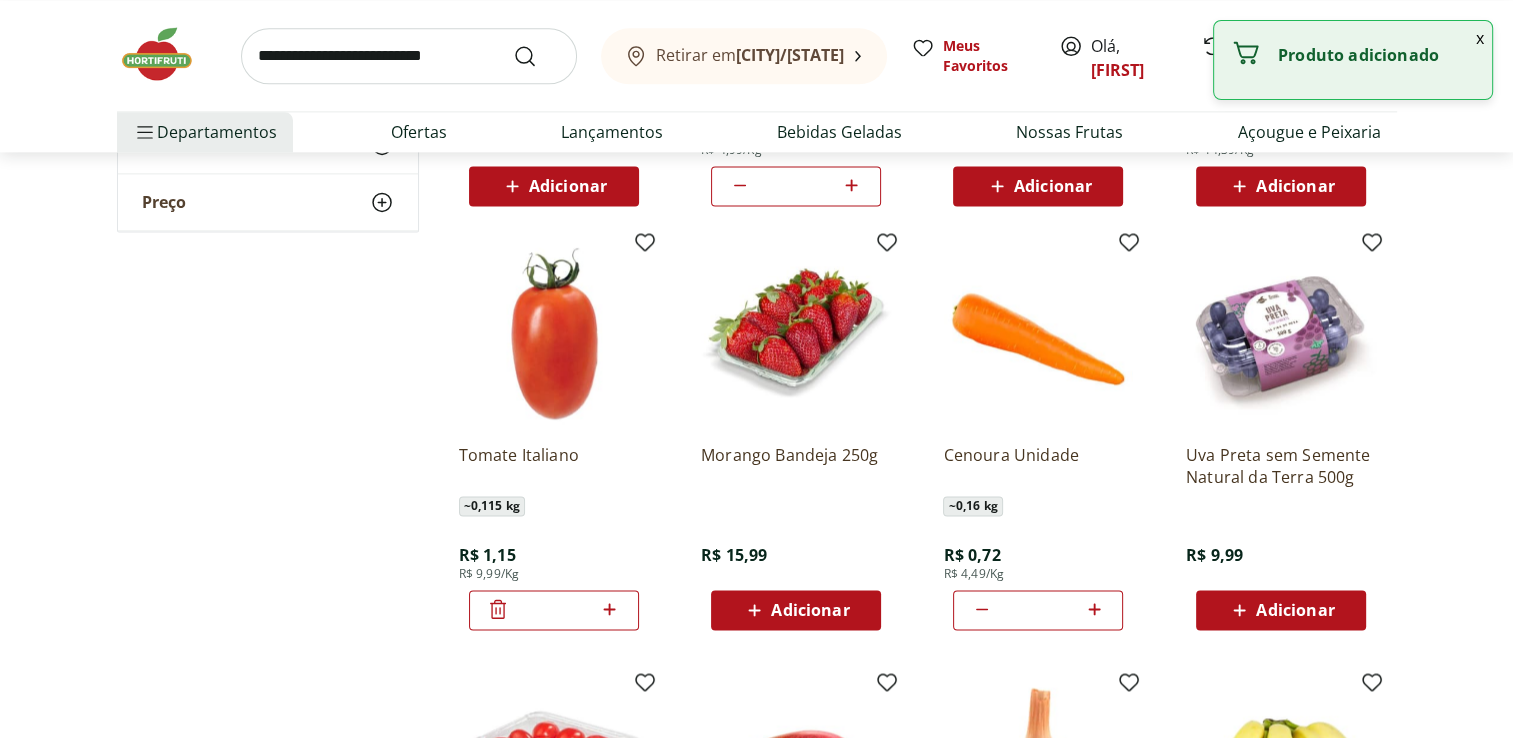 click 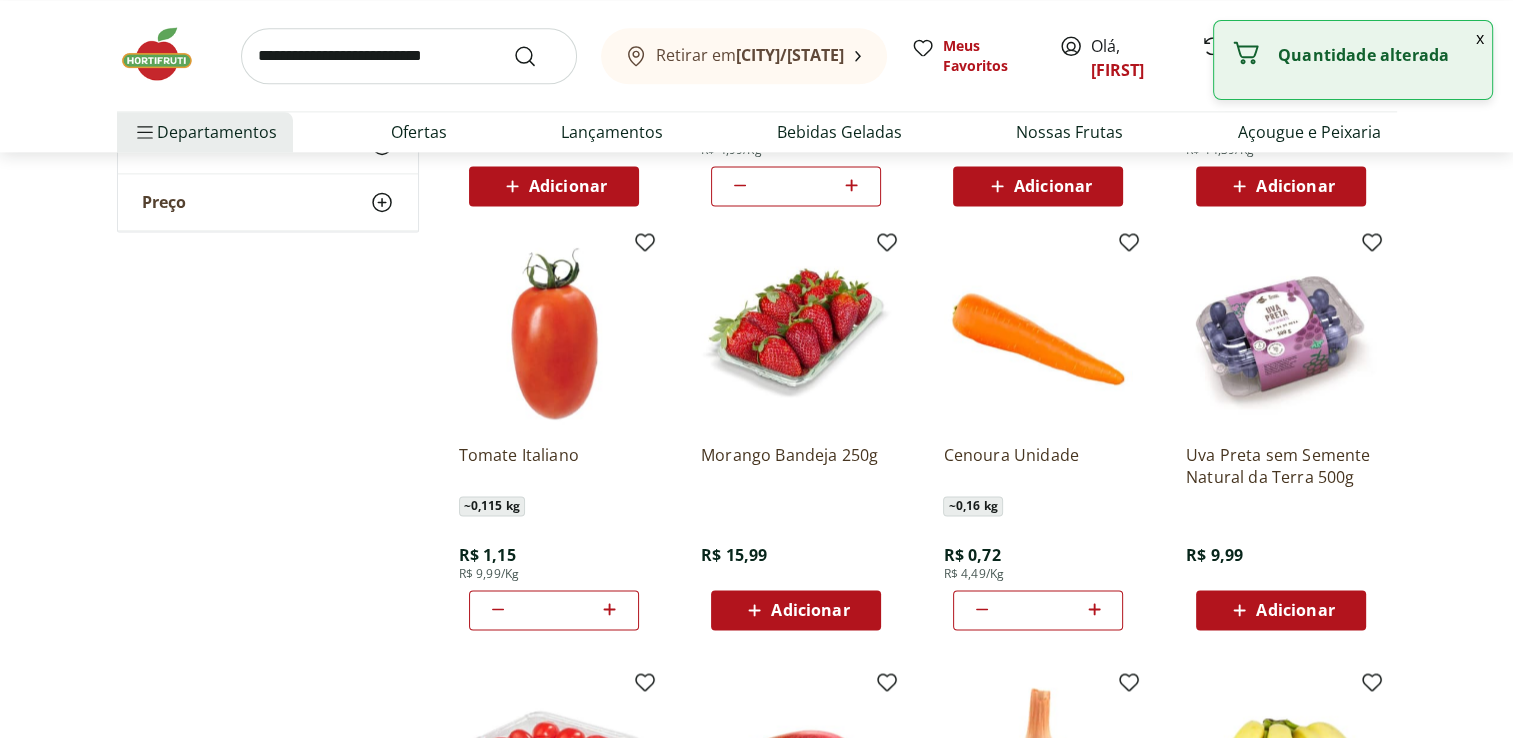 click 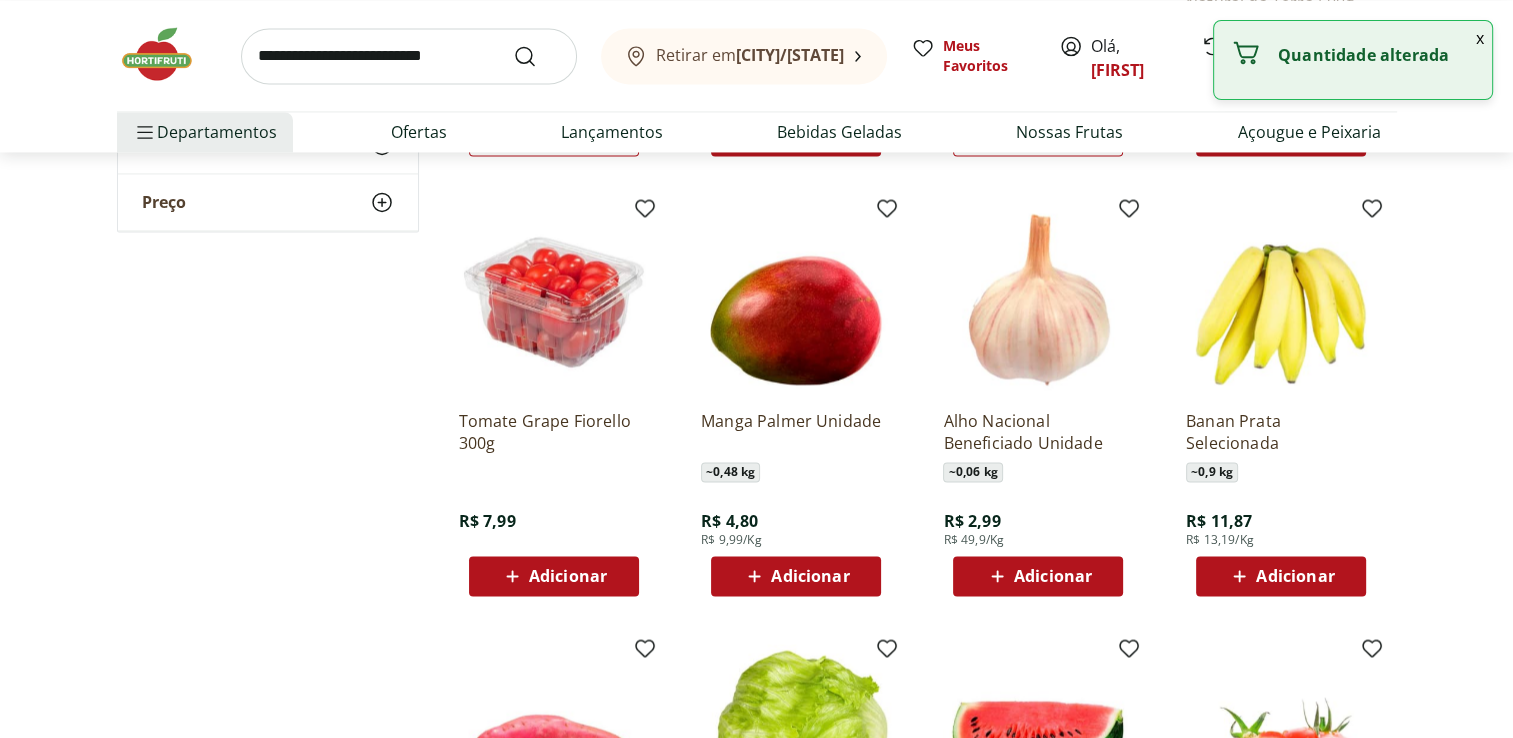scroll, scrollTop: 3200, scrollLeft: 0, axis: vertical 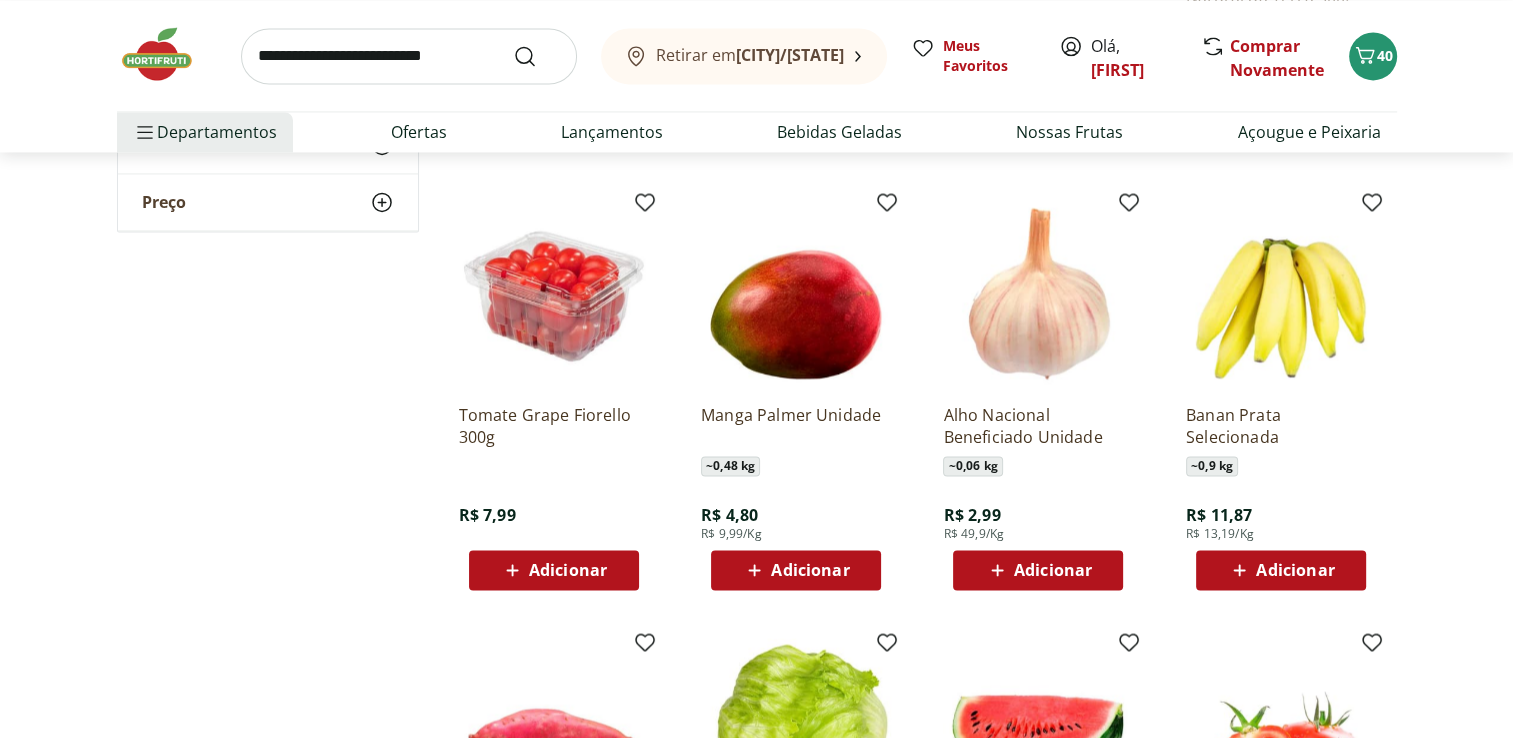 click on "Adicionar" at bounding box center (810, 570) 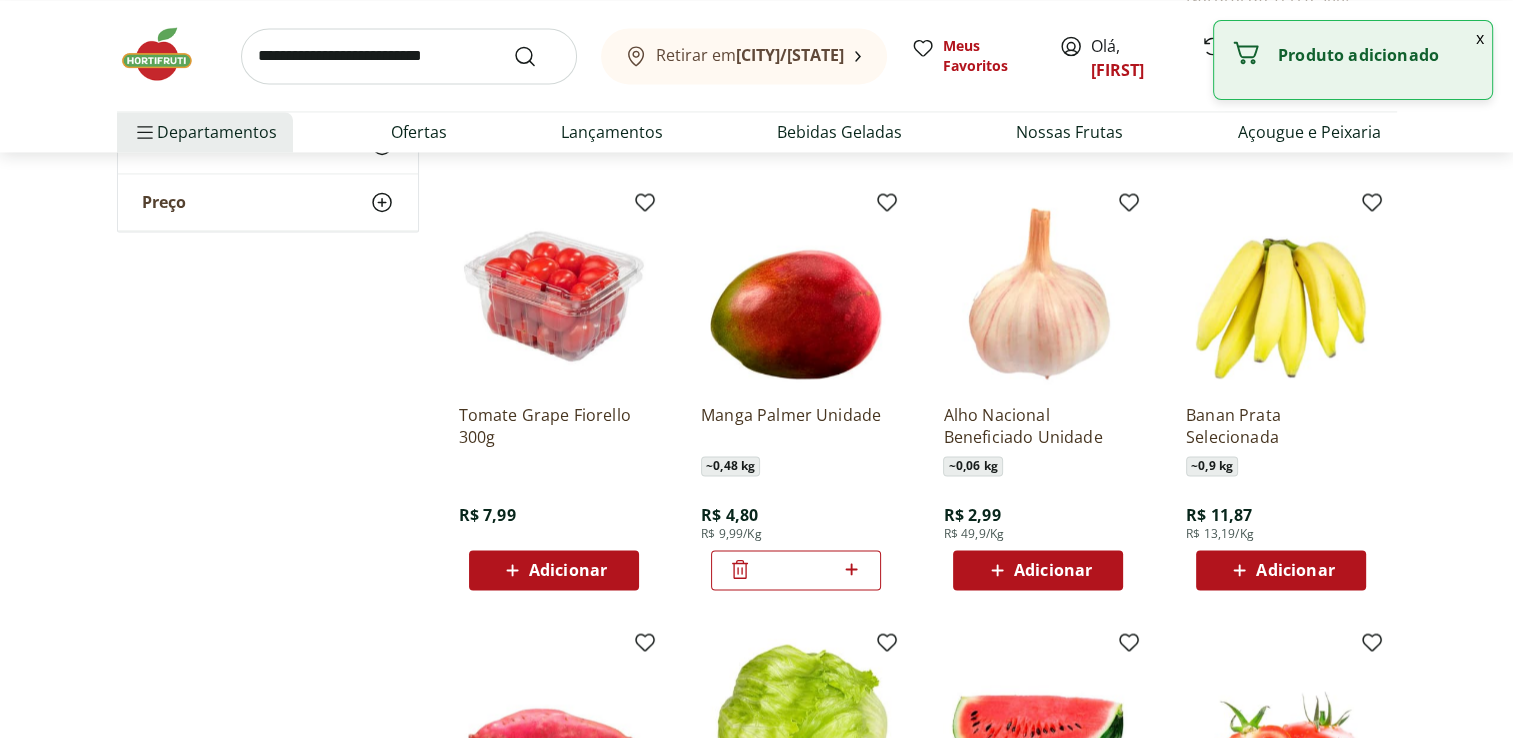 click 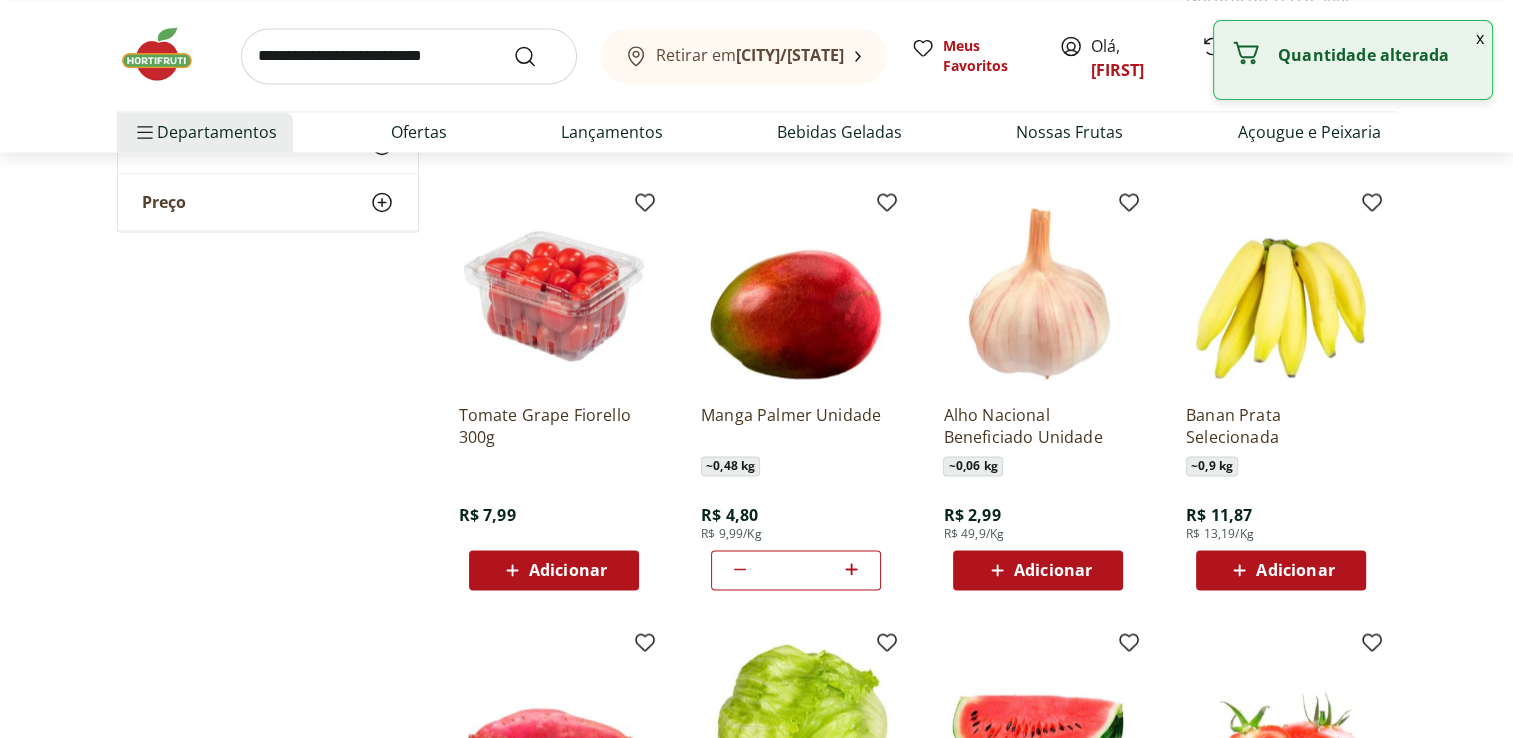 type 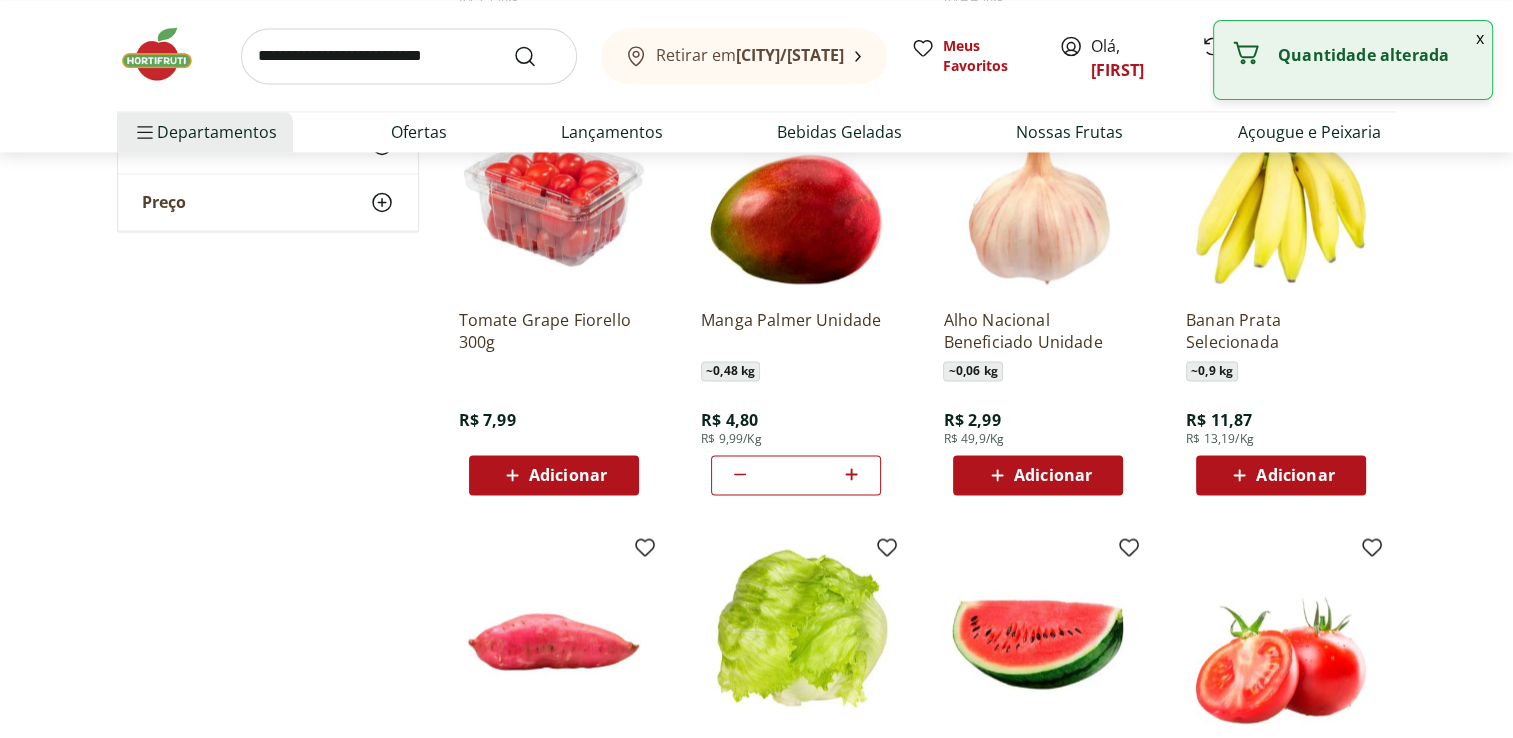 scroll, scrollTop: 3320, scrollLeft: 0, axis: vertical 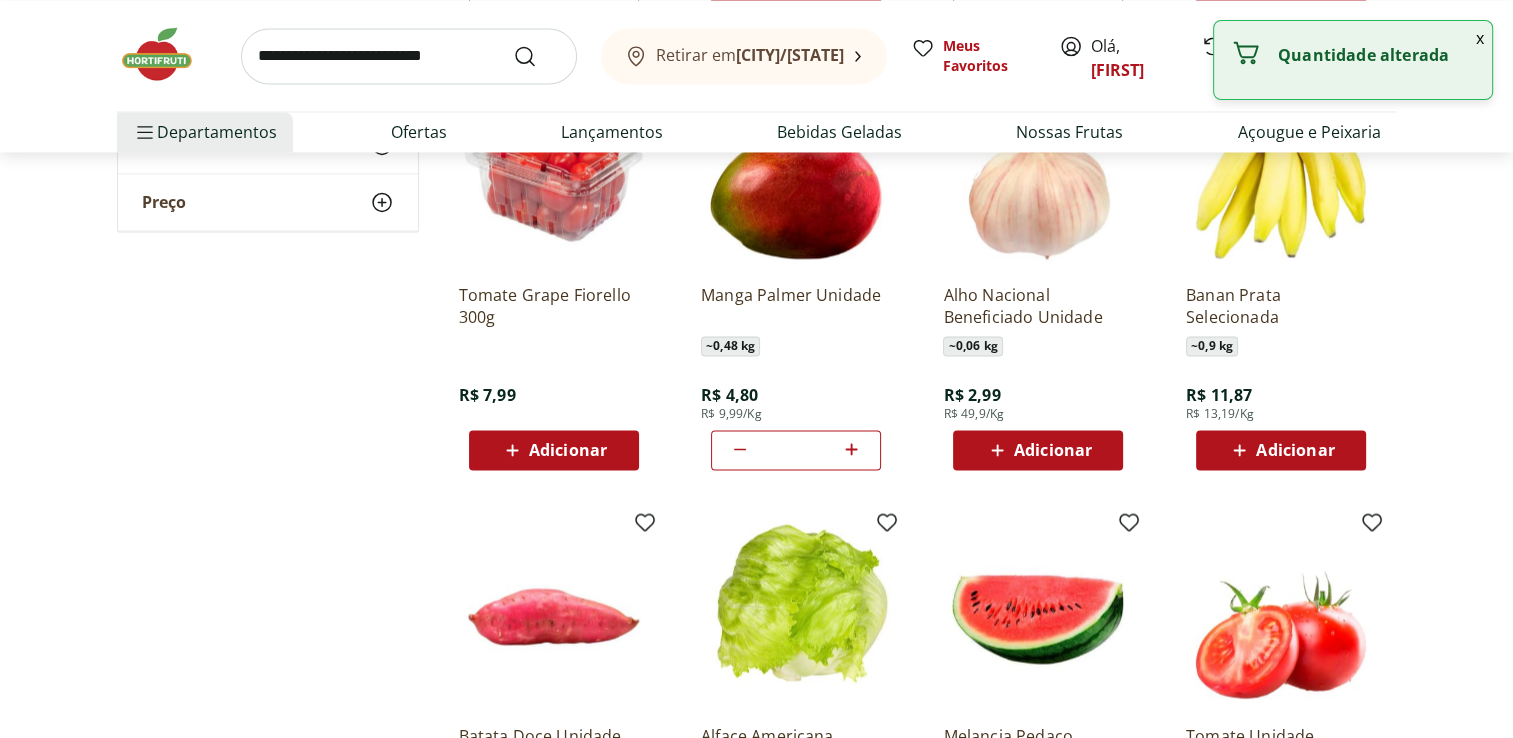 click on "Adicionar" at bounding box center [1295, 450] 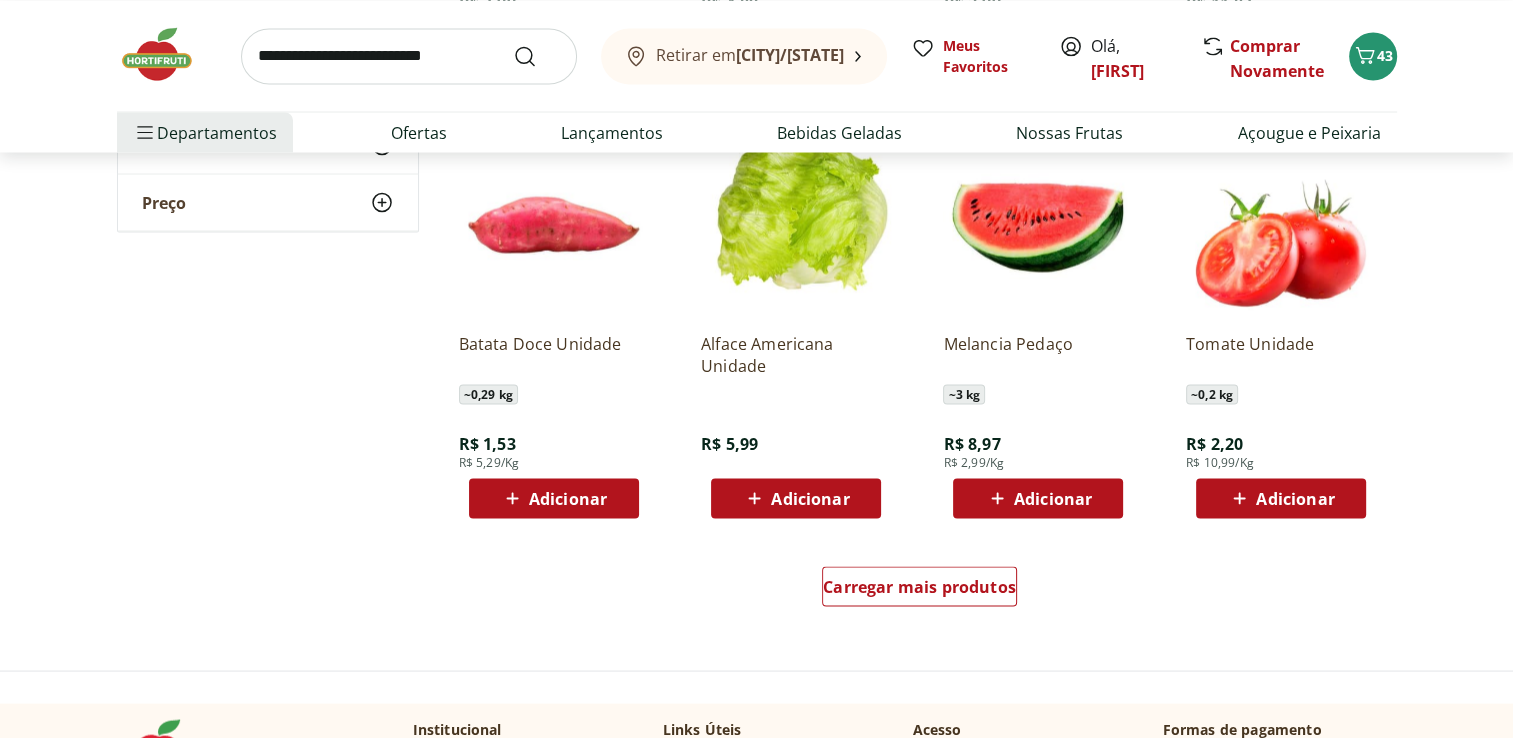 scroll, scrollTop: 3800, scrollLeft: 0, axis: vertical 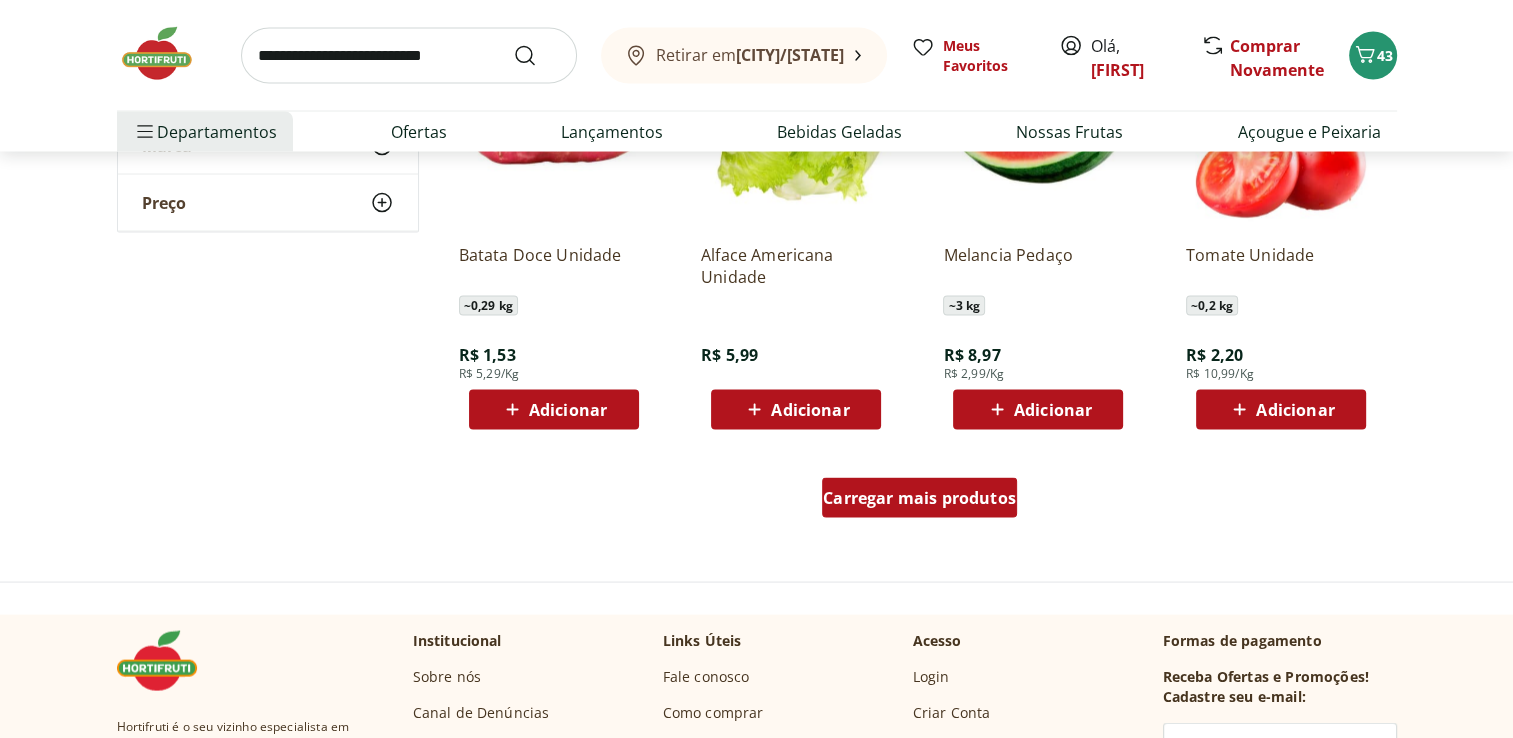 click on "Carregar mais produtos" at bounding box center (919, 498) 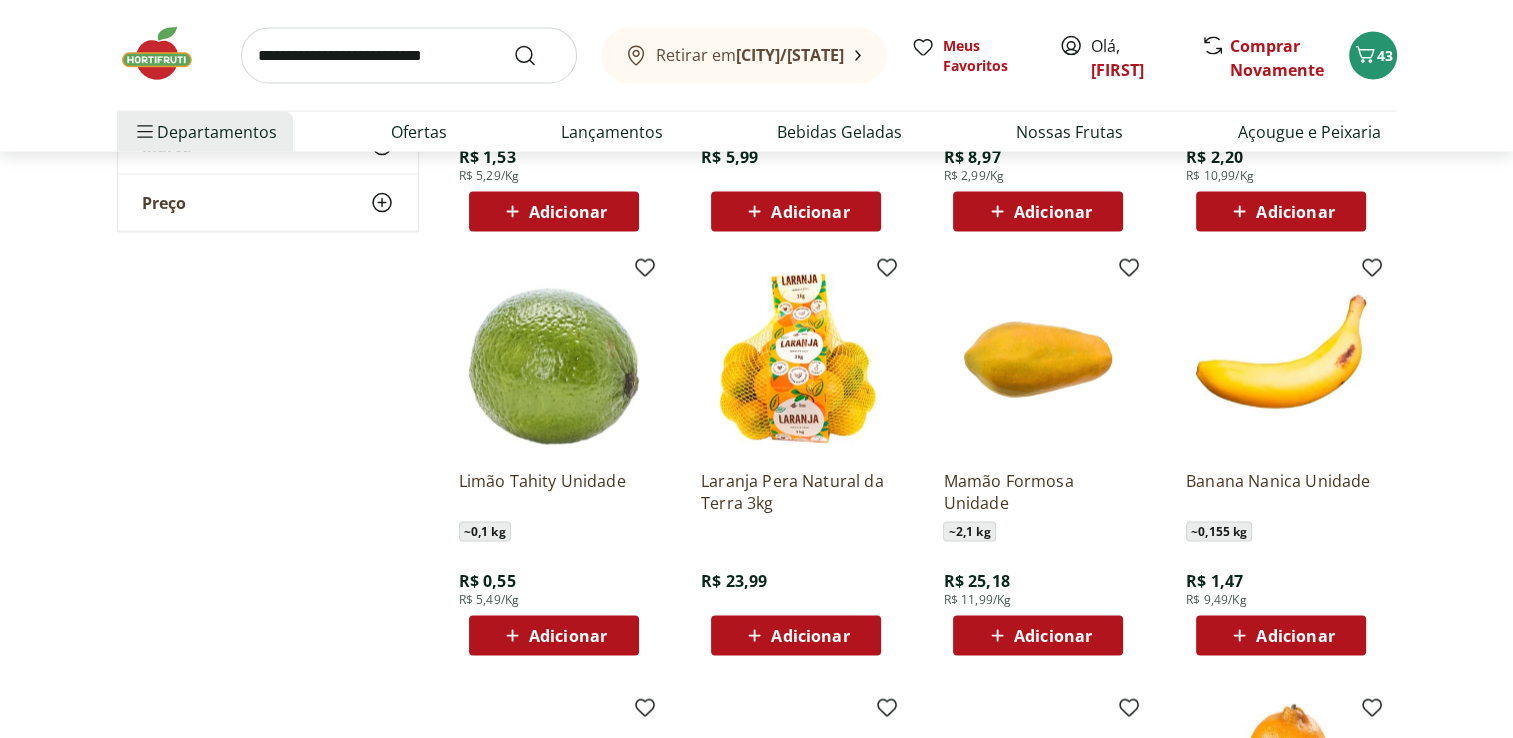 scroll, scrollTop: 4000, scrollLeft: 0, axis: vertical 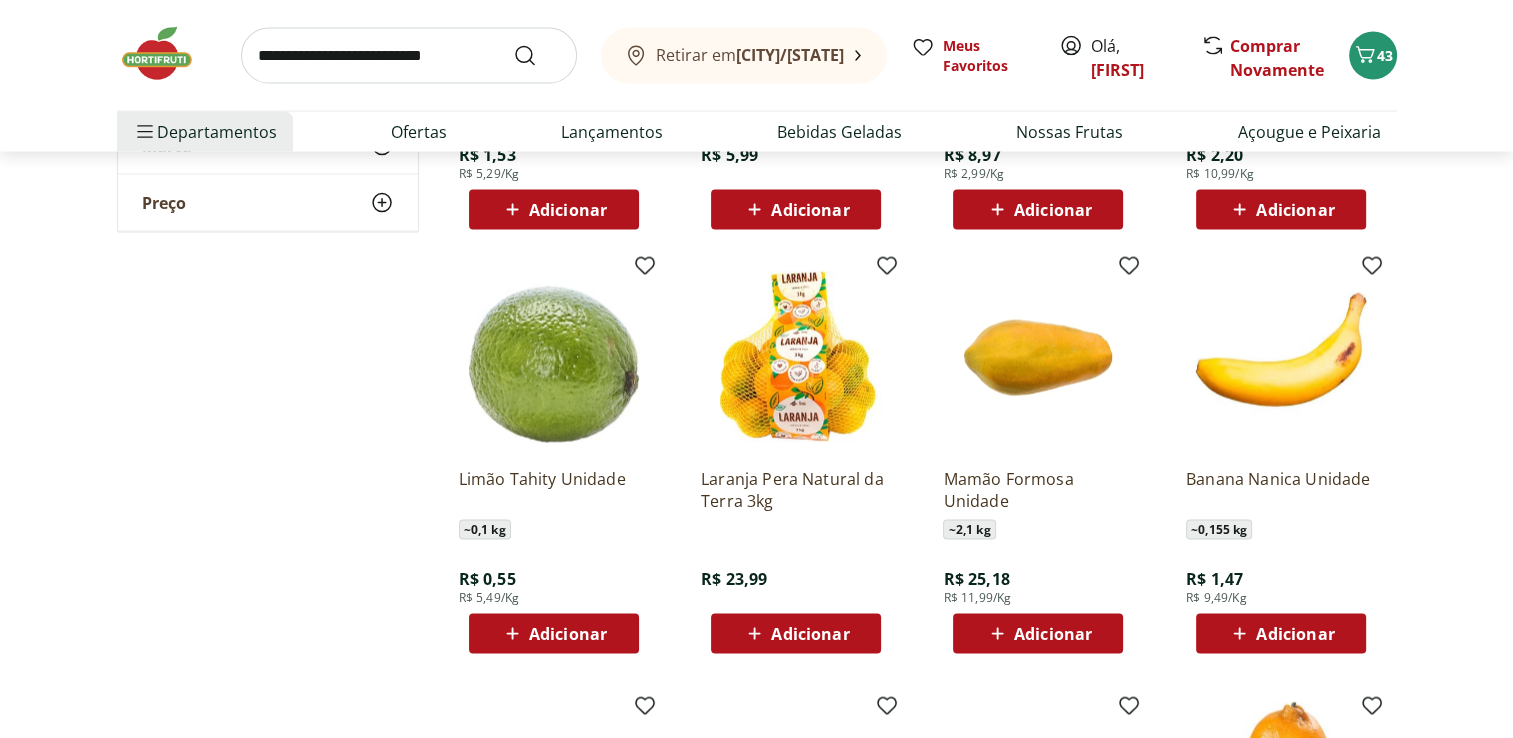 click on "Adicionar" at bounding box center [568, 634] 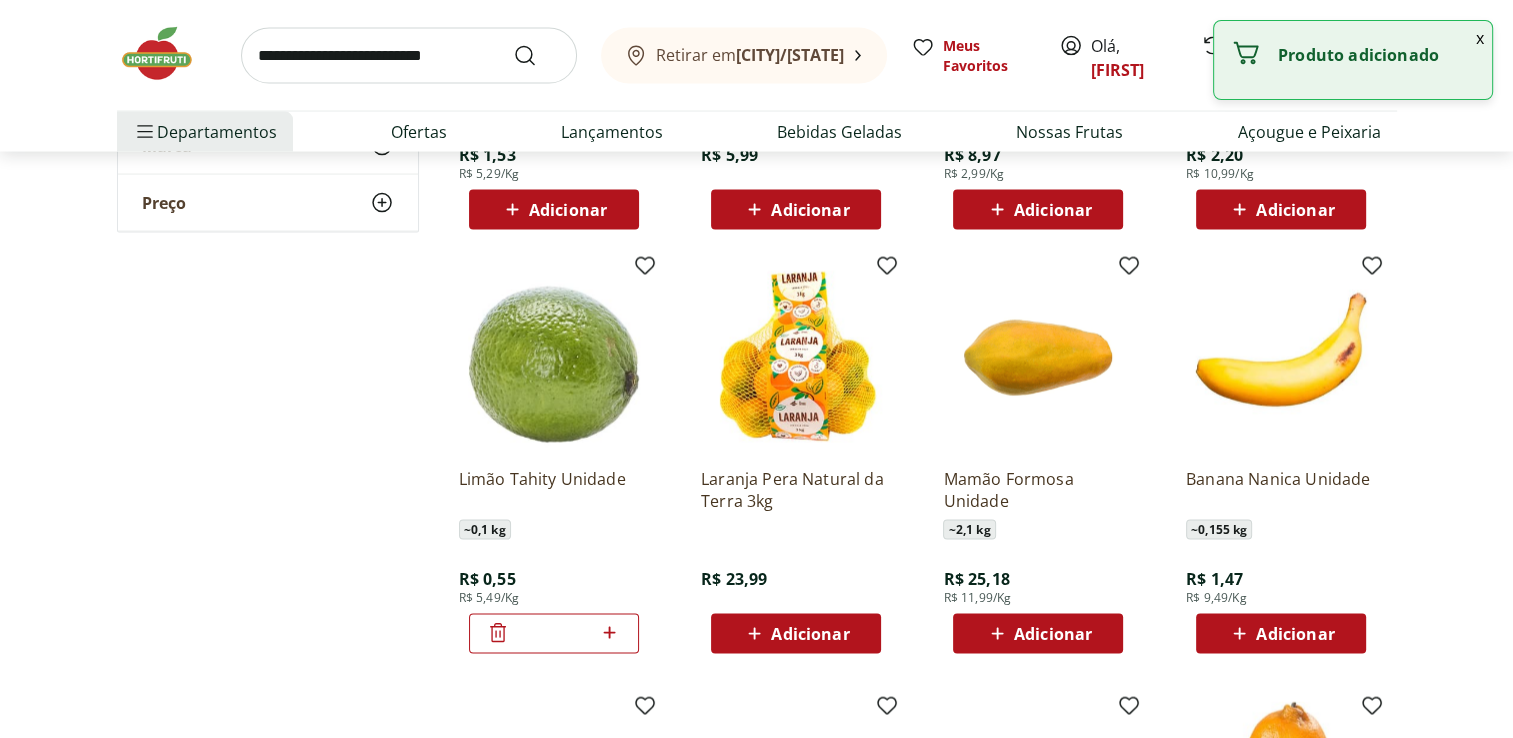 click 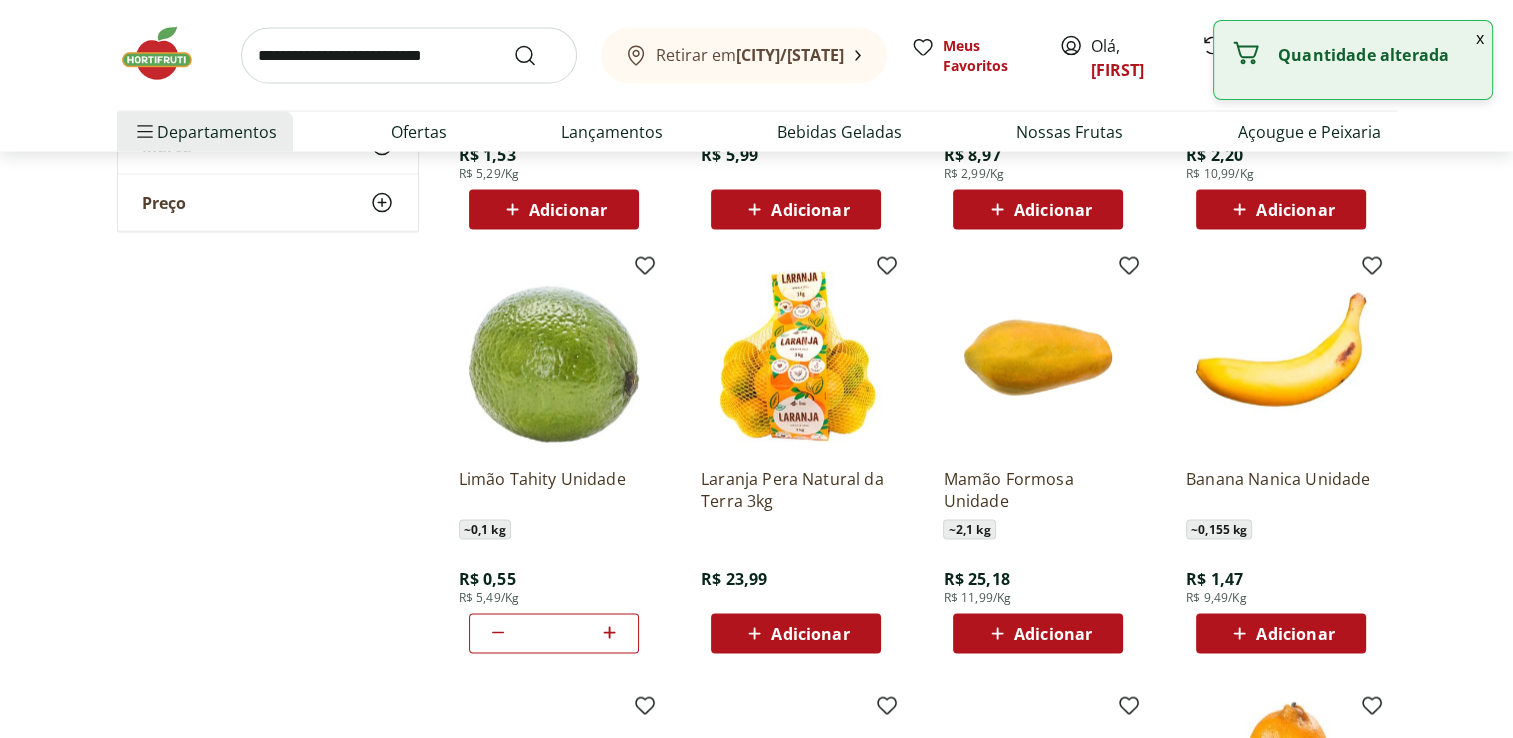 click 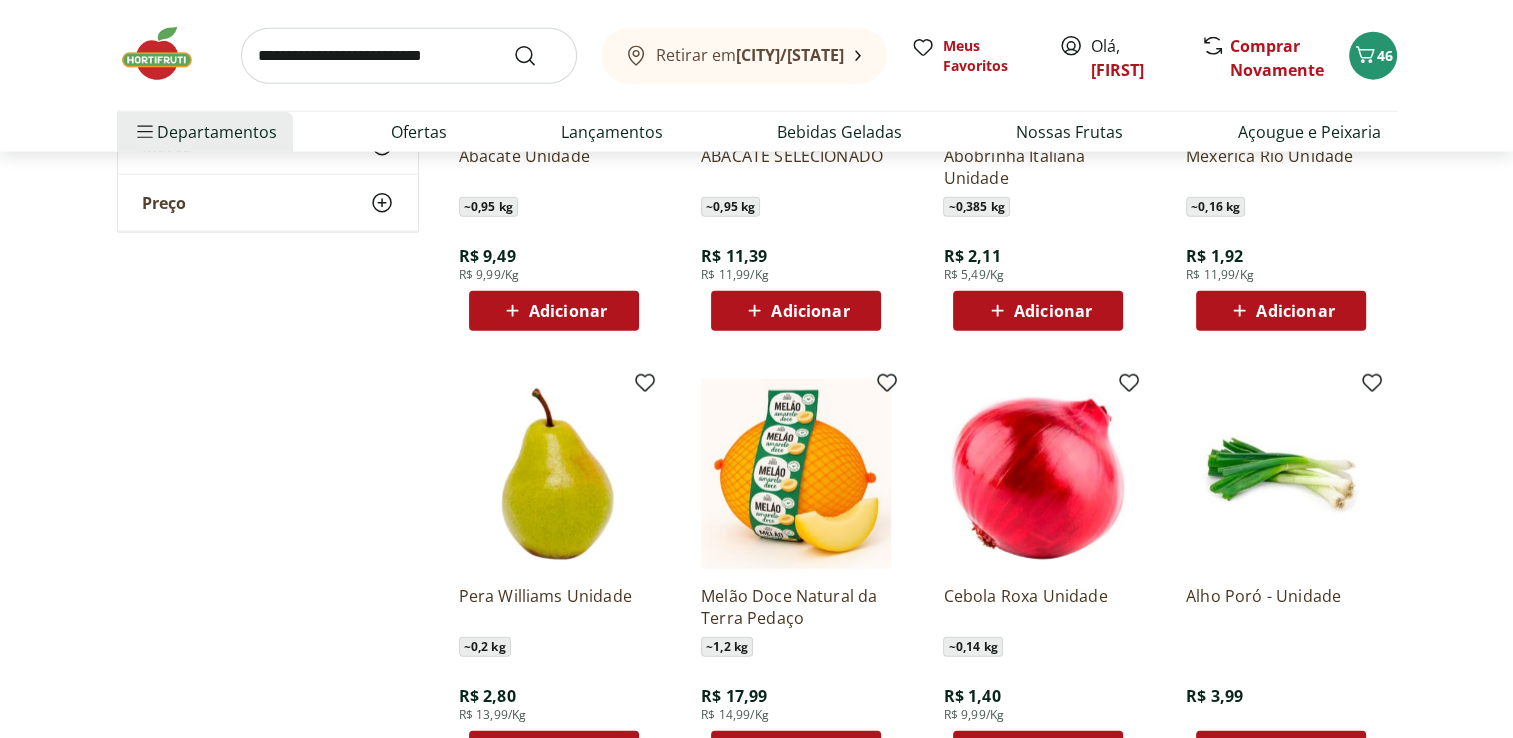 scroll, scrollTop: 4800, scrollLeft: 0, axis: vertical 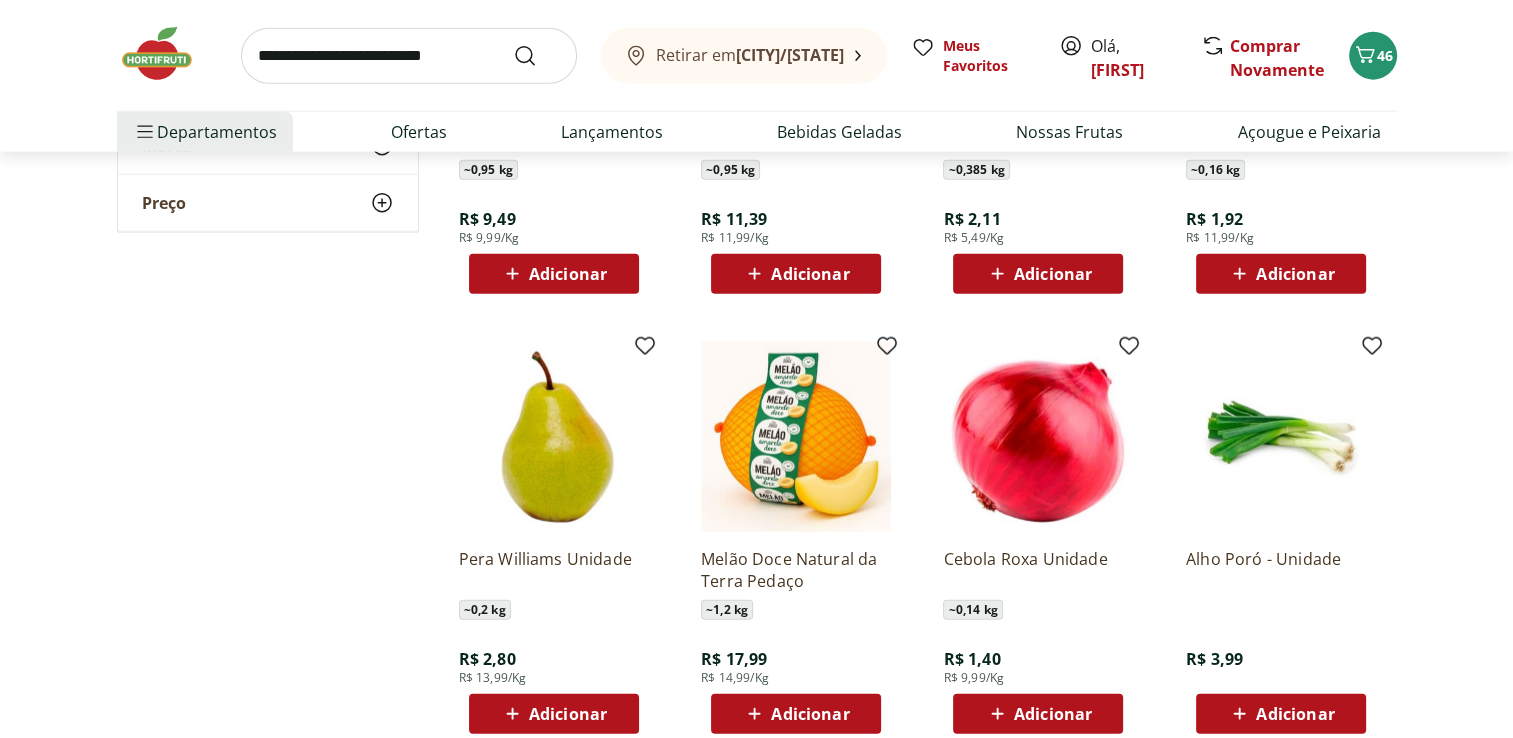 click 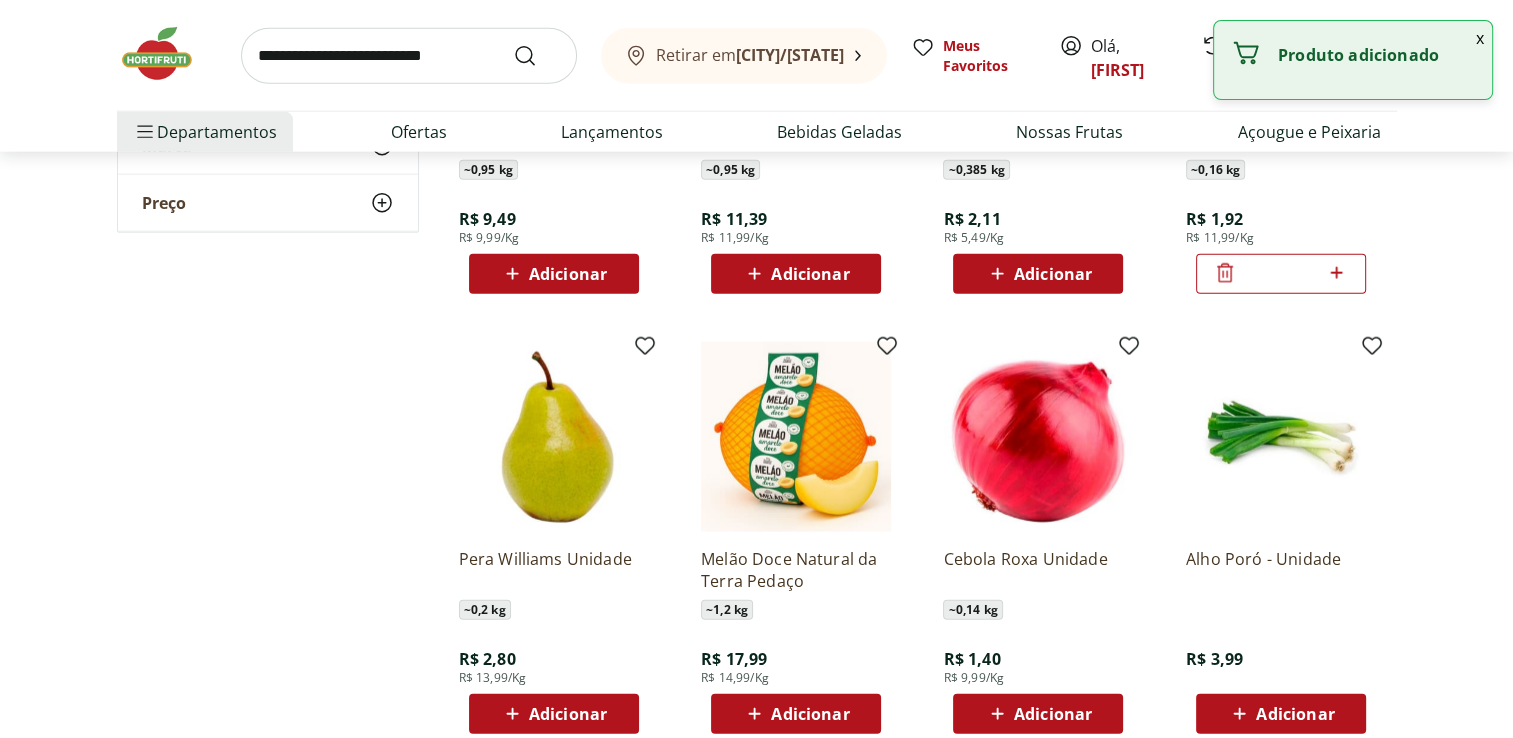 click 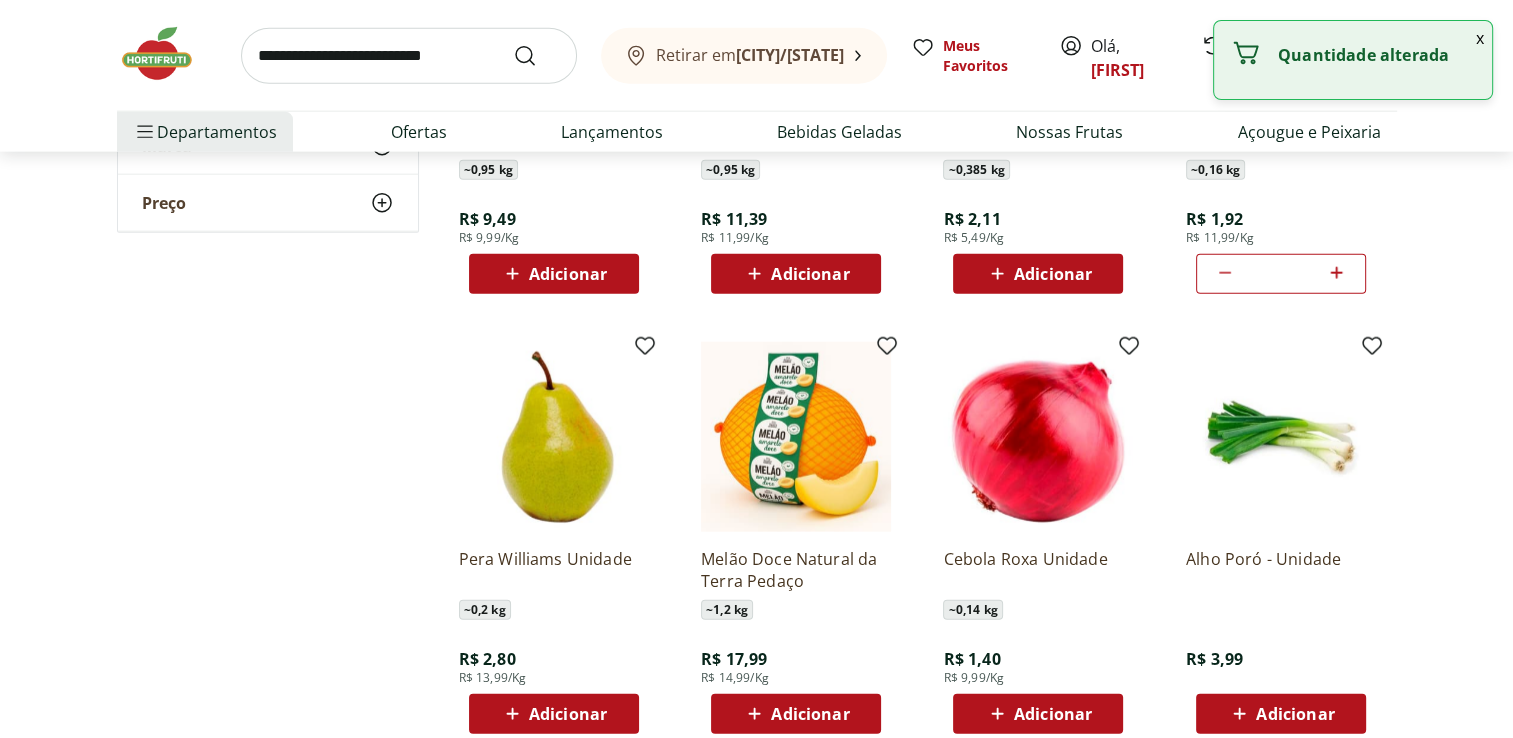 click 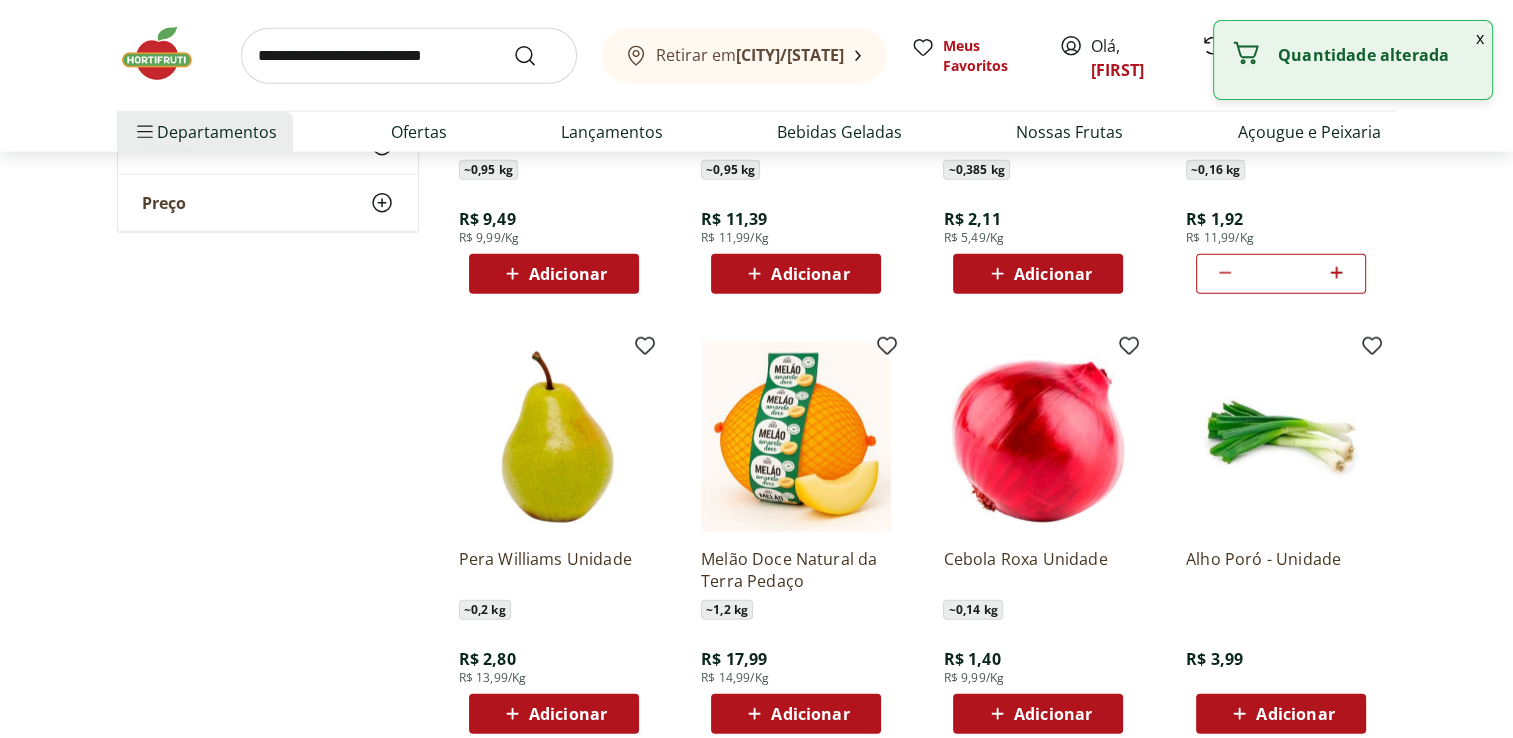 type 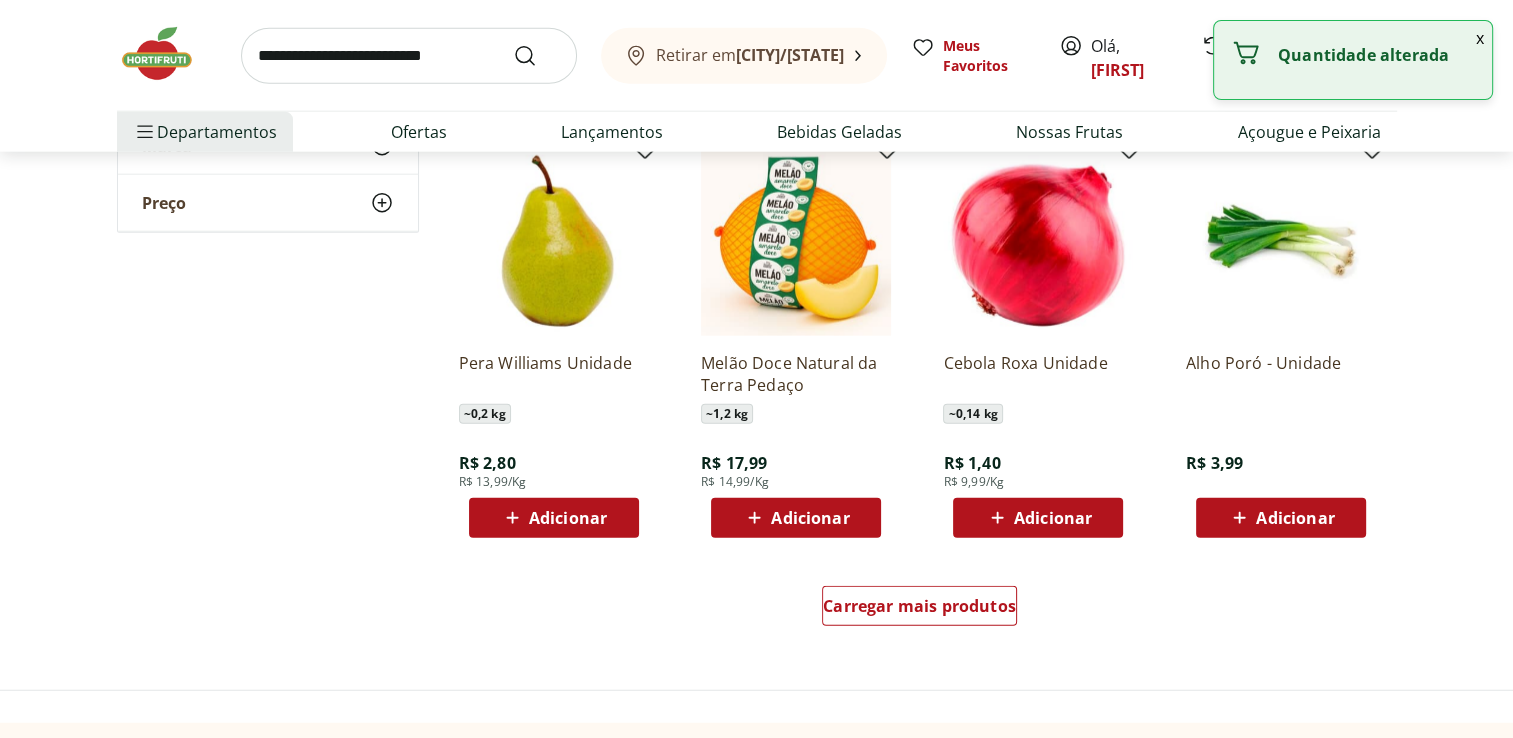scroll, scrollTop: 5000, scrollLeft: 0, axis: vertical 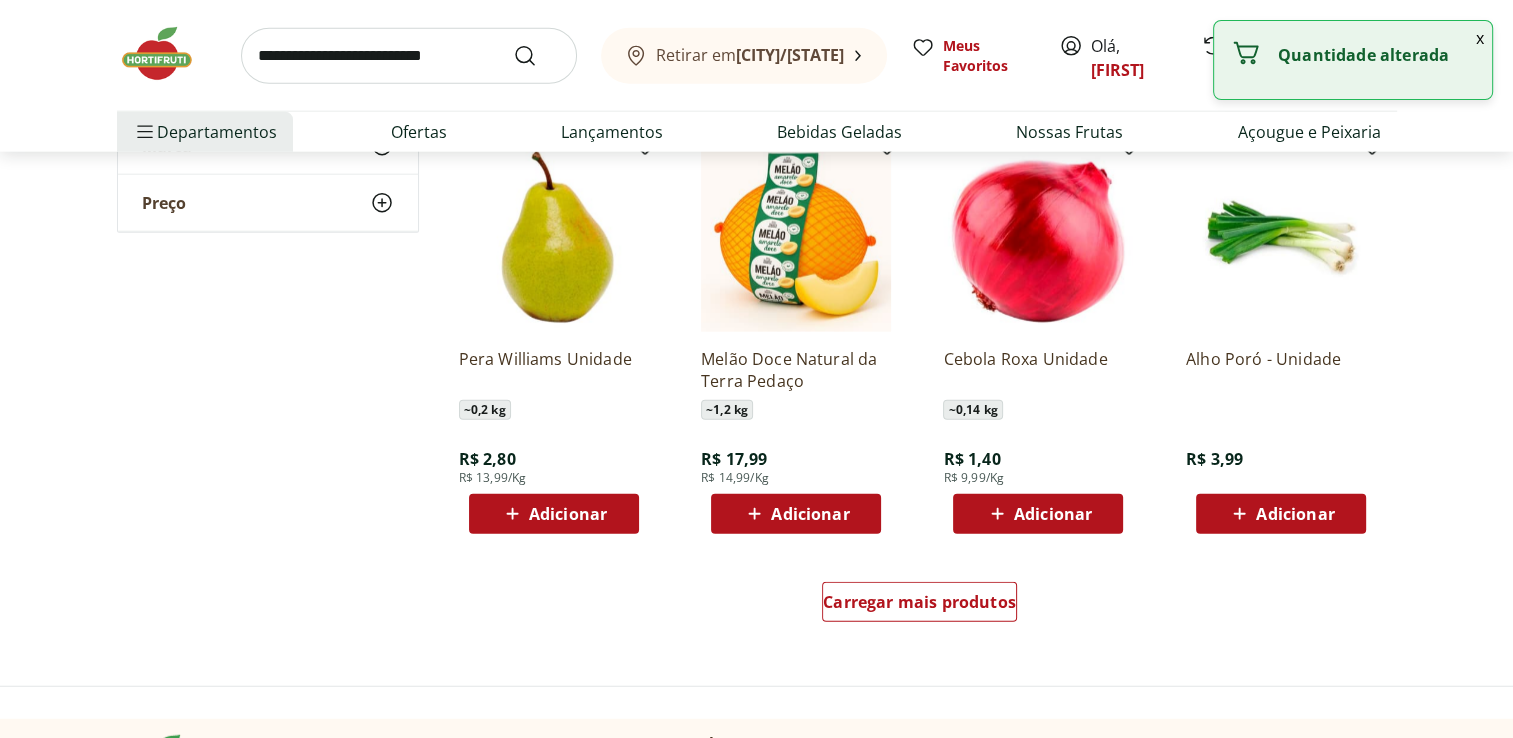 click on "Adicionar" at bounding box center [1053, 514] 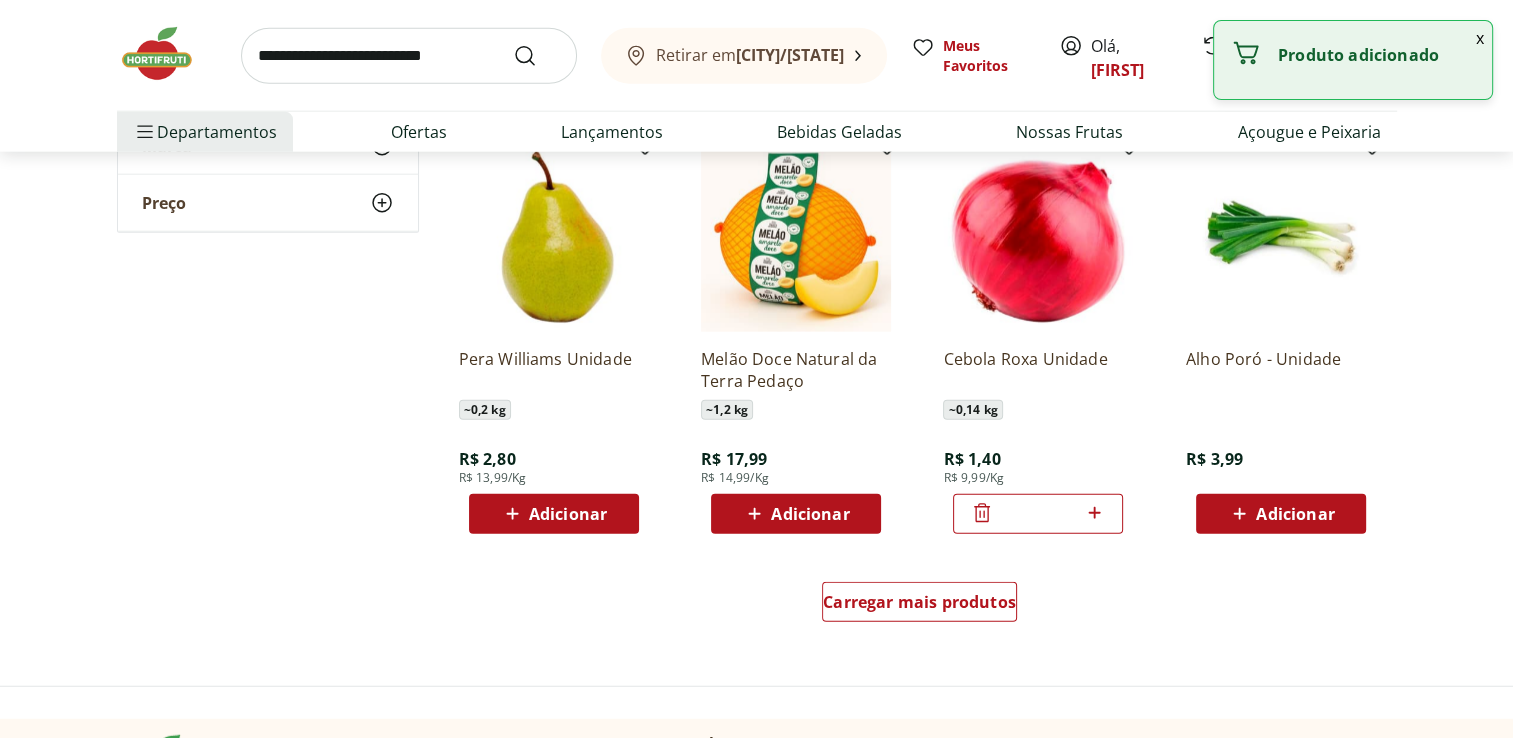 click 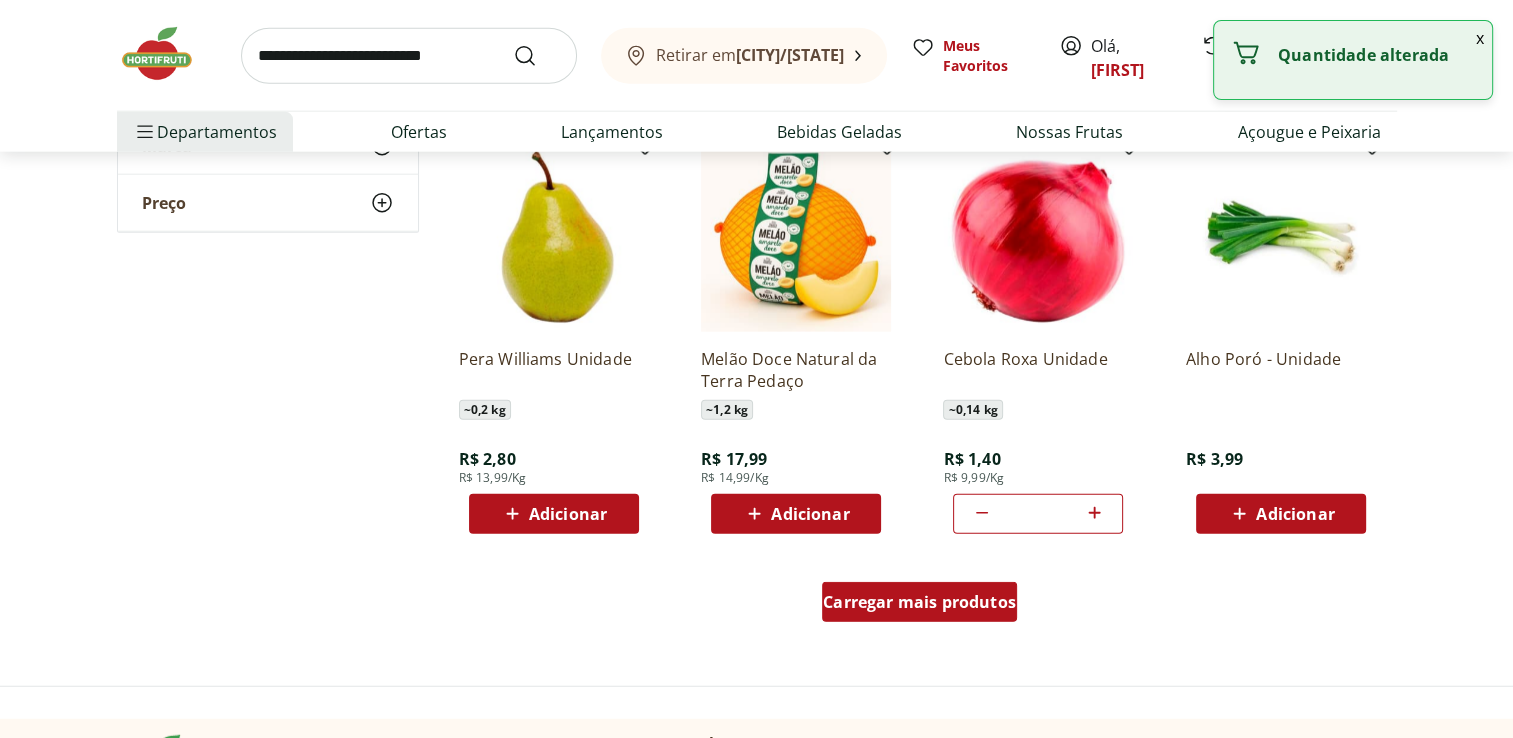 click on "Carregar mais produtos" at bounding box center [919, 602] 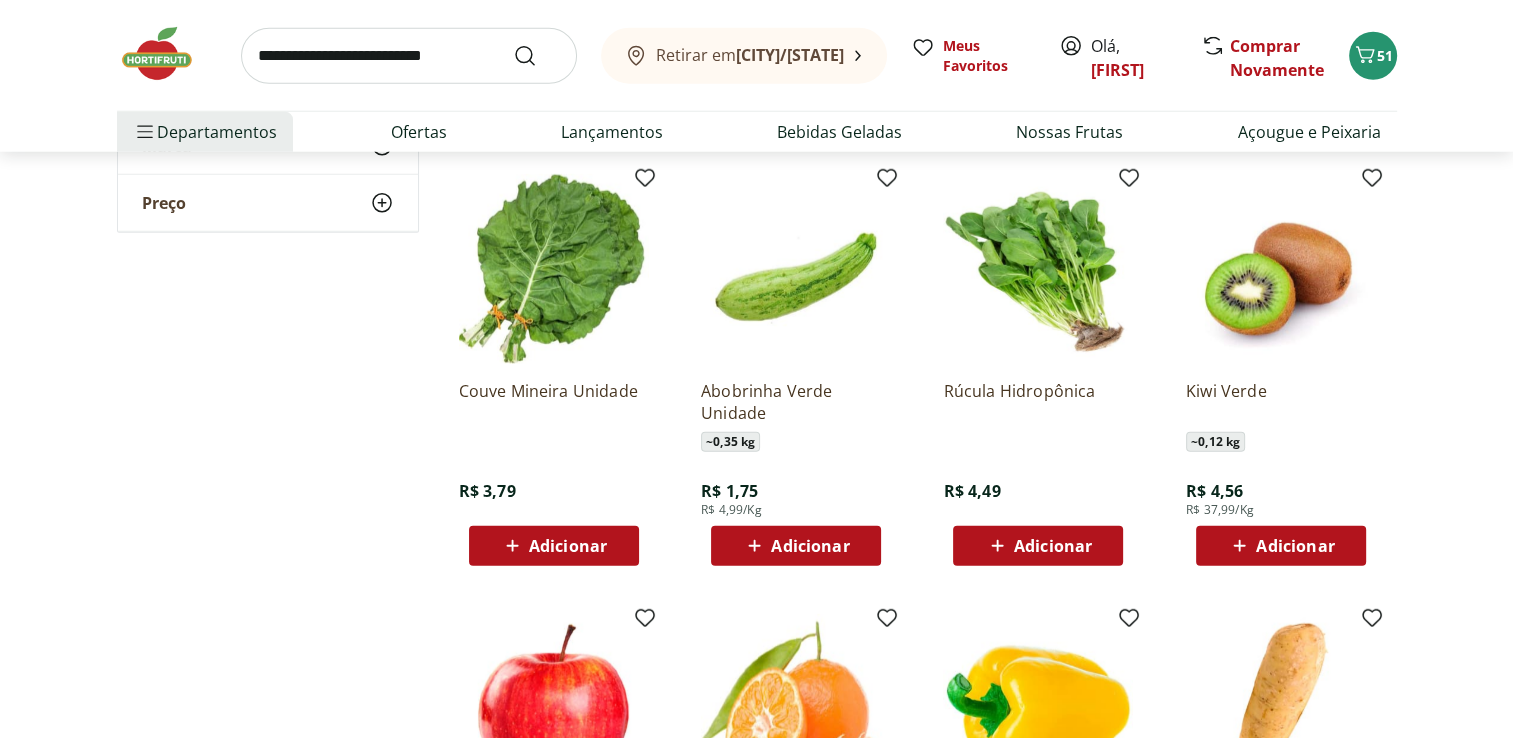 scroll, scrollTop: 5400, scrollLeft: 0, axis: vertical 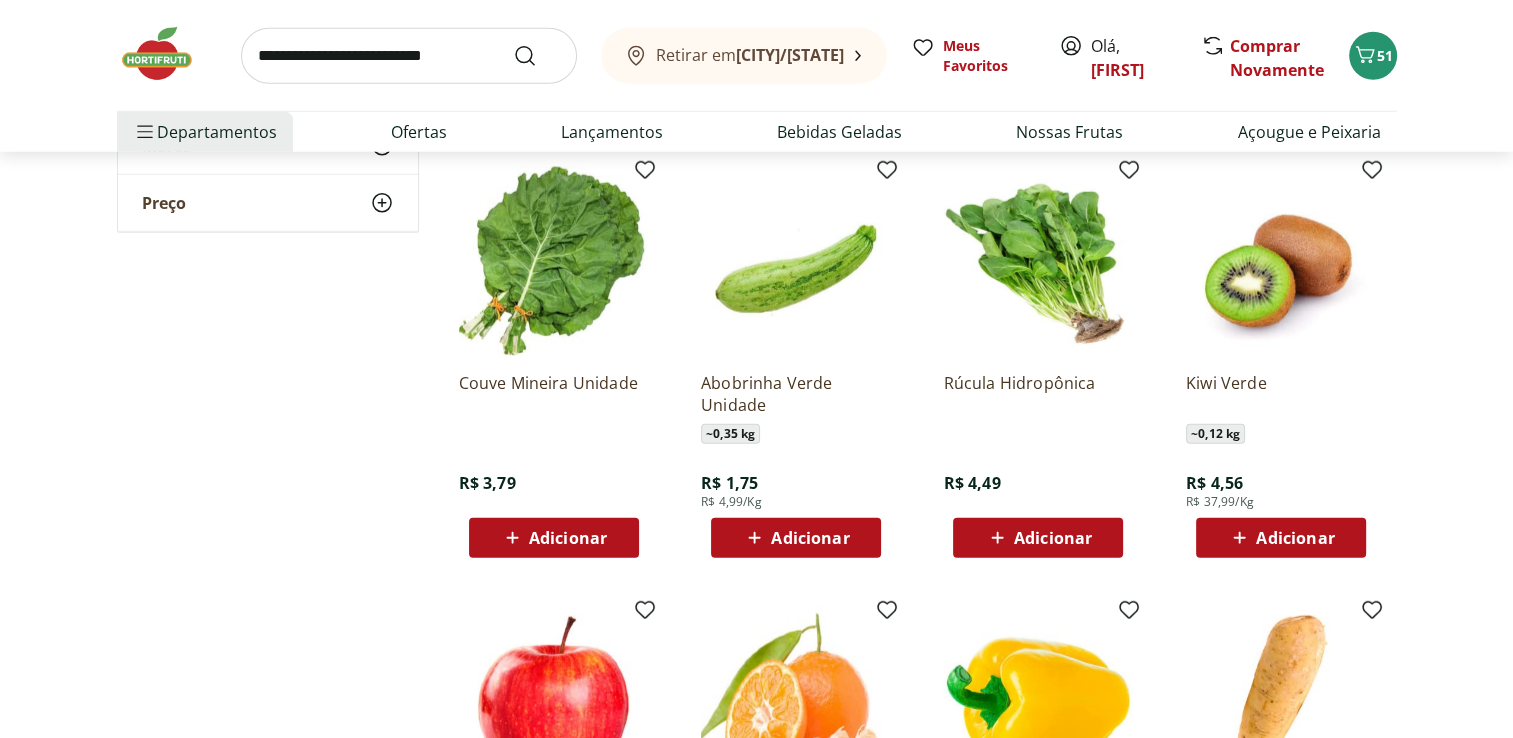 click on "Adicionar" at bounding box center (568, 538) 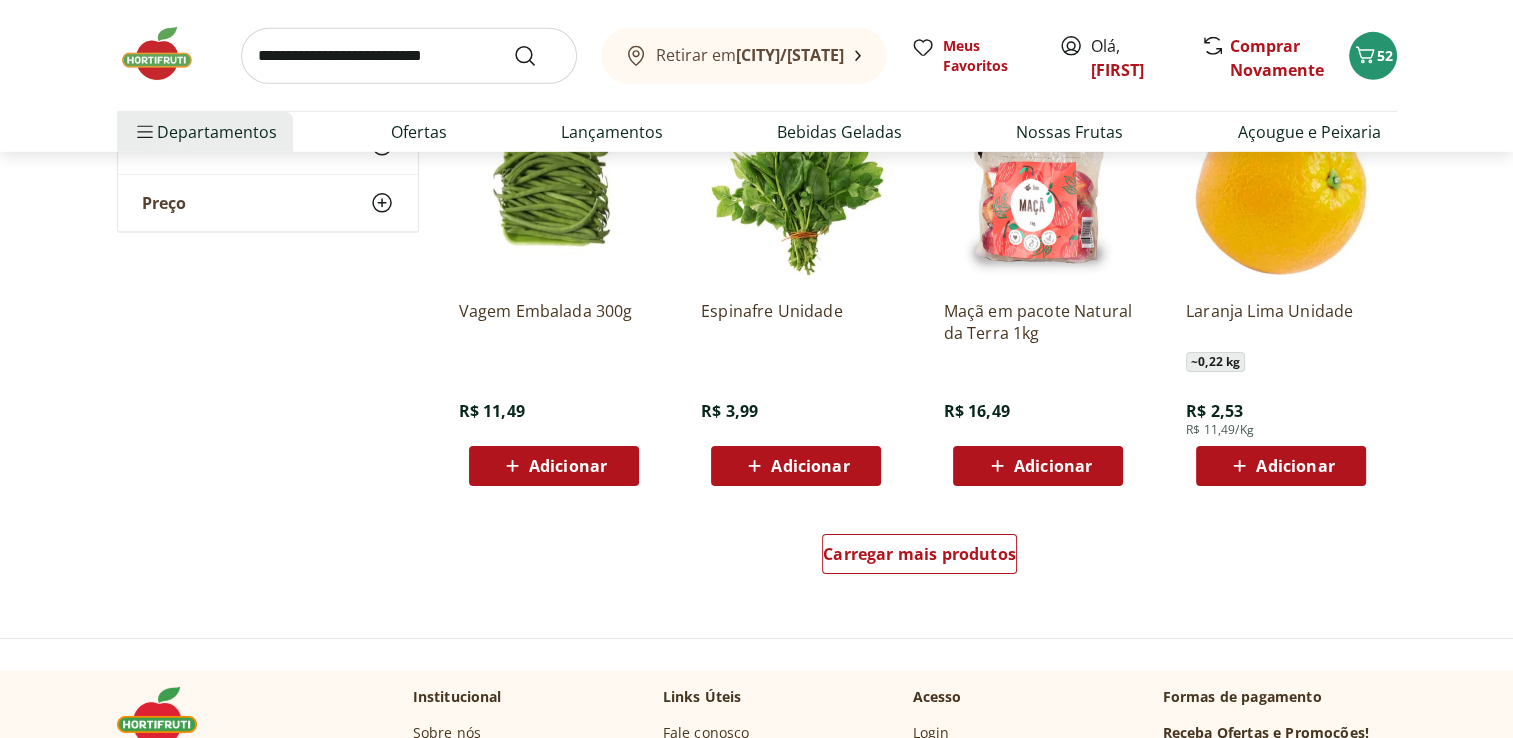 scroll, scrollTop: 6360, scrollLeft: 0, axis: vertical 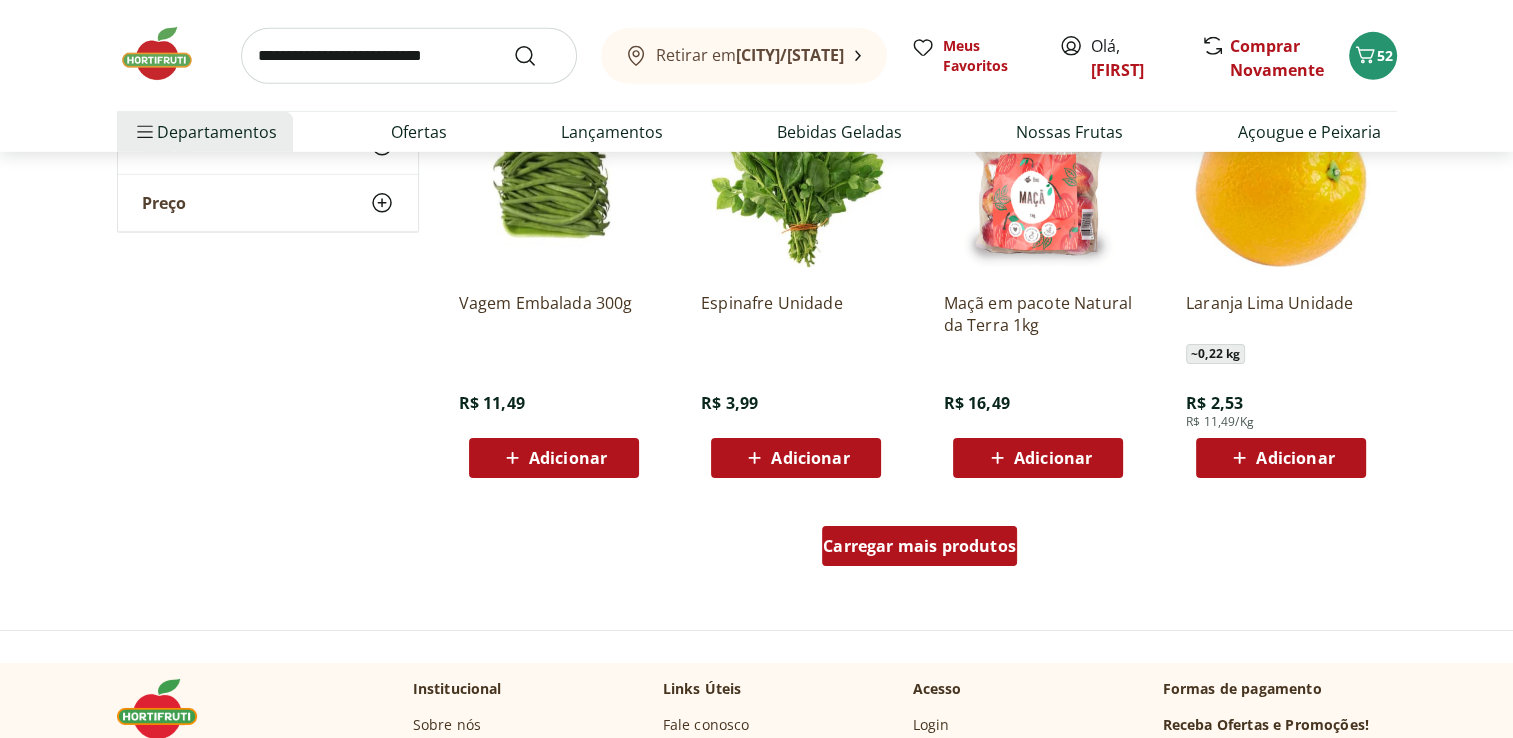 click on "Carregar mais produtos" at bounding box center (919, 546) 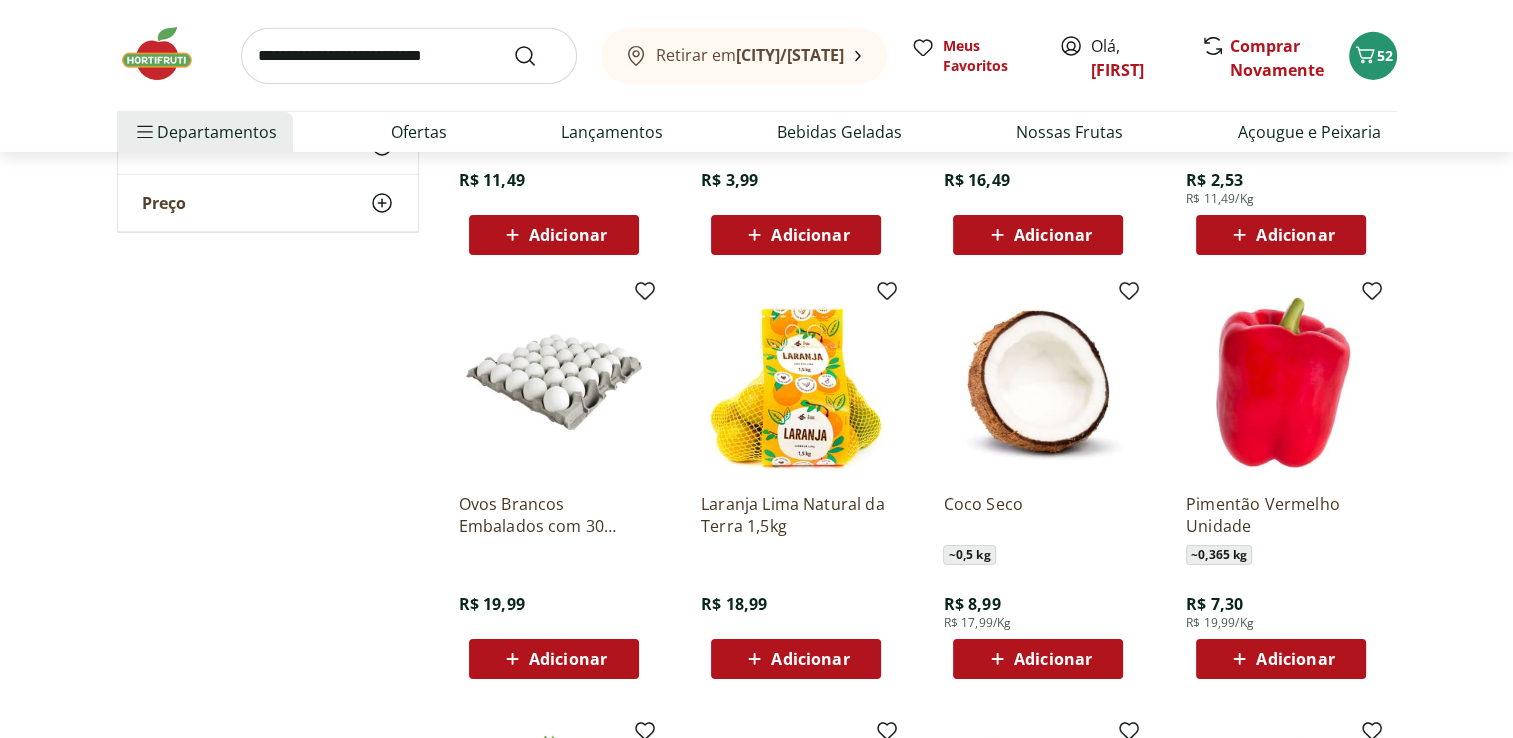 scroll, scrollTop: 6600, scrollLeft: 0, axis: vertical 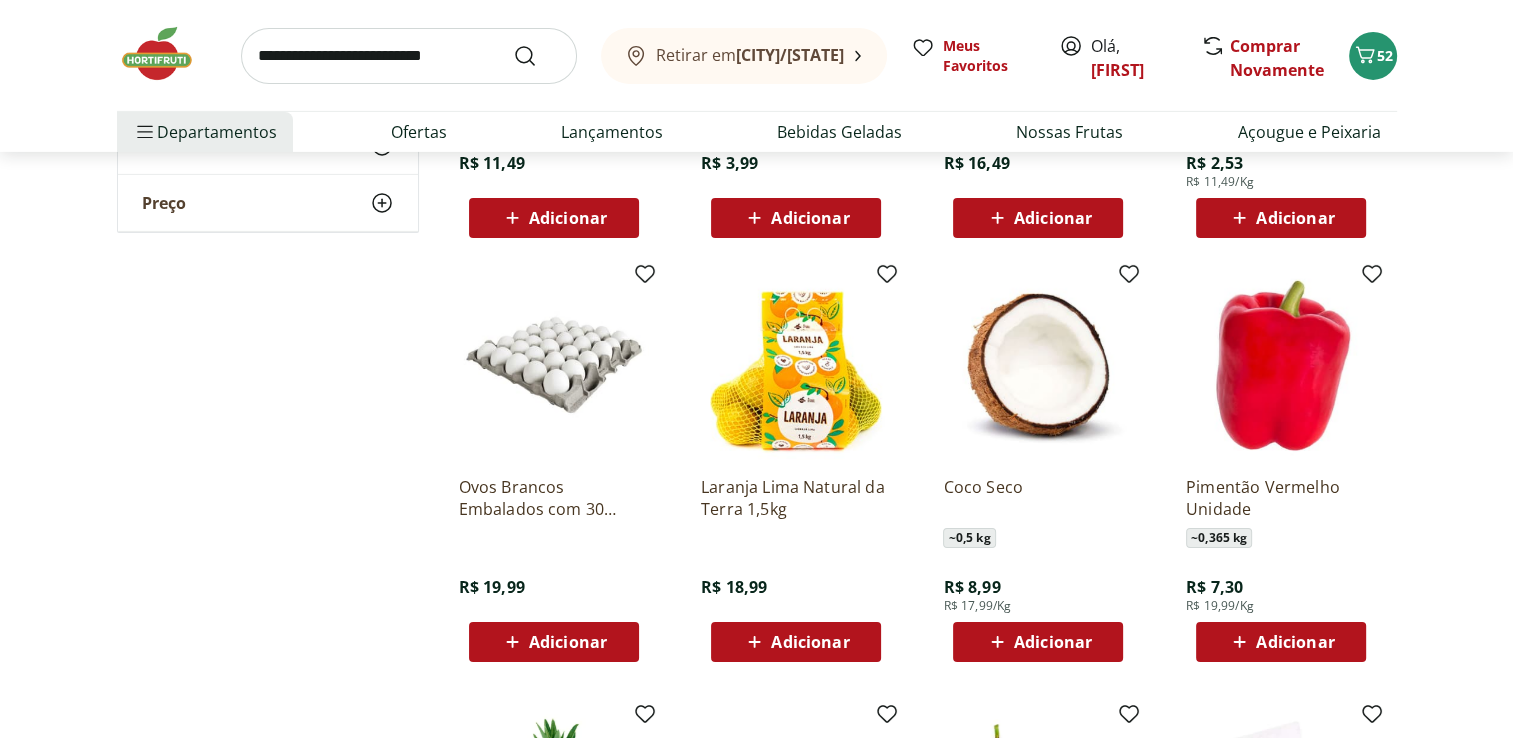 click on "Adicionar" at bounding box center [554, 642] 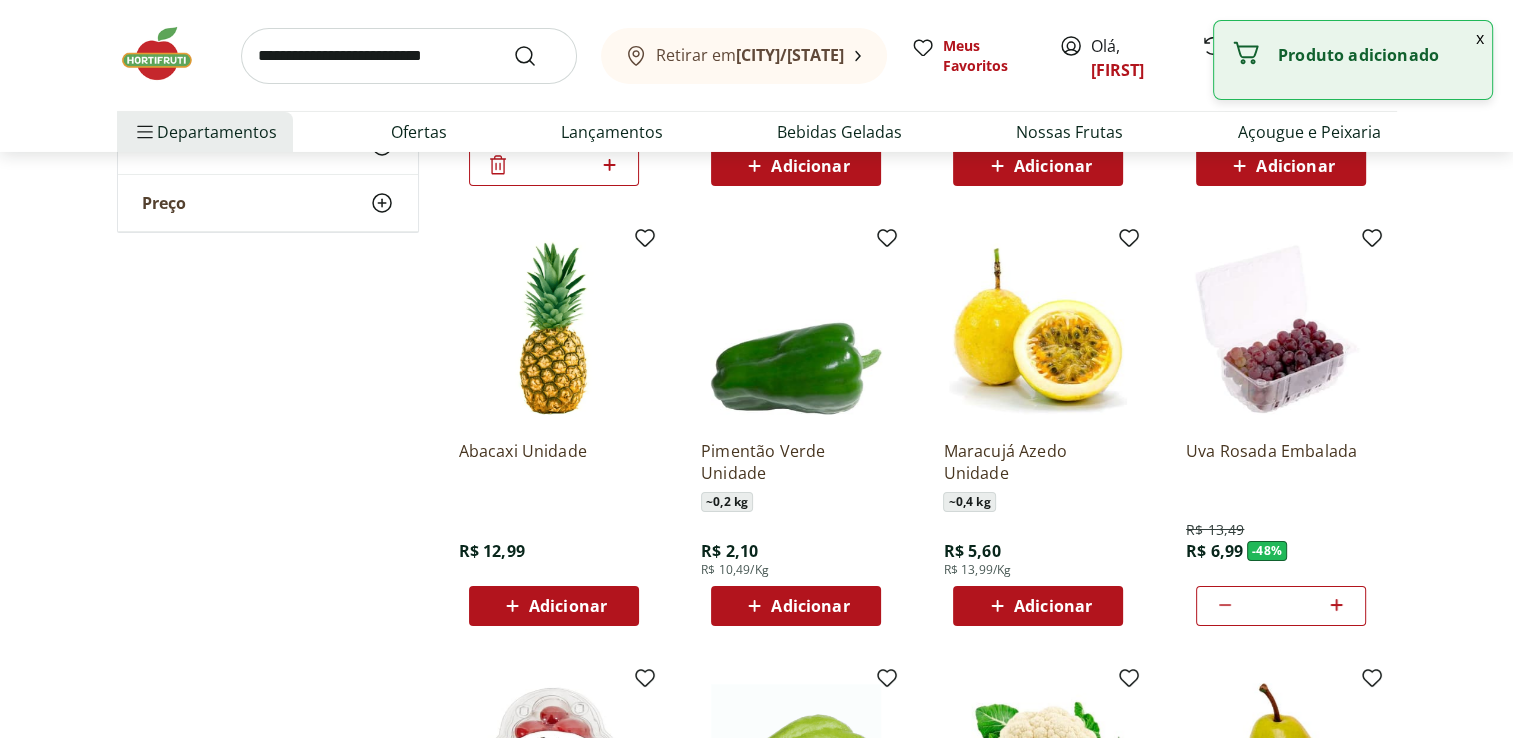 scroll, scrollTop: 7080, scrollLeft: 0, axis: vertical 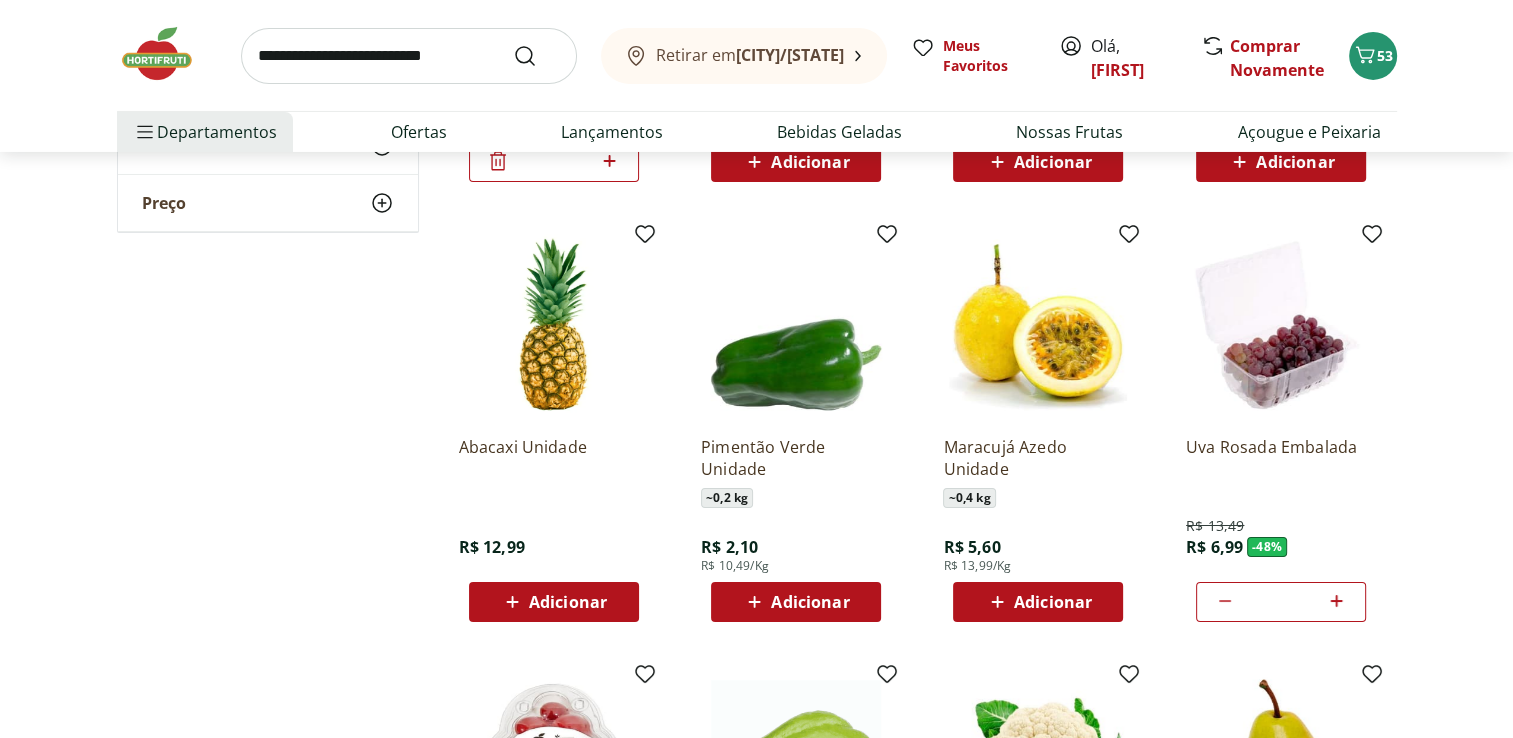 click on "Adicionar" at bounding box center [1053, 602] 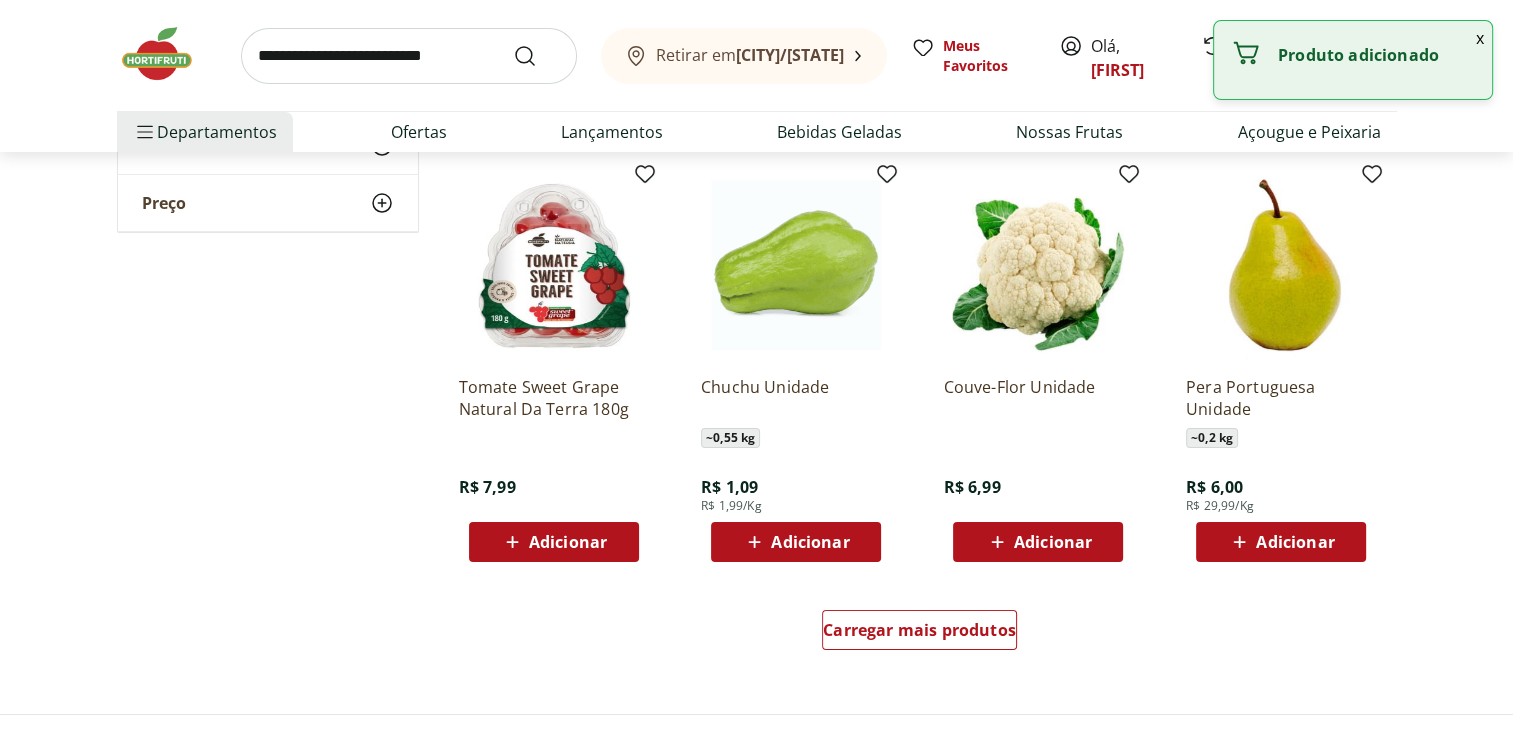 scroll, scrollTop: 7640, scrollLeft: 0, axis: vertical 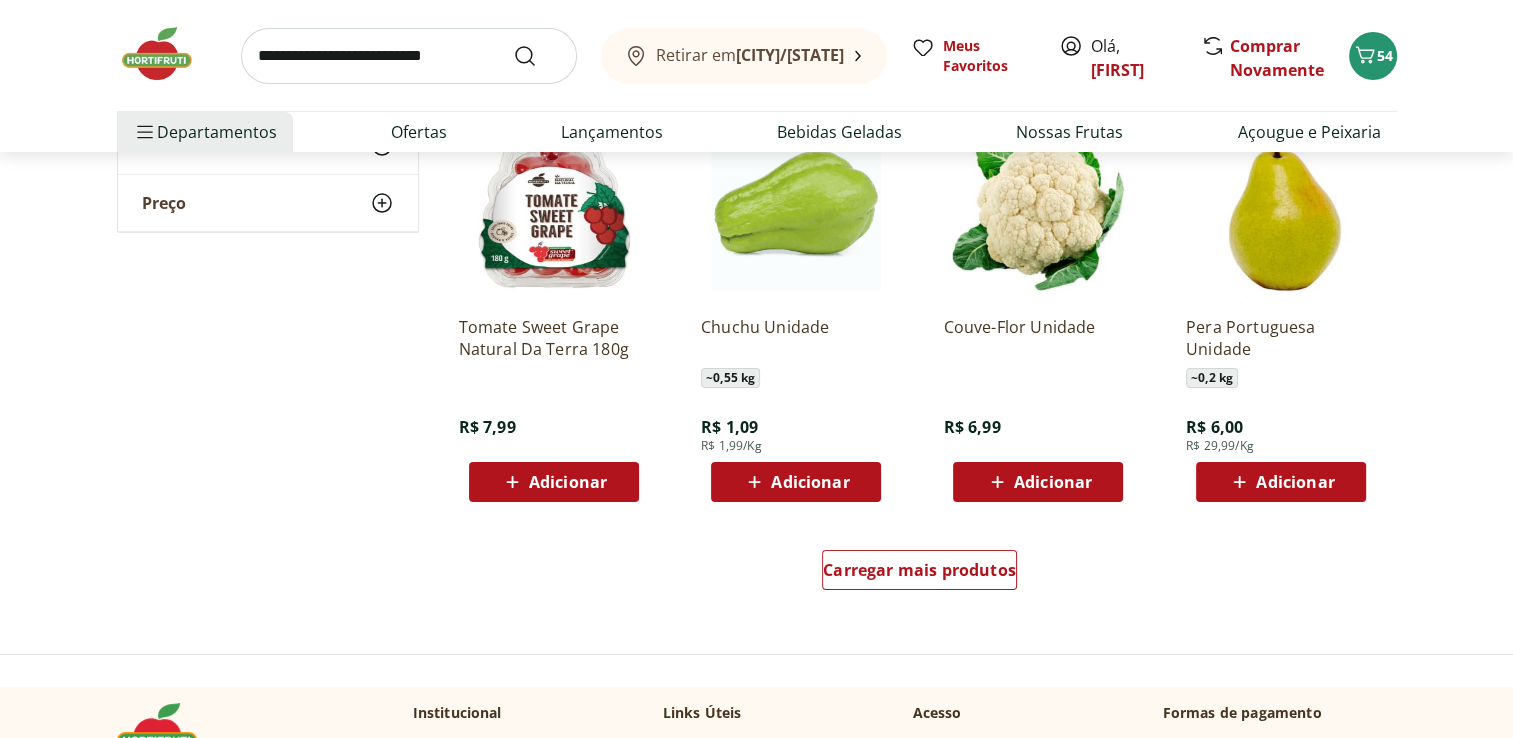 click on "Adicionar" at bounding box center (1053, 482) 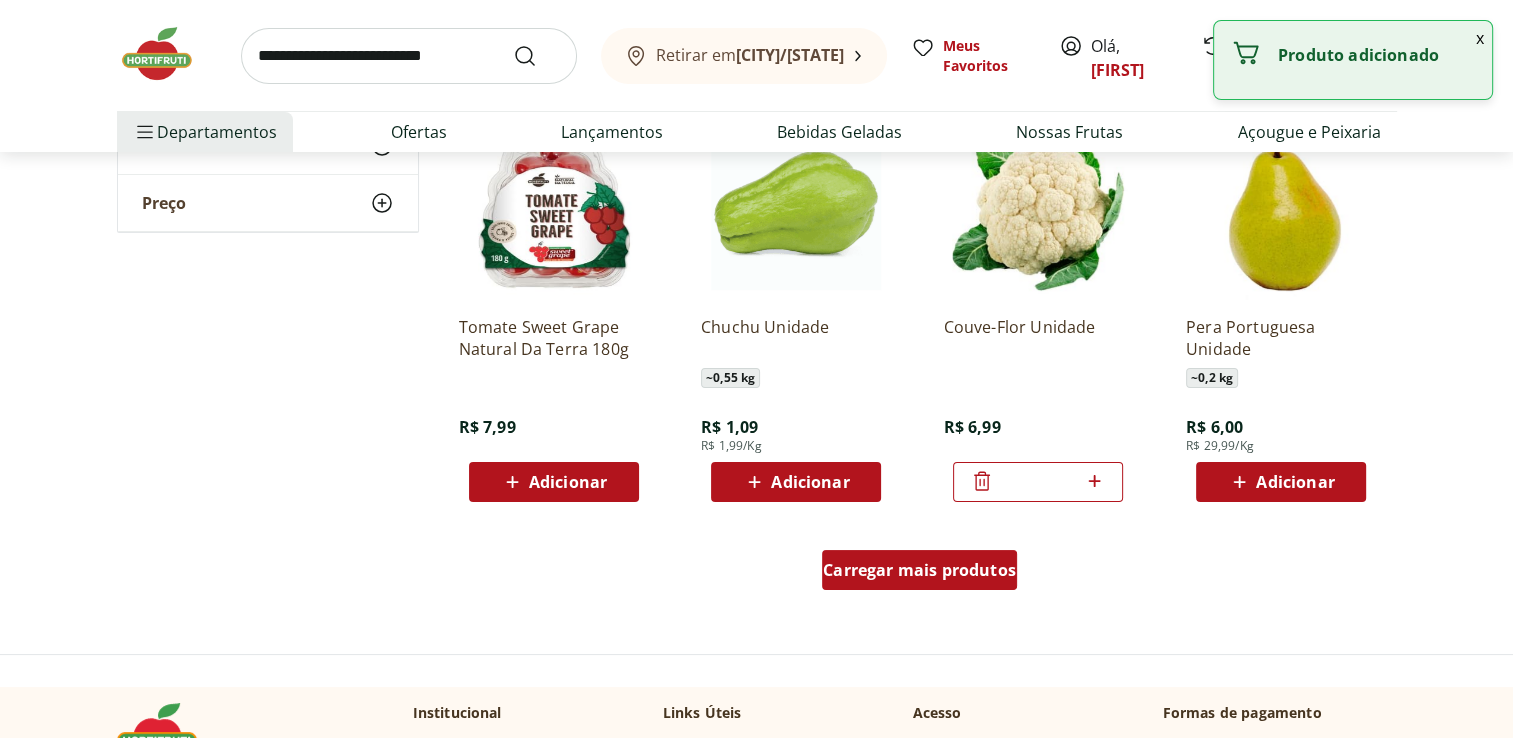 click on "Carregar mais produtos" at bounding box center [919, 570] 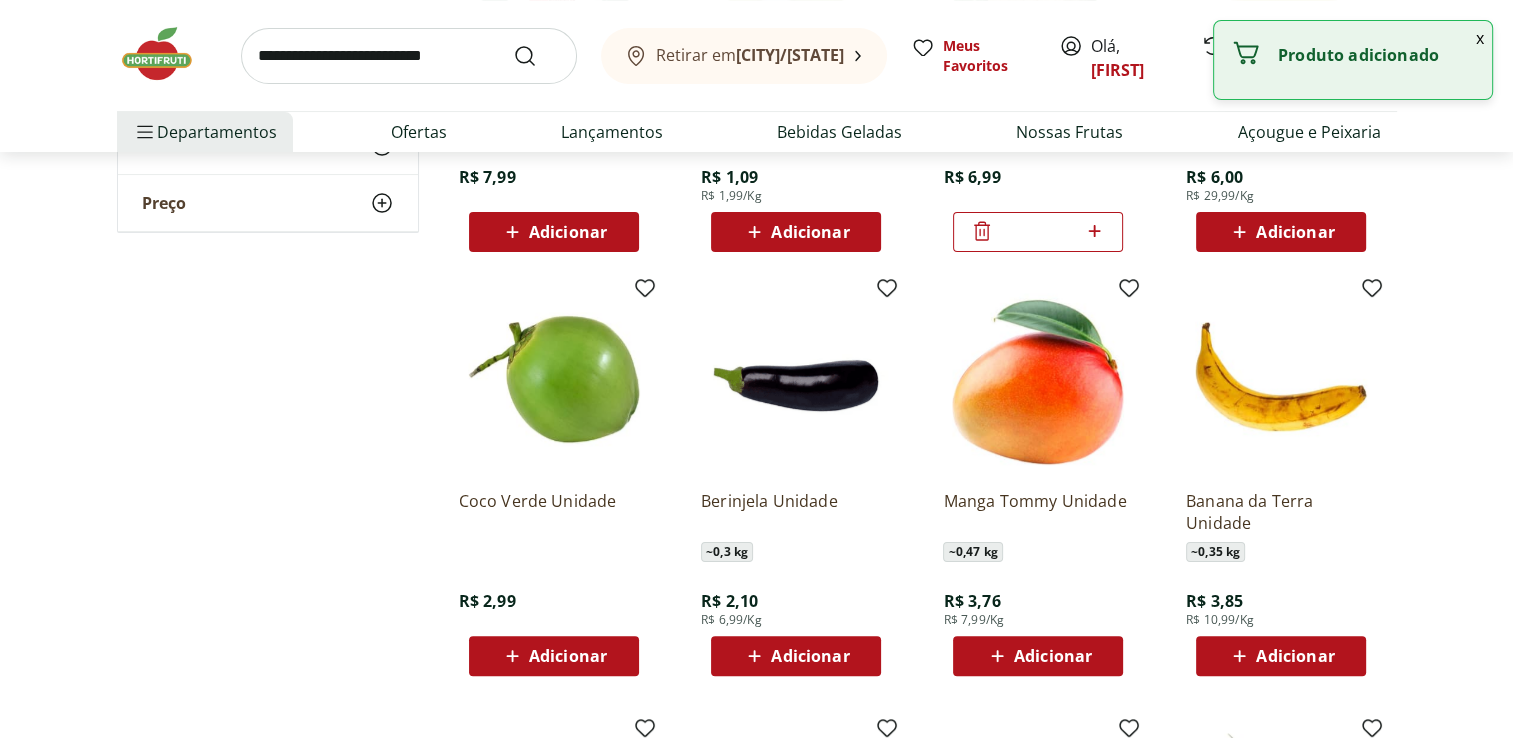 scroll, scrollTop: 7960, scrollLeft: 0, axis: vertical 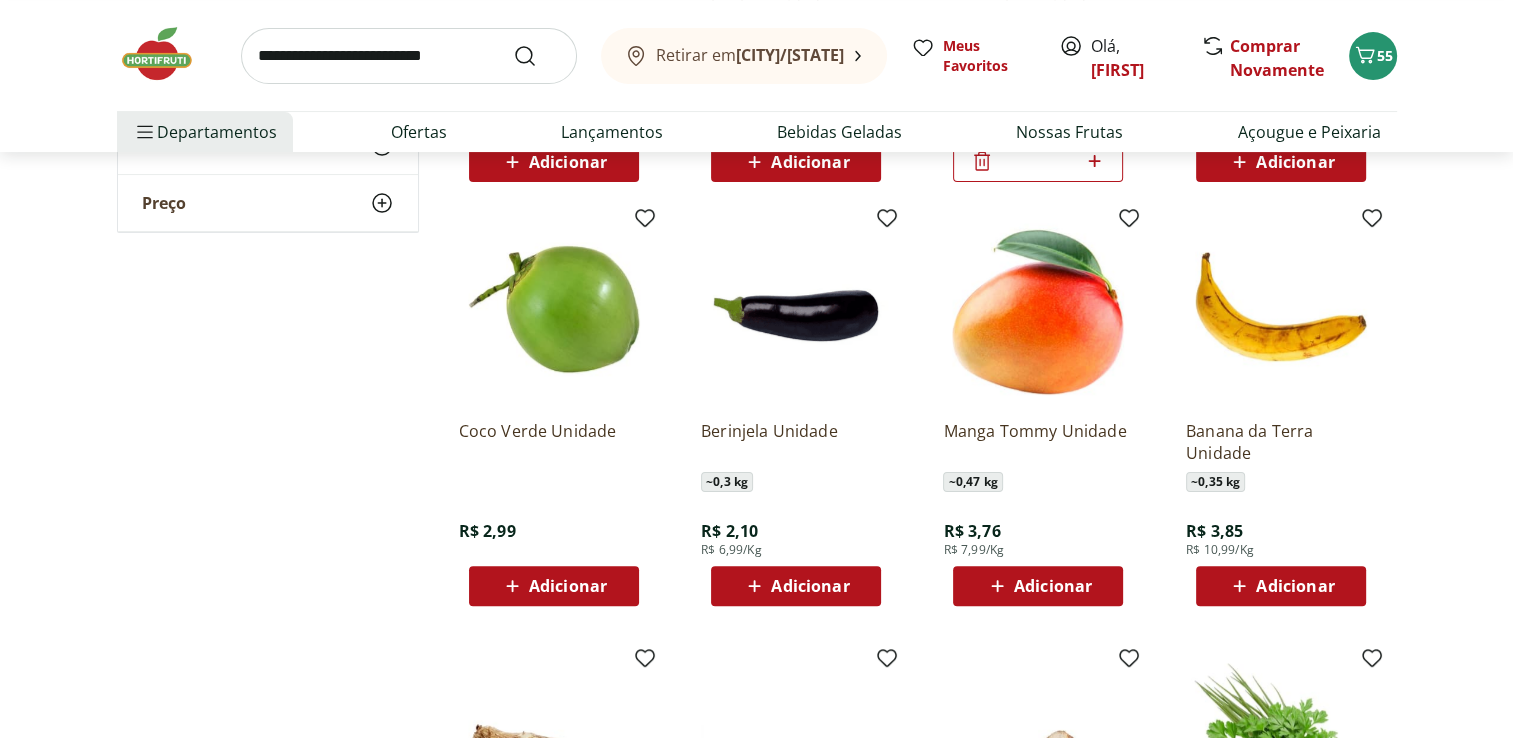click on "Adicionar" at bounding box center [810, 586] 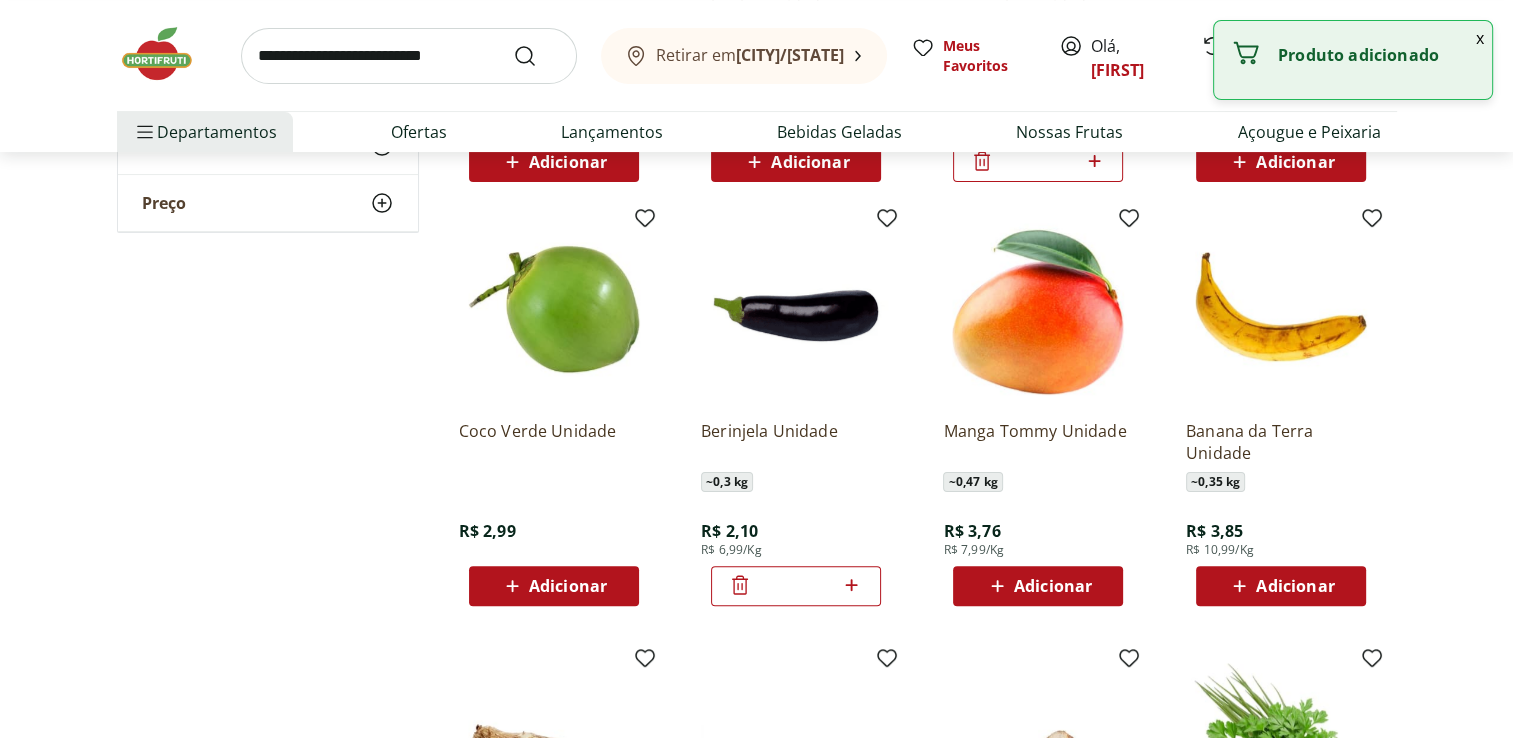 click on "*" at bounding box center (796, 586) 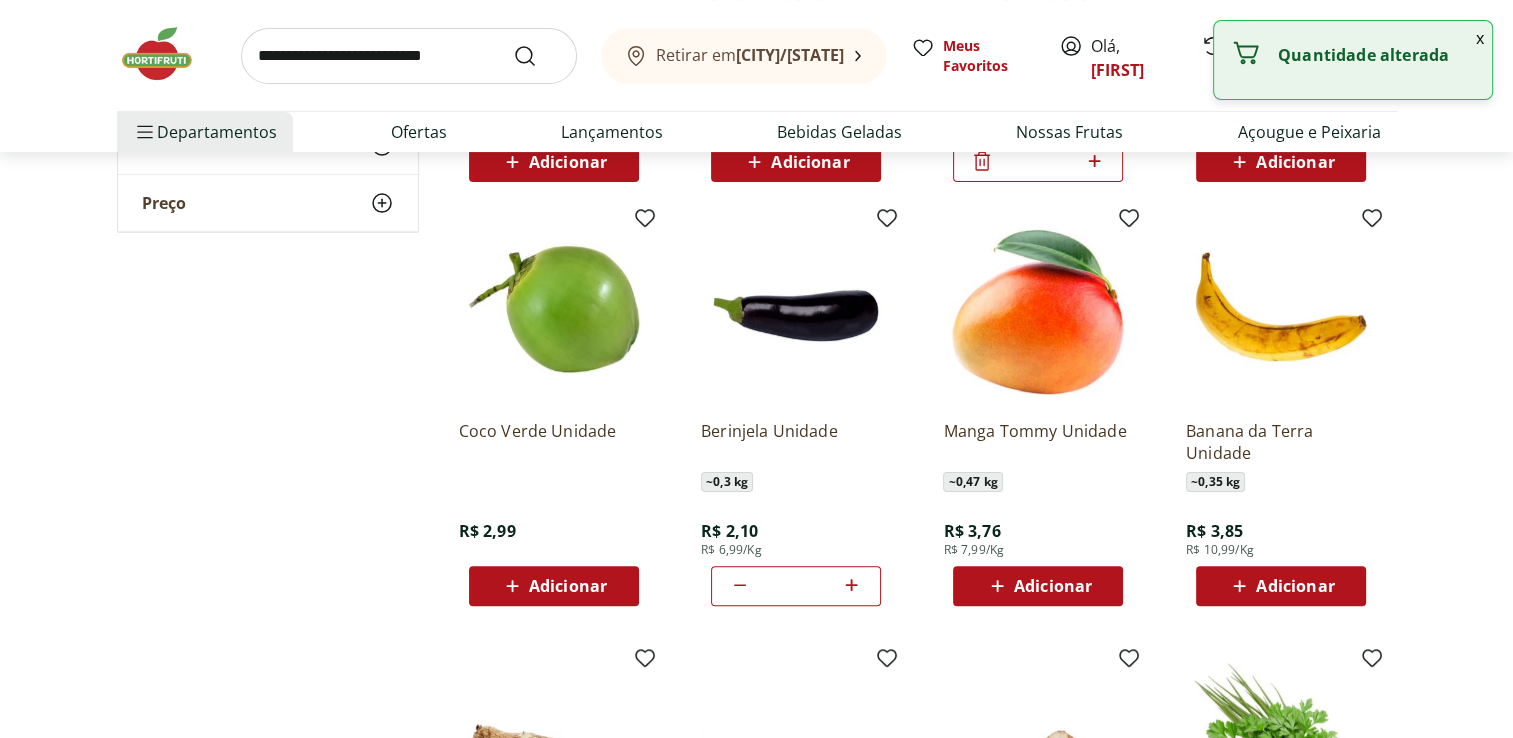type 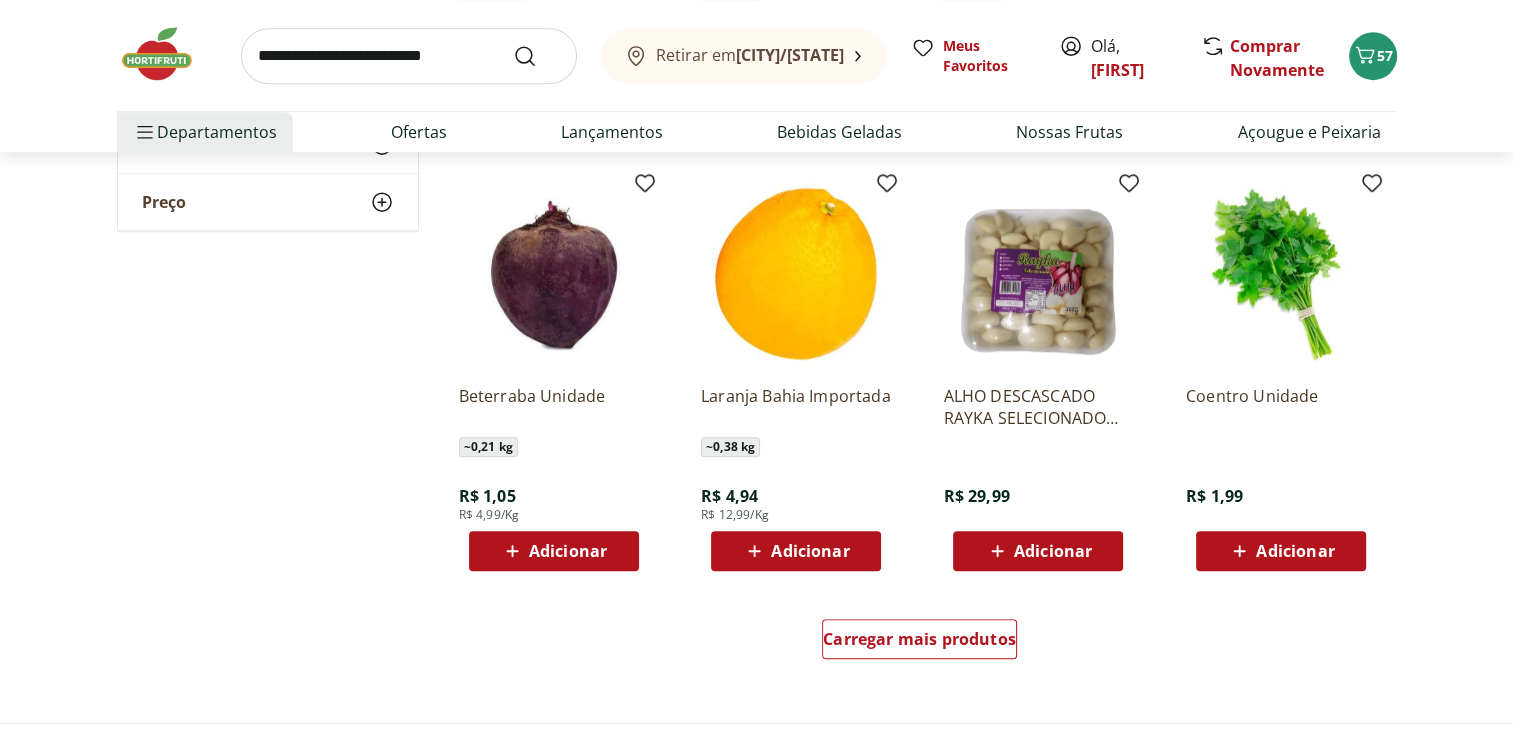 scroll, scrollTop: 8880, scrollLeft: 0, axis: vertical 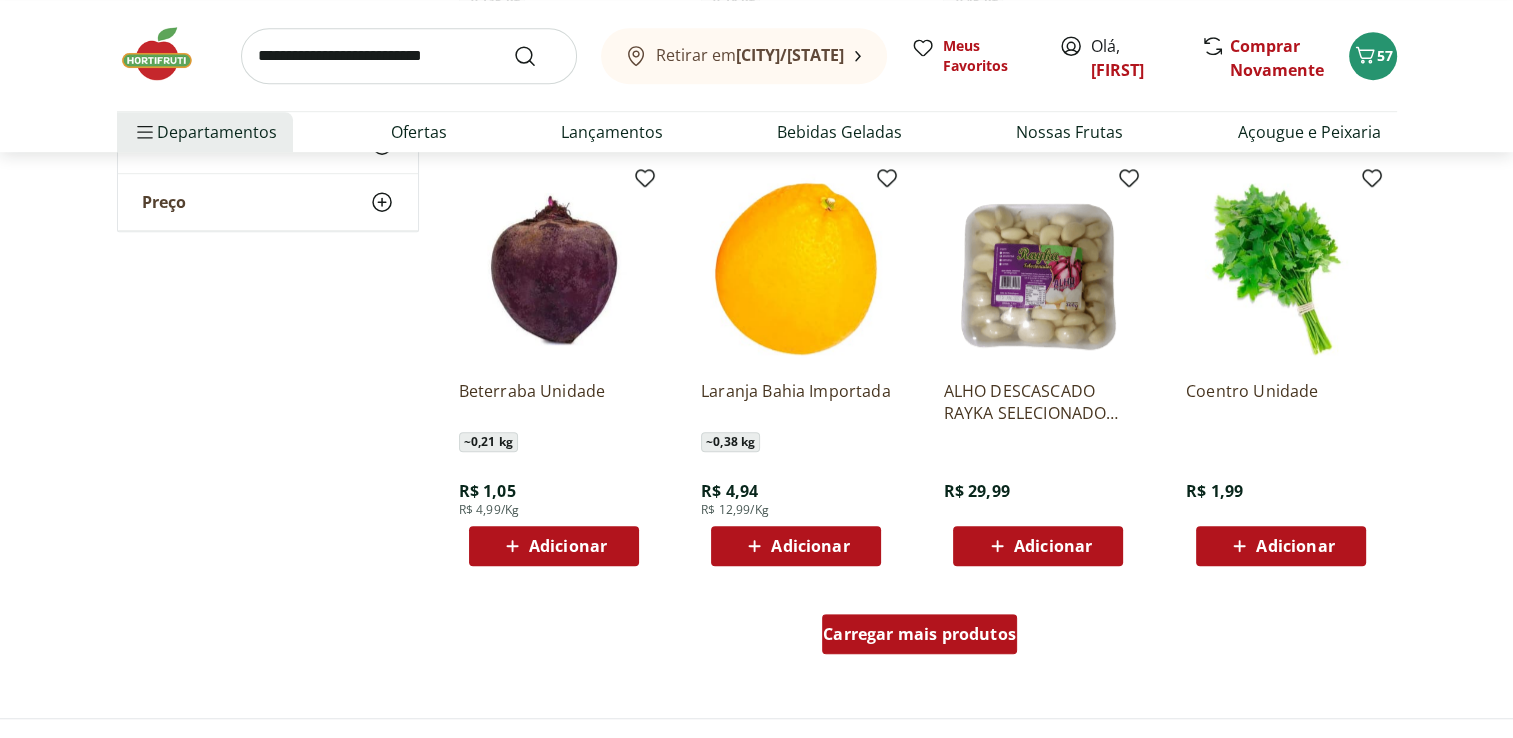 click on "Carregar mais produtos" at bounding box center (919, 634) 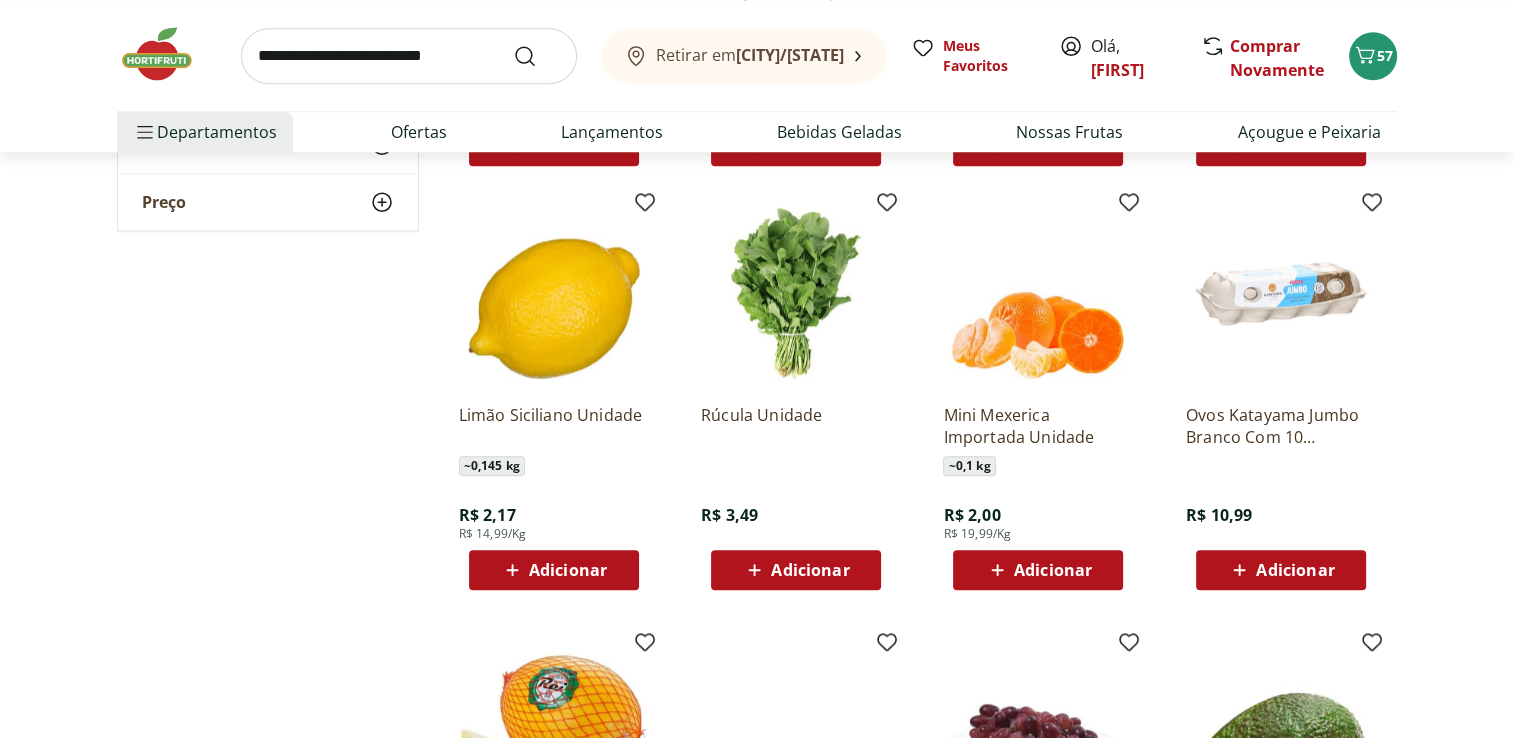 scroll, scrollTop: 9320, scrollLeft: 0, axis: vertical 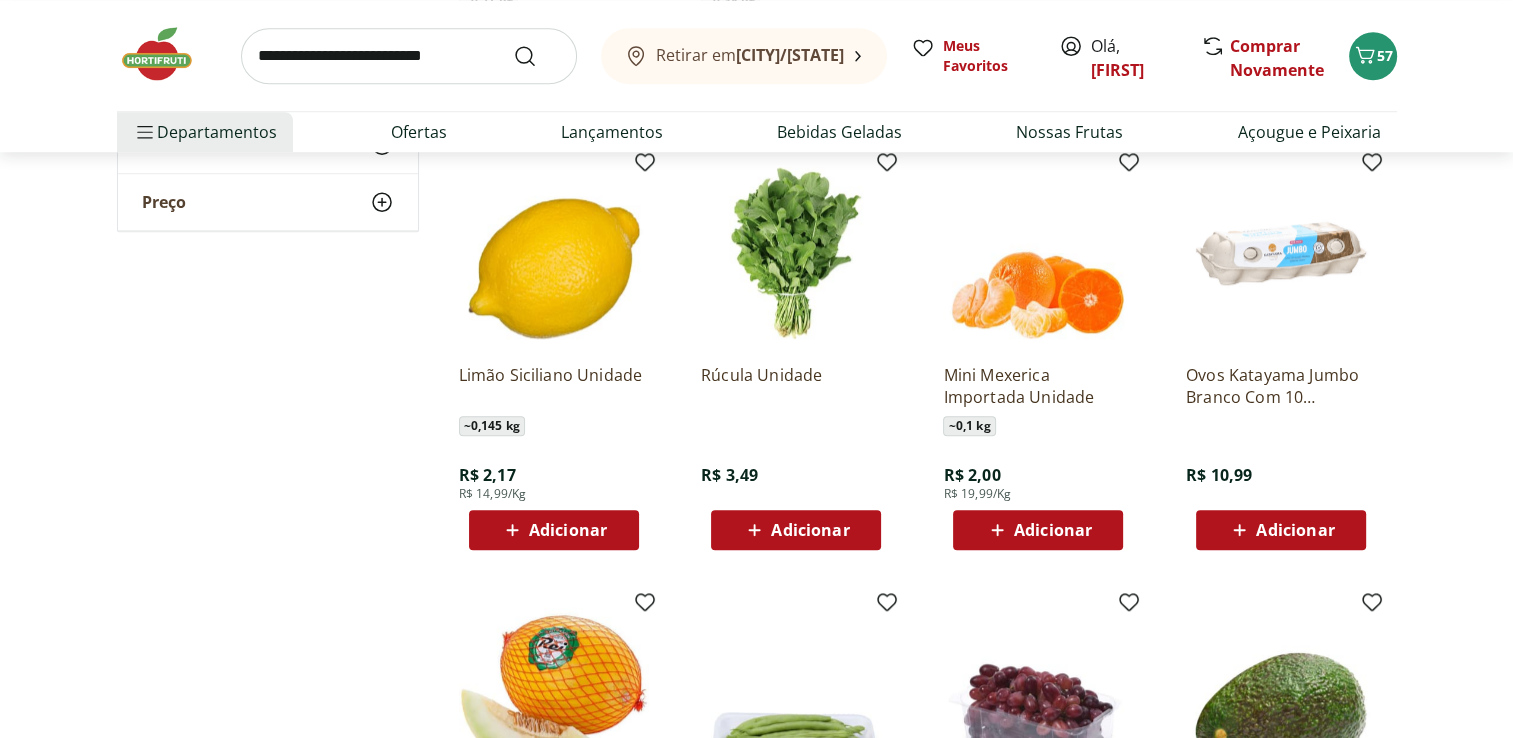 click on "Adicionar" at bounding box center (810, 530) 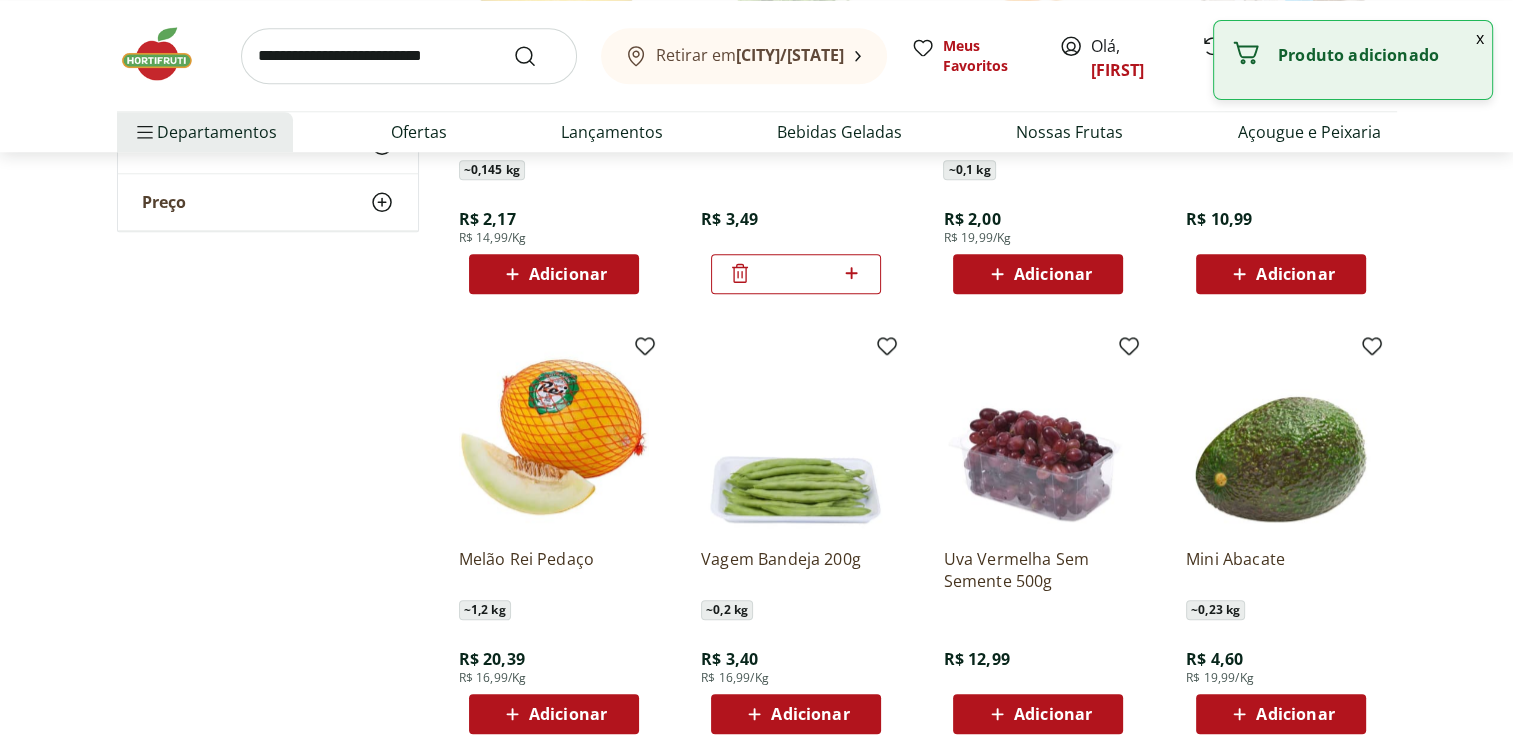 scroll, scrollTop: 9680, scrollLeft: 0, axis: vertical 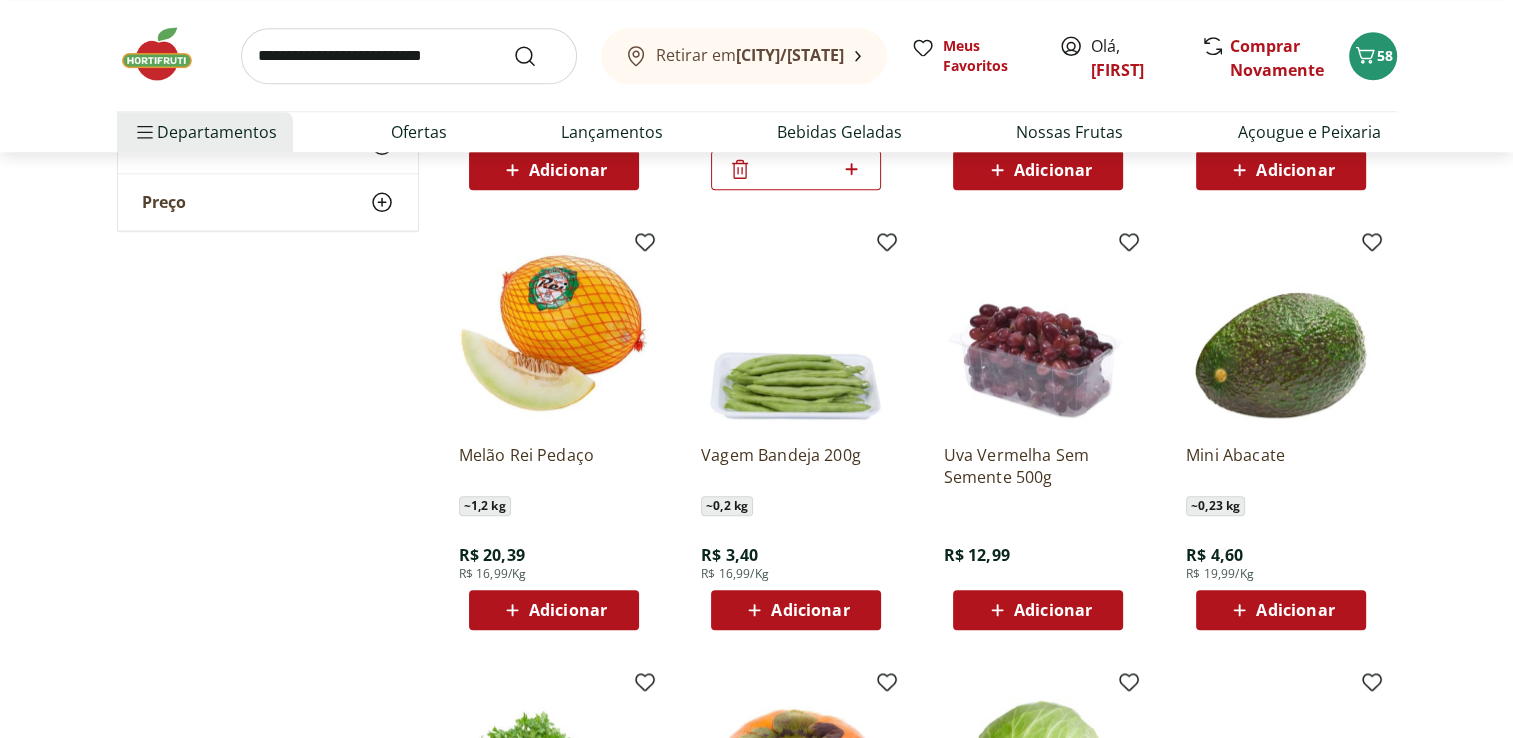 click on "Adicionar" at bounding box center (1295, 610) 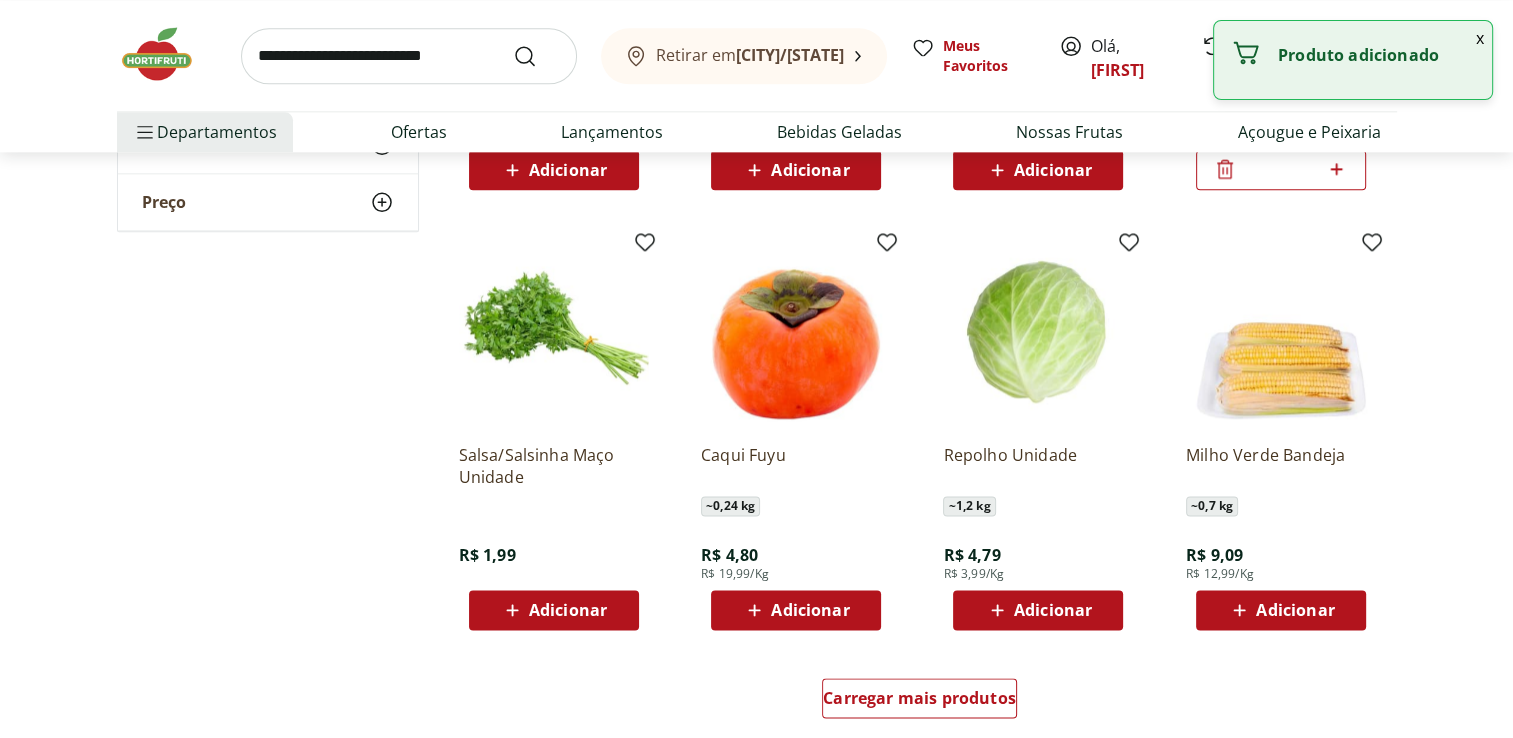 scroll, scrollTop: 10240, scrollLeft: 0, axis: vertical 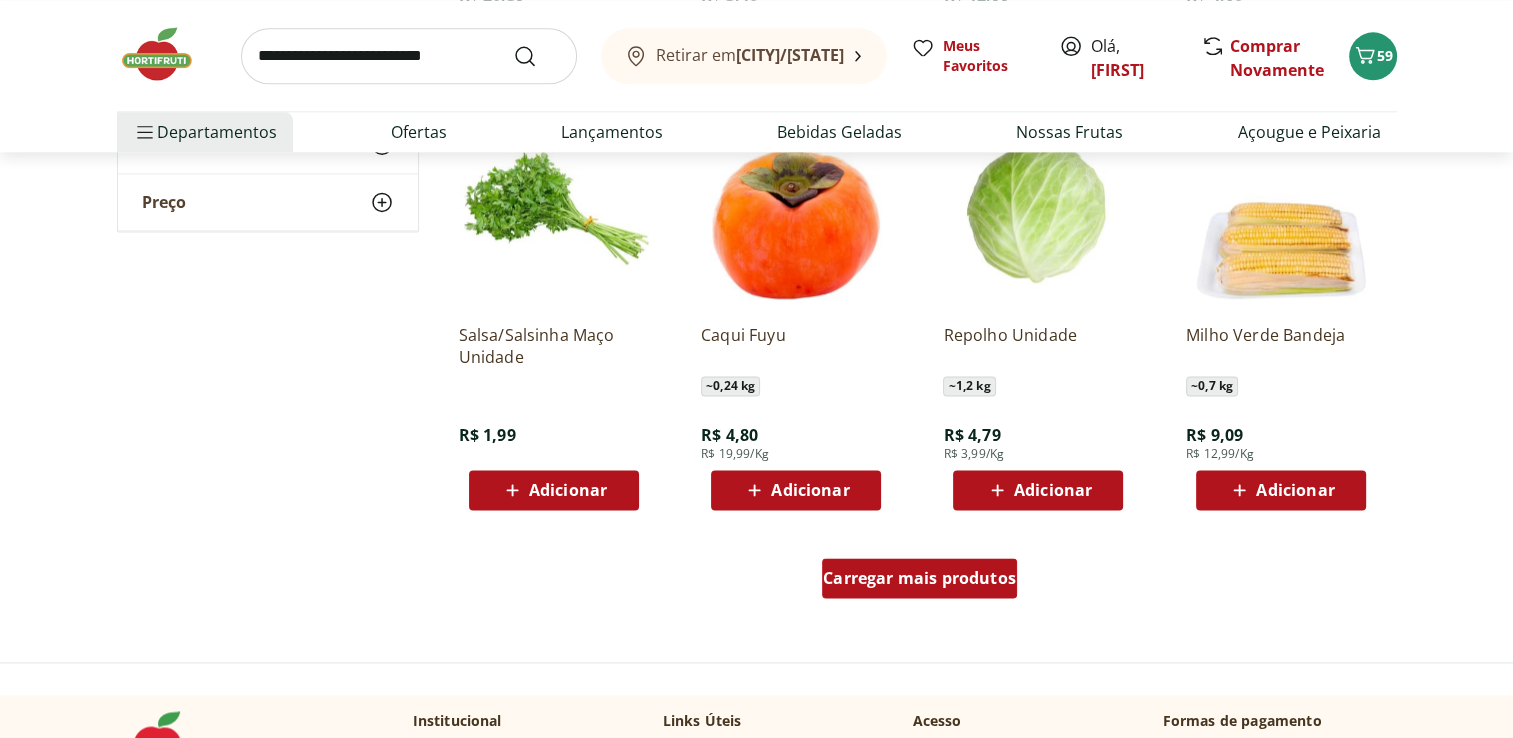click on "Carregar mais produtos" at bounding box center [919, 578] 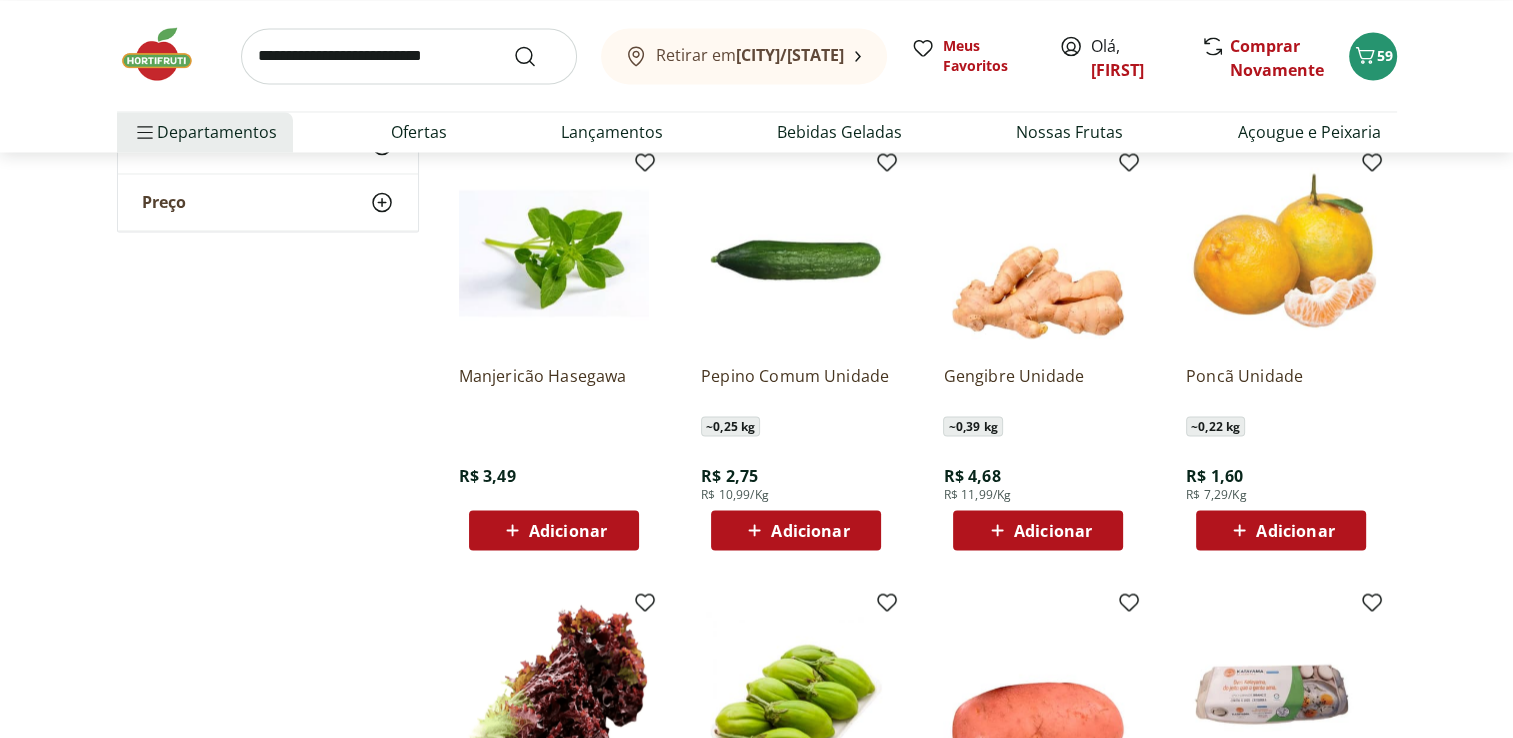 scroll, scrollTop: 11120, scrollLeft: 0, axis: vertical 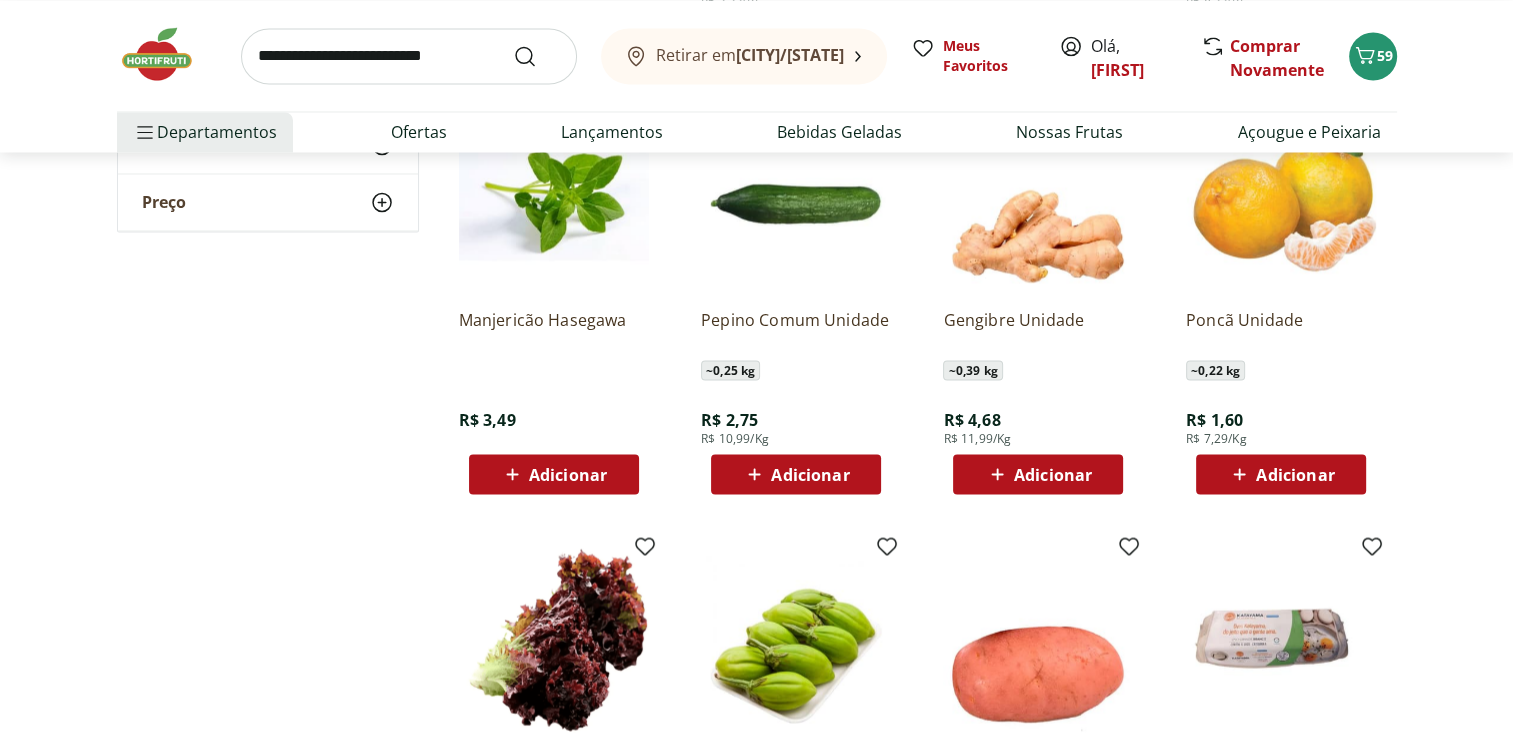 click on "Adicionar" at bounding box center (1295, 474) 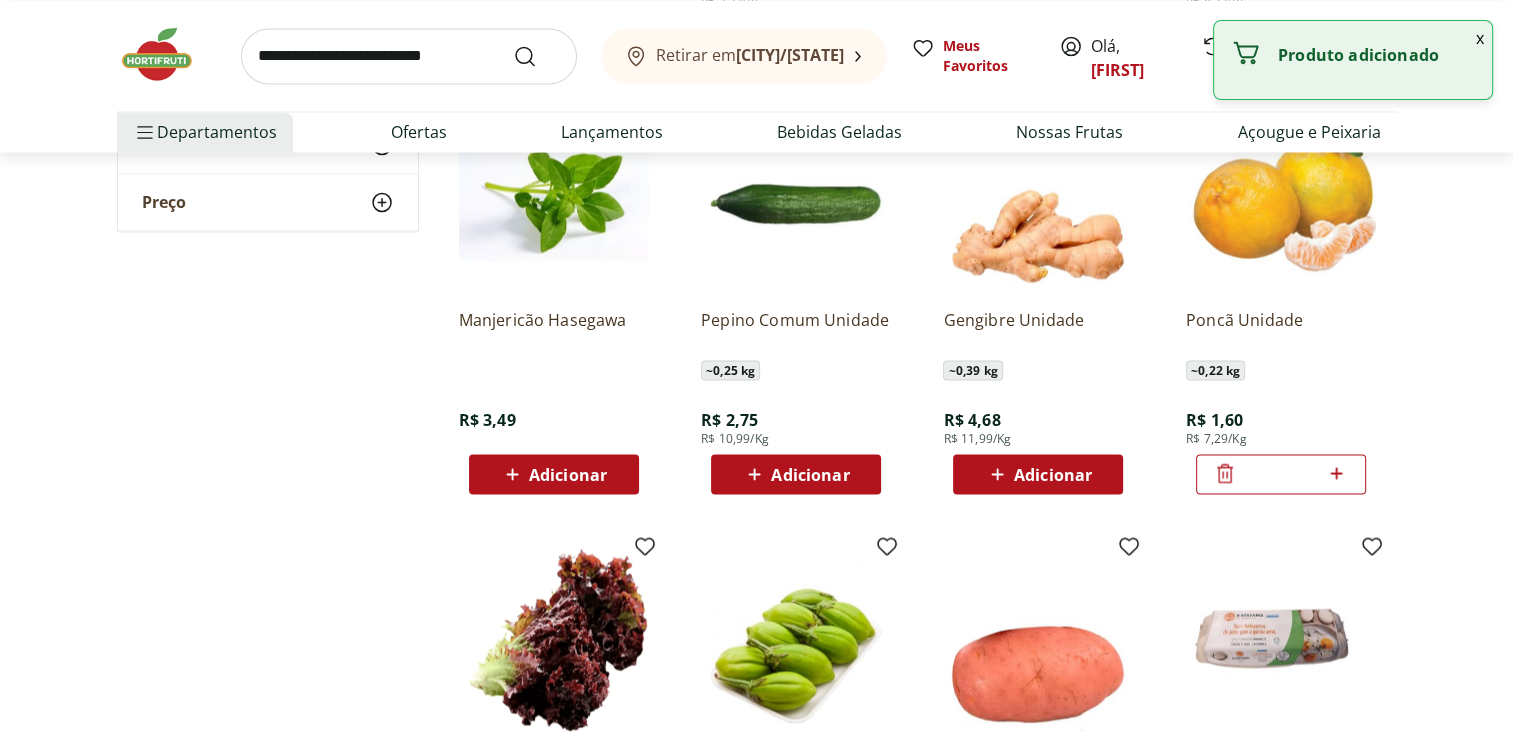 click 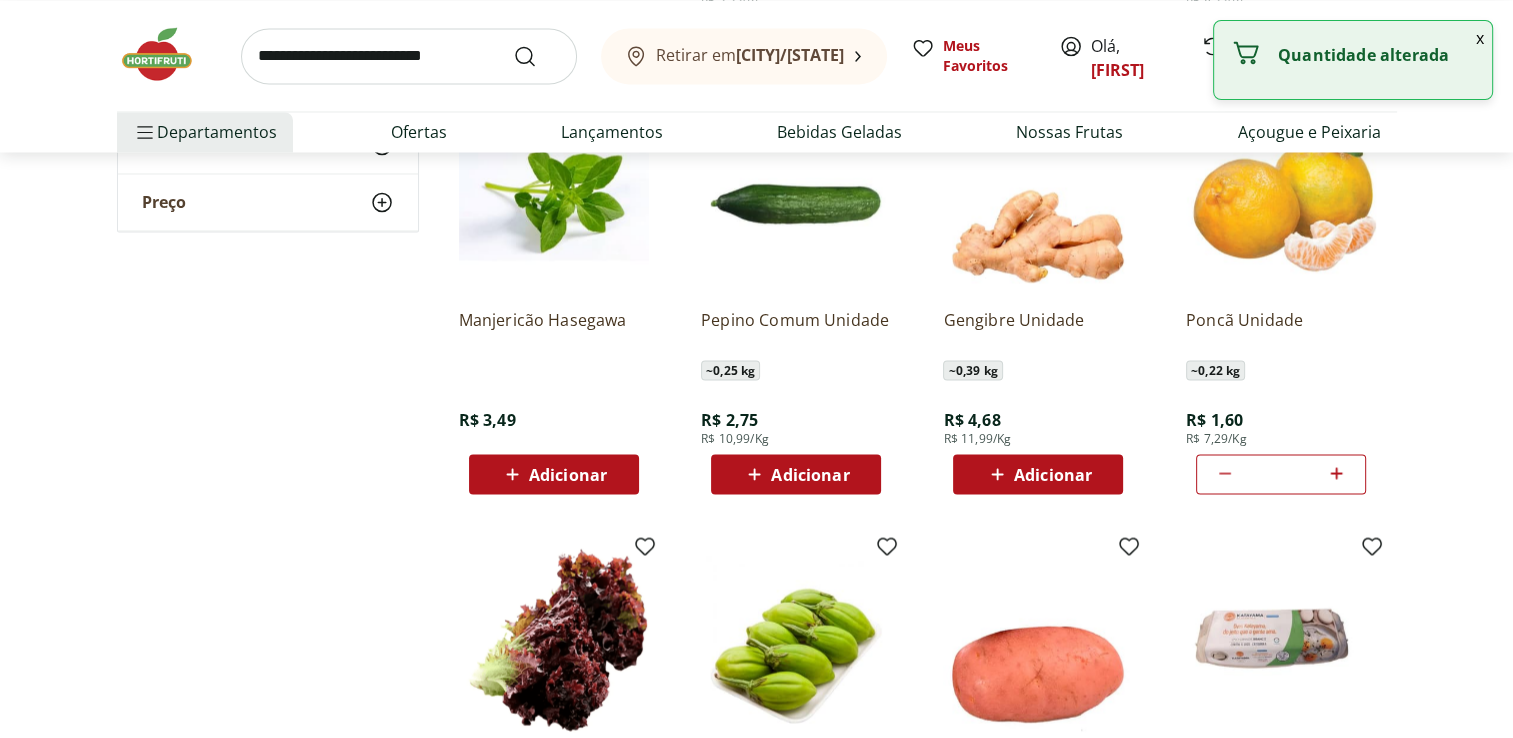 click 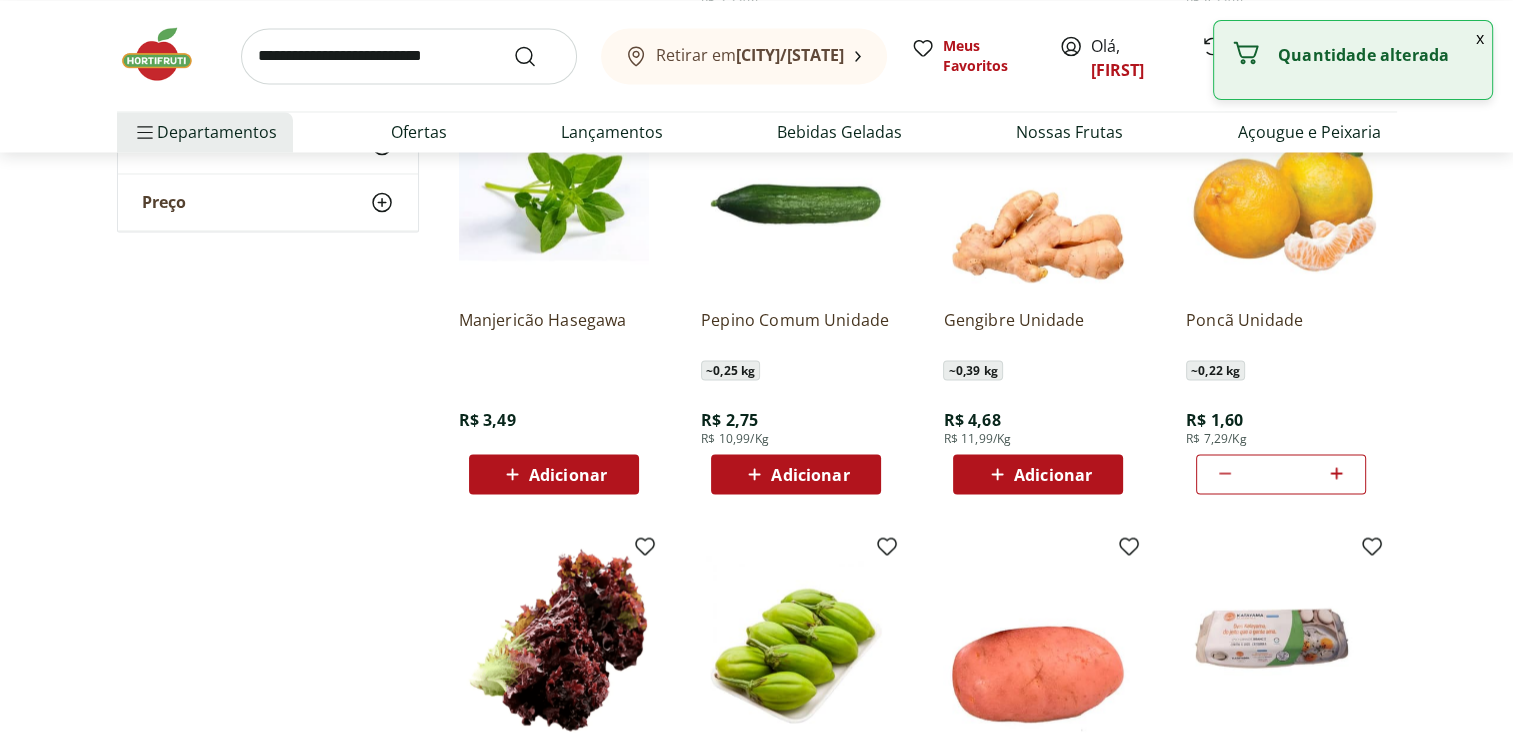 click 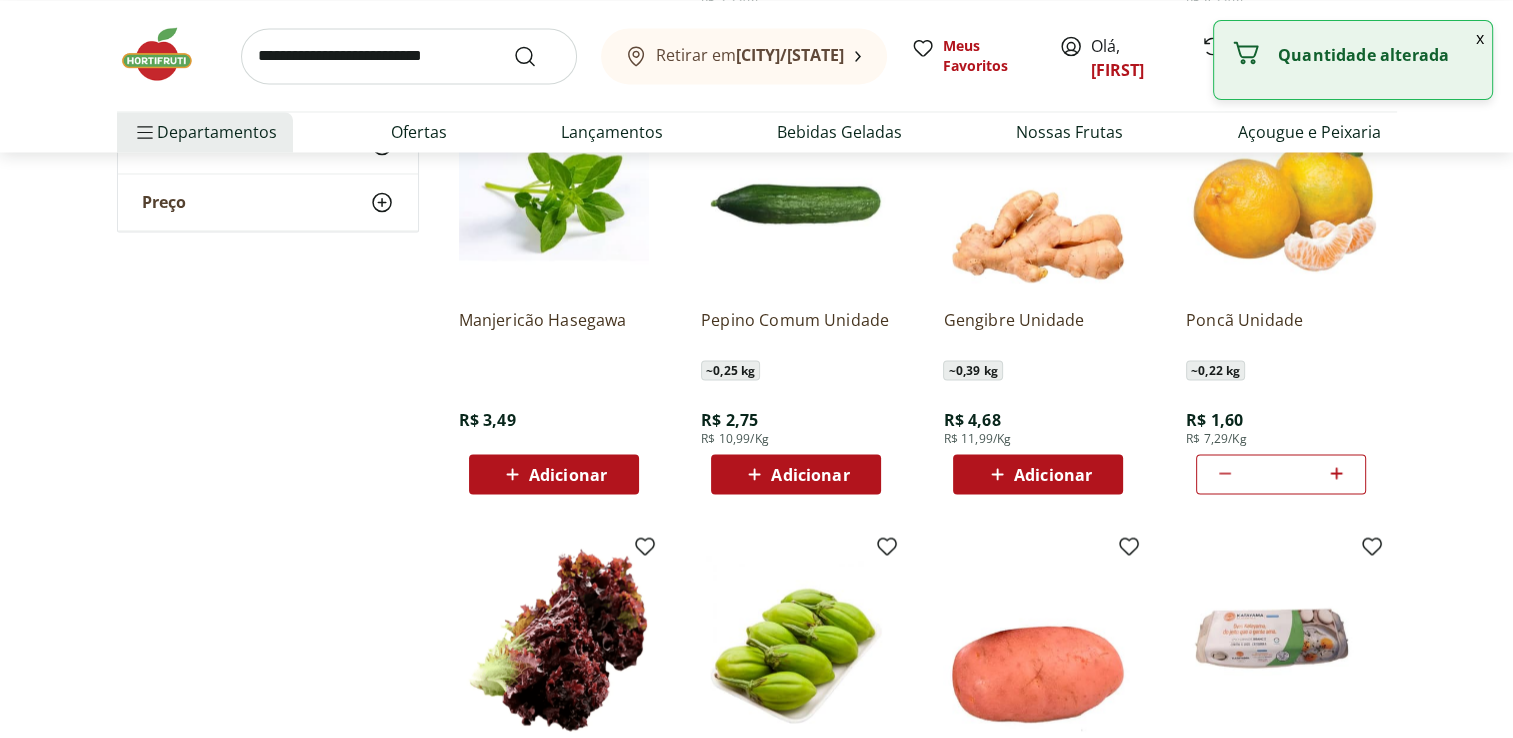 type 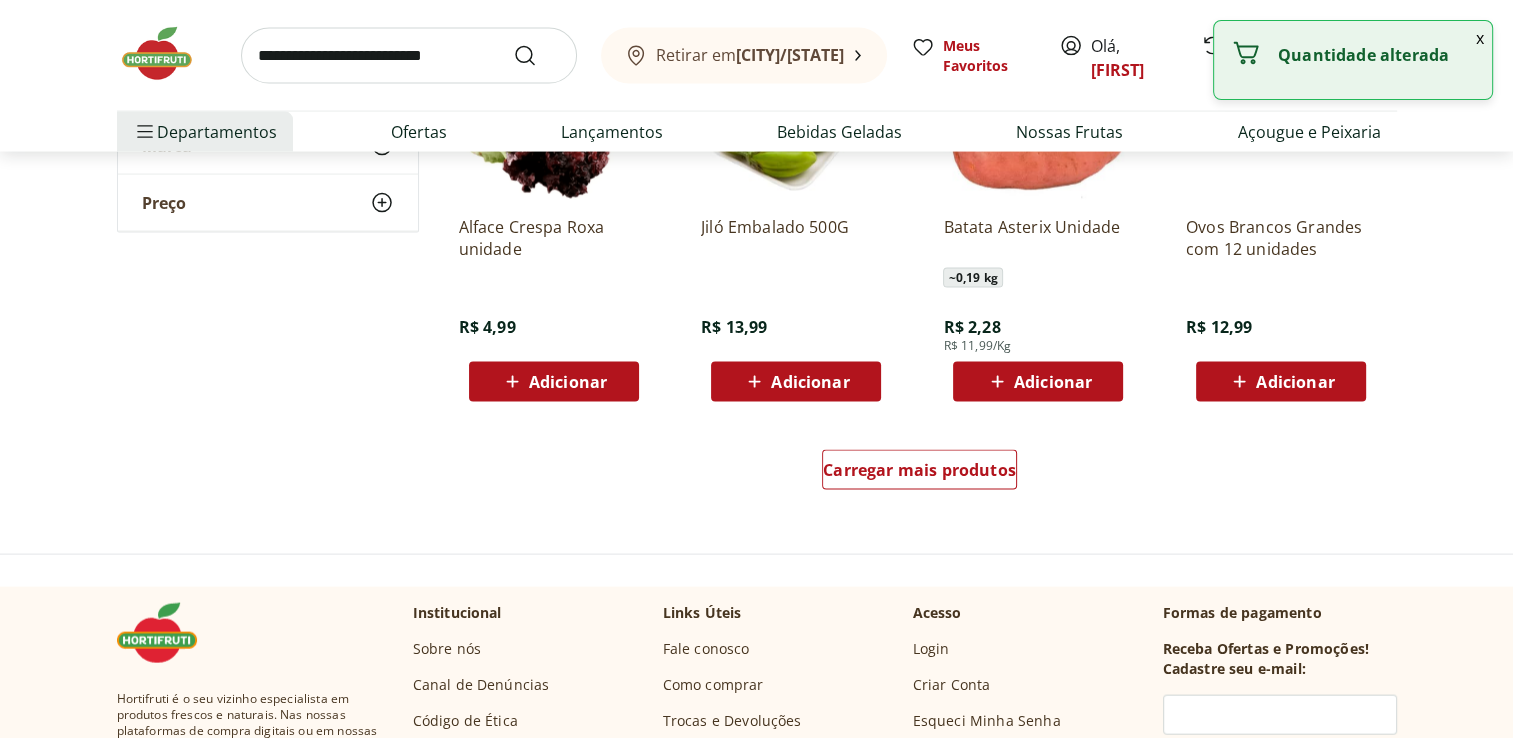scroll, scrollTop: 11680, scrollLeft: 0, axis: vertical 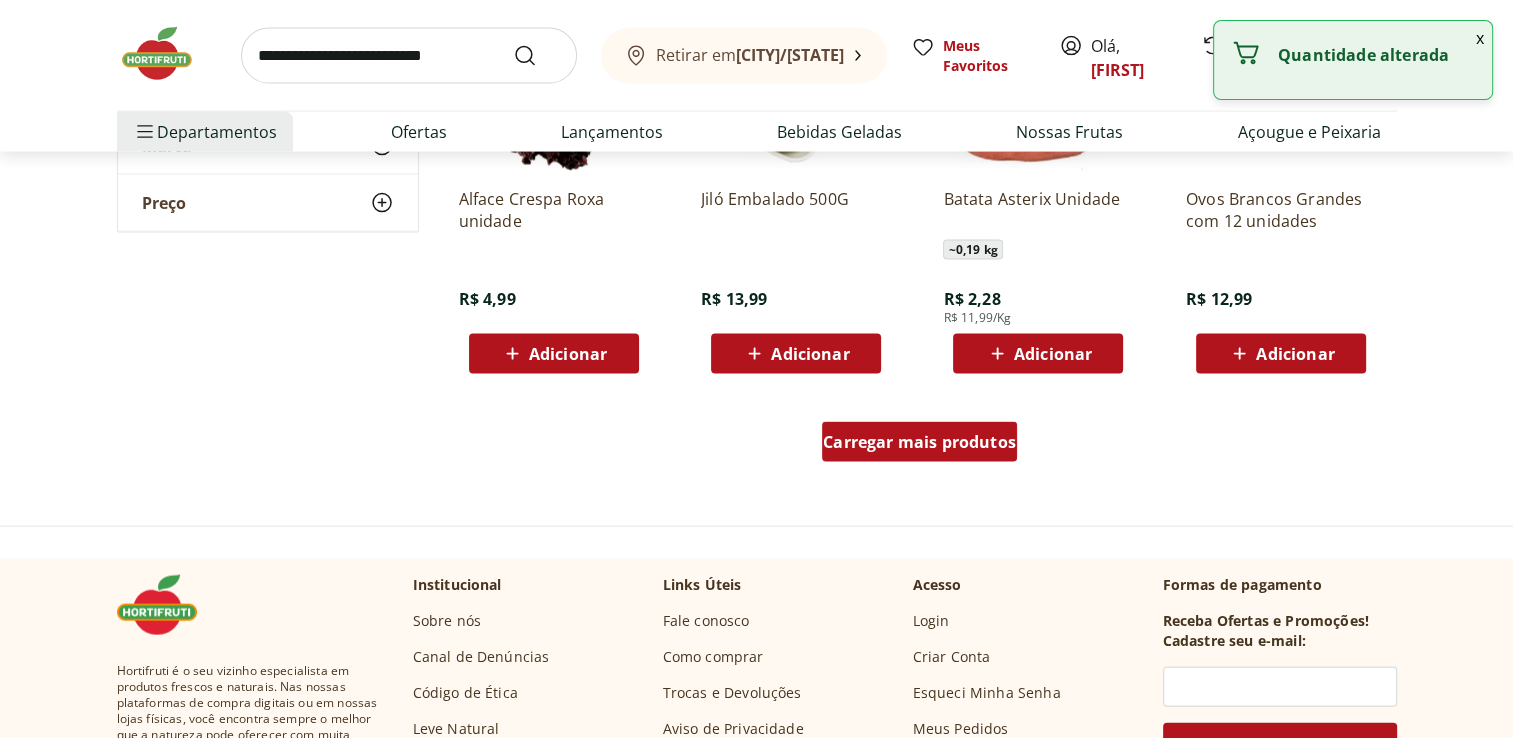 click on "Carregar mais produtos" at bounding box center [919, 442] 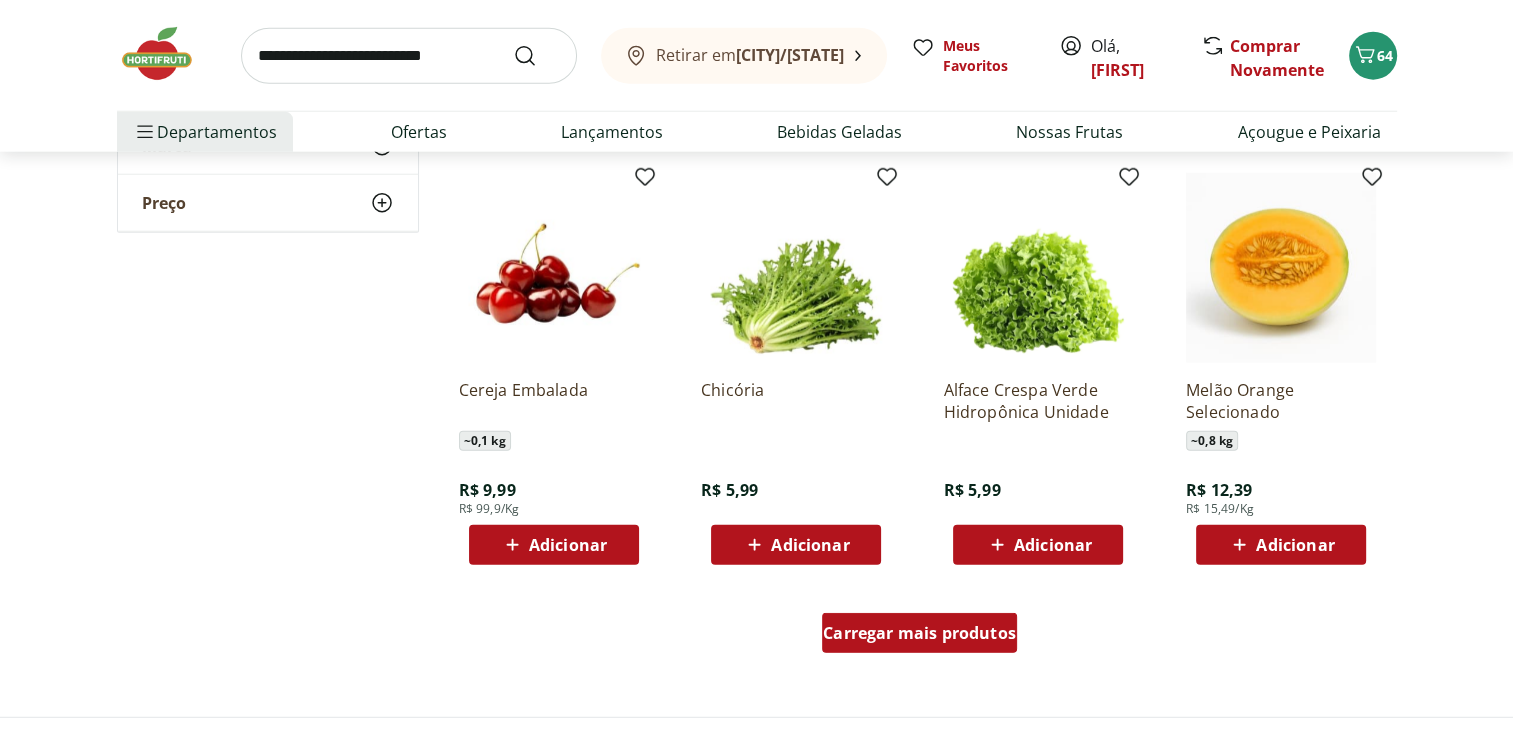 scroll, scrollTop: 12840, scrollLeft: 0, axis: vertical 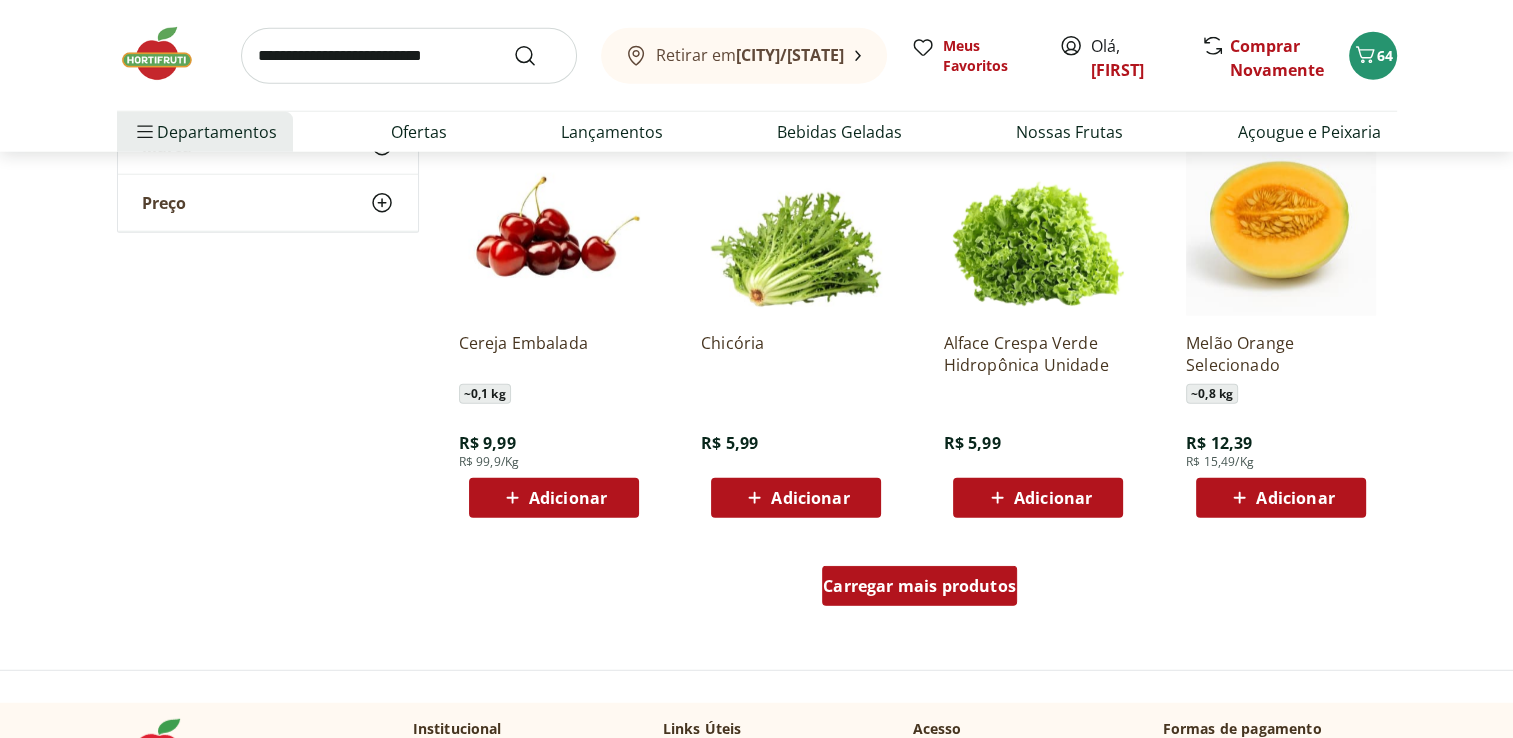 click on "Carregar mais produtos" at bounding box center (919, 586) 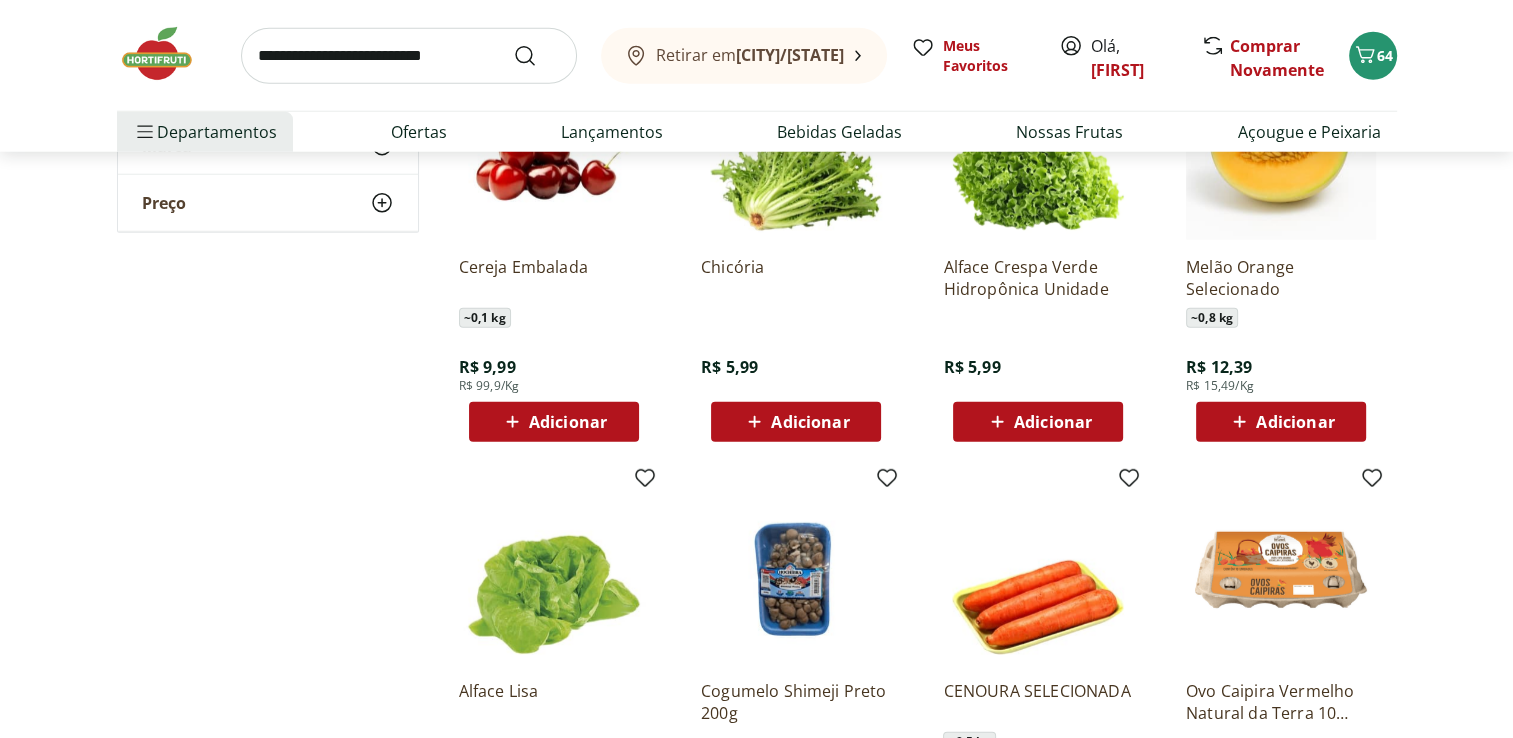 scroll, scrollTop: 12920, scrollLeft: 0, axis: vertical 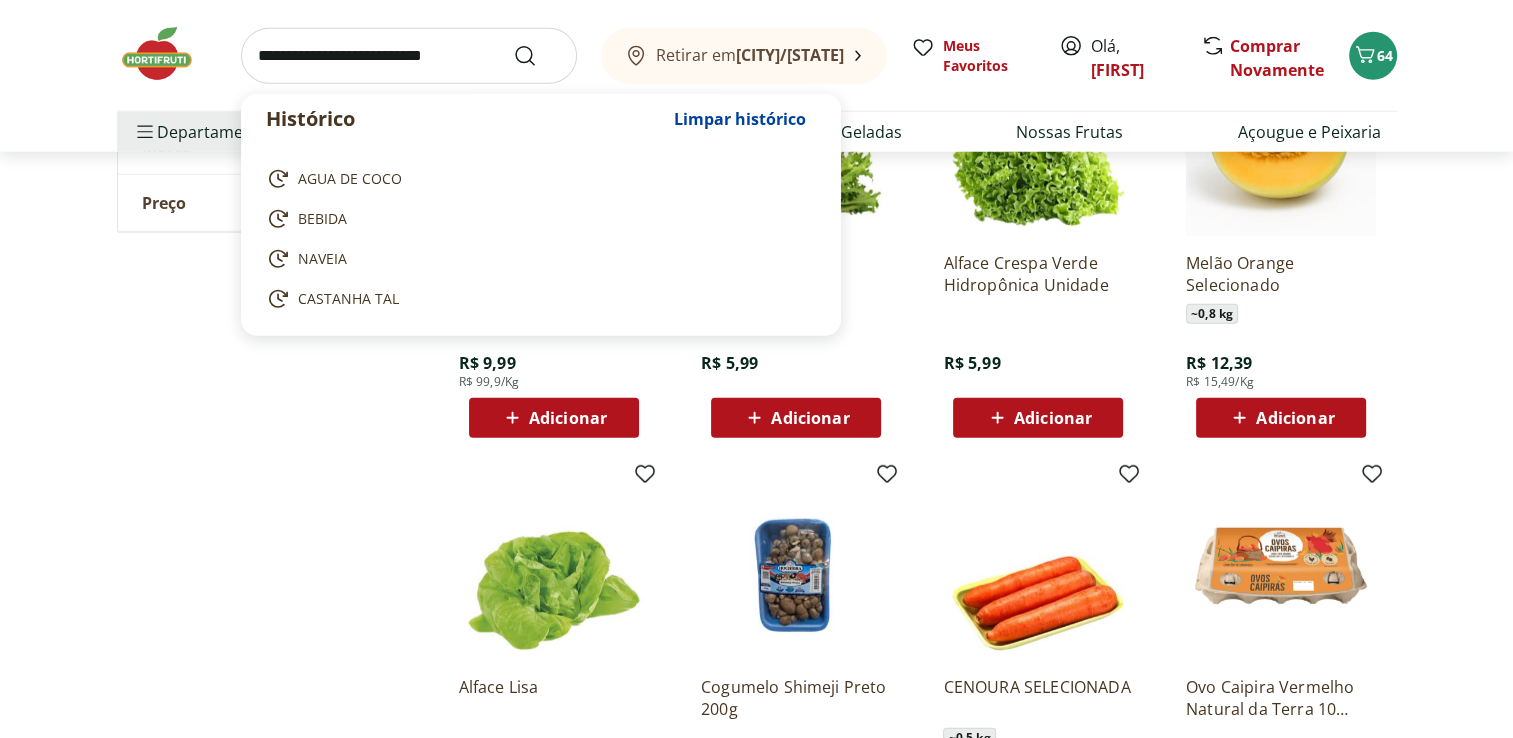 click at bounding box center (409, 56) 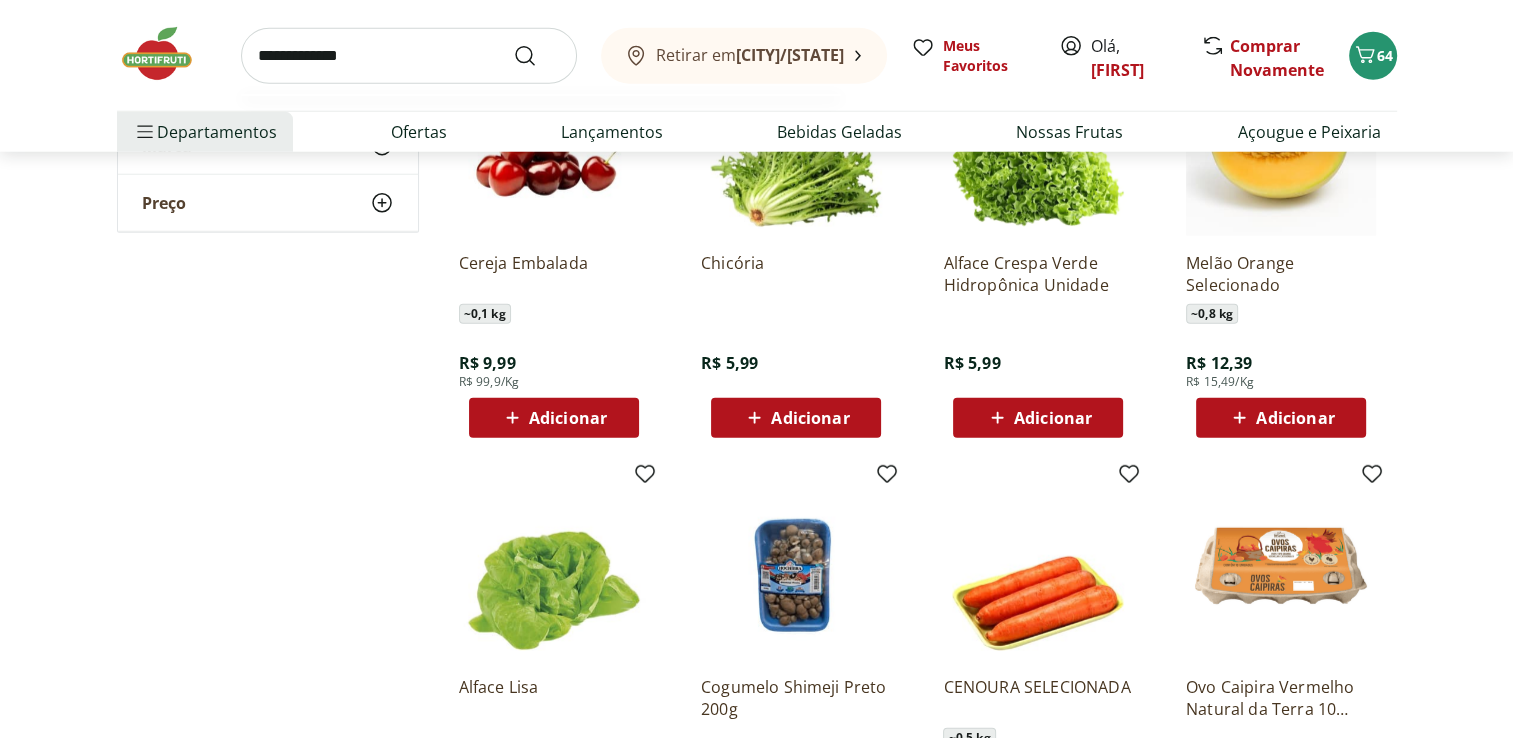 type on "**********" 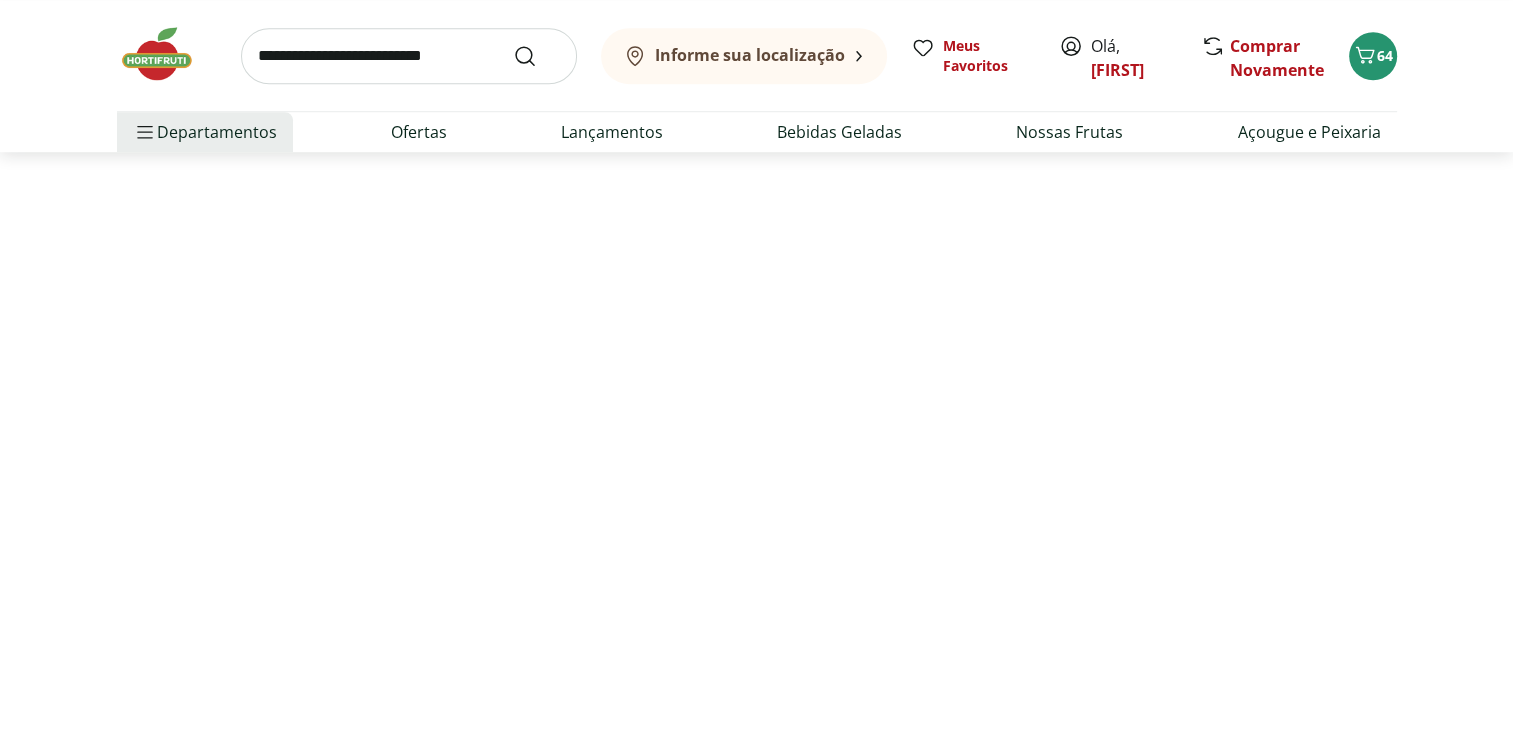 scroll, scrollTop: 0, scrollLeft: 0, axis: both 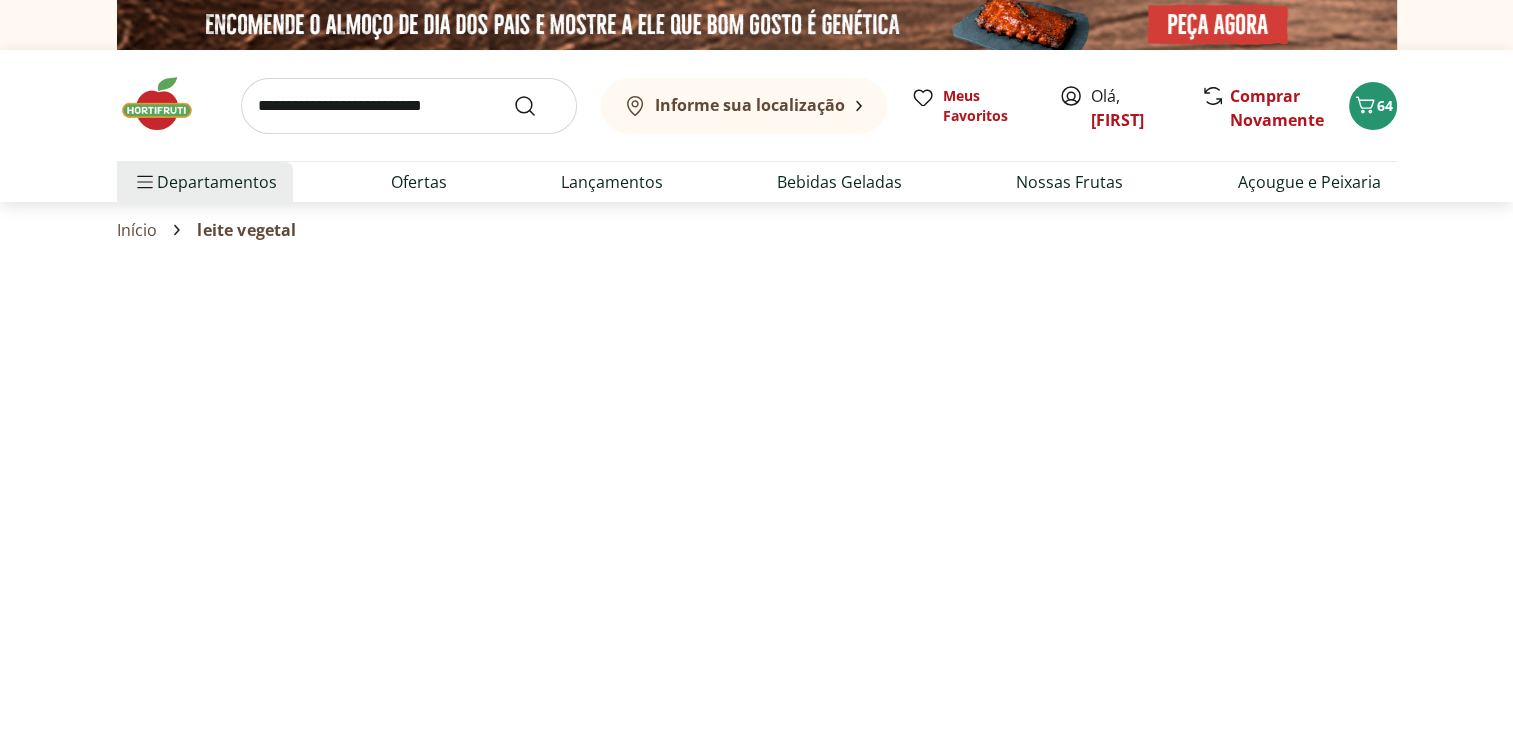 select on "**********" 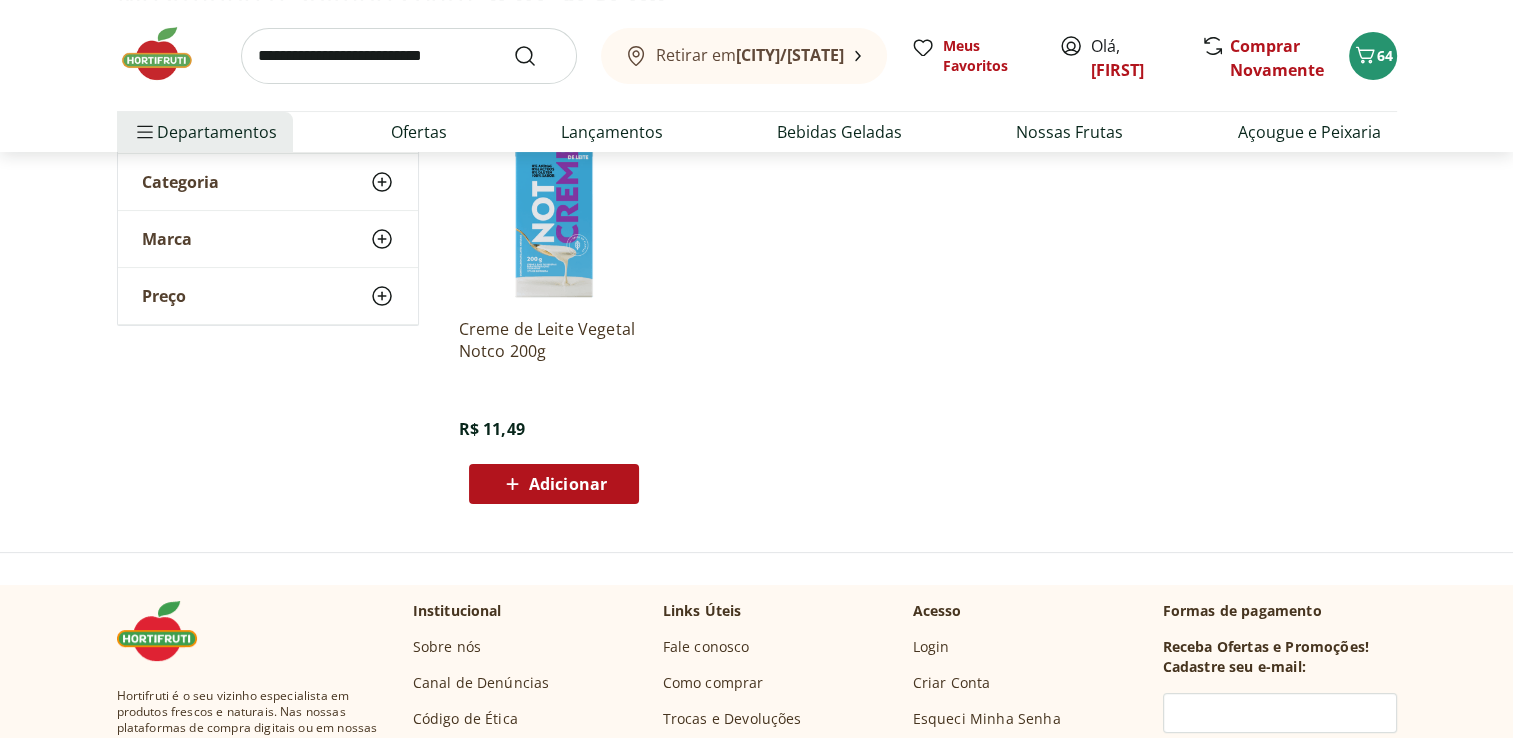 scroll, scrollTop: 0, scrollLeft: 0, axis: both 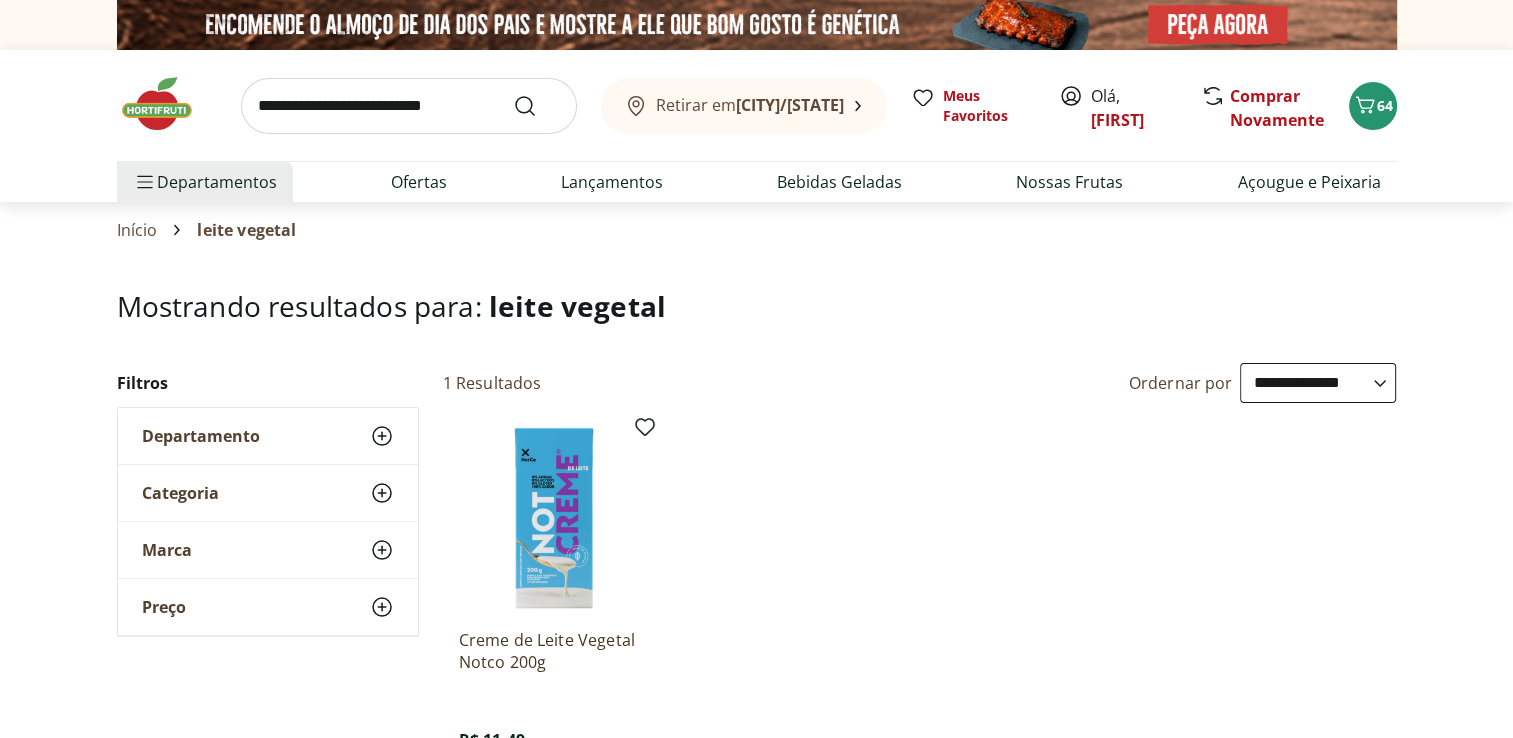 click at bounding box center [409, 106] 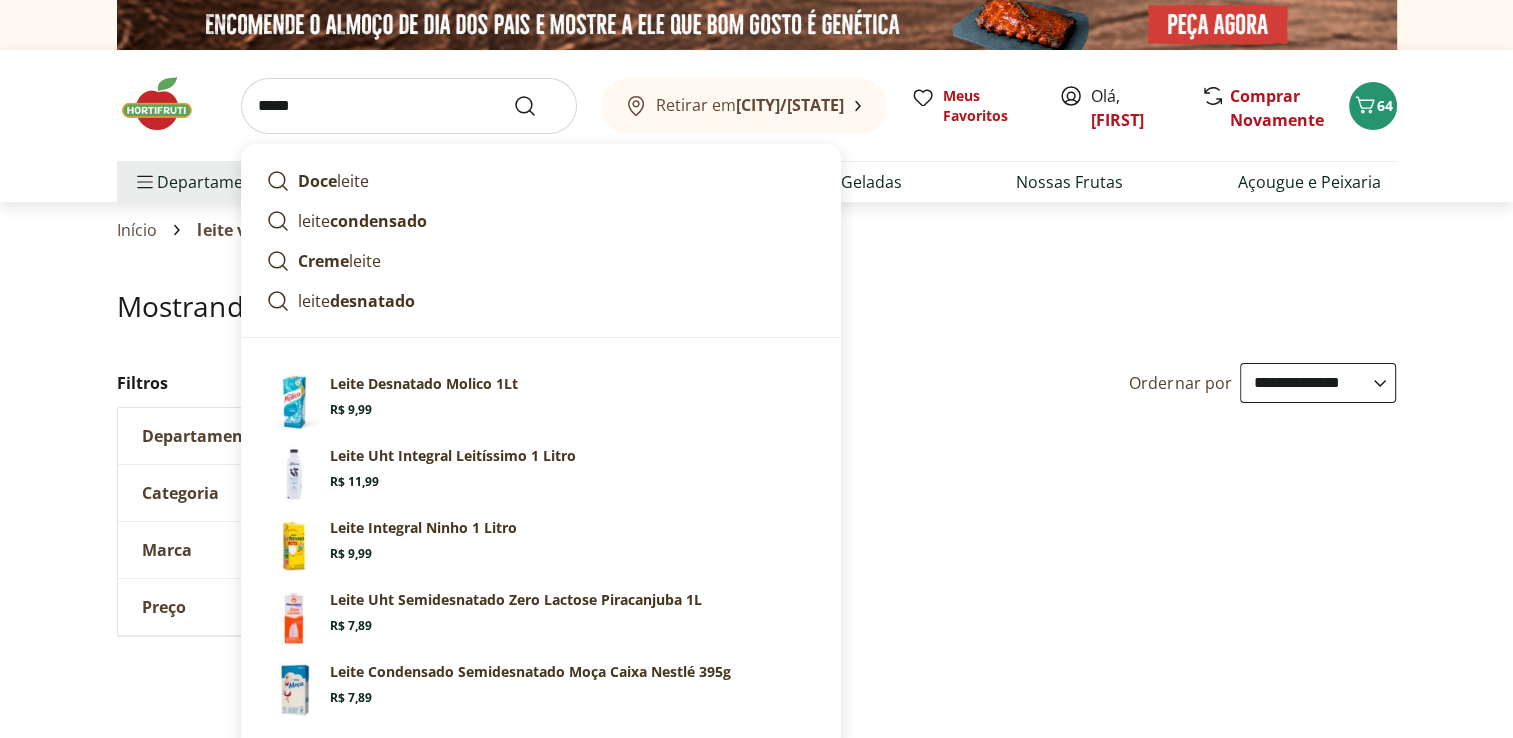 type on "*****" 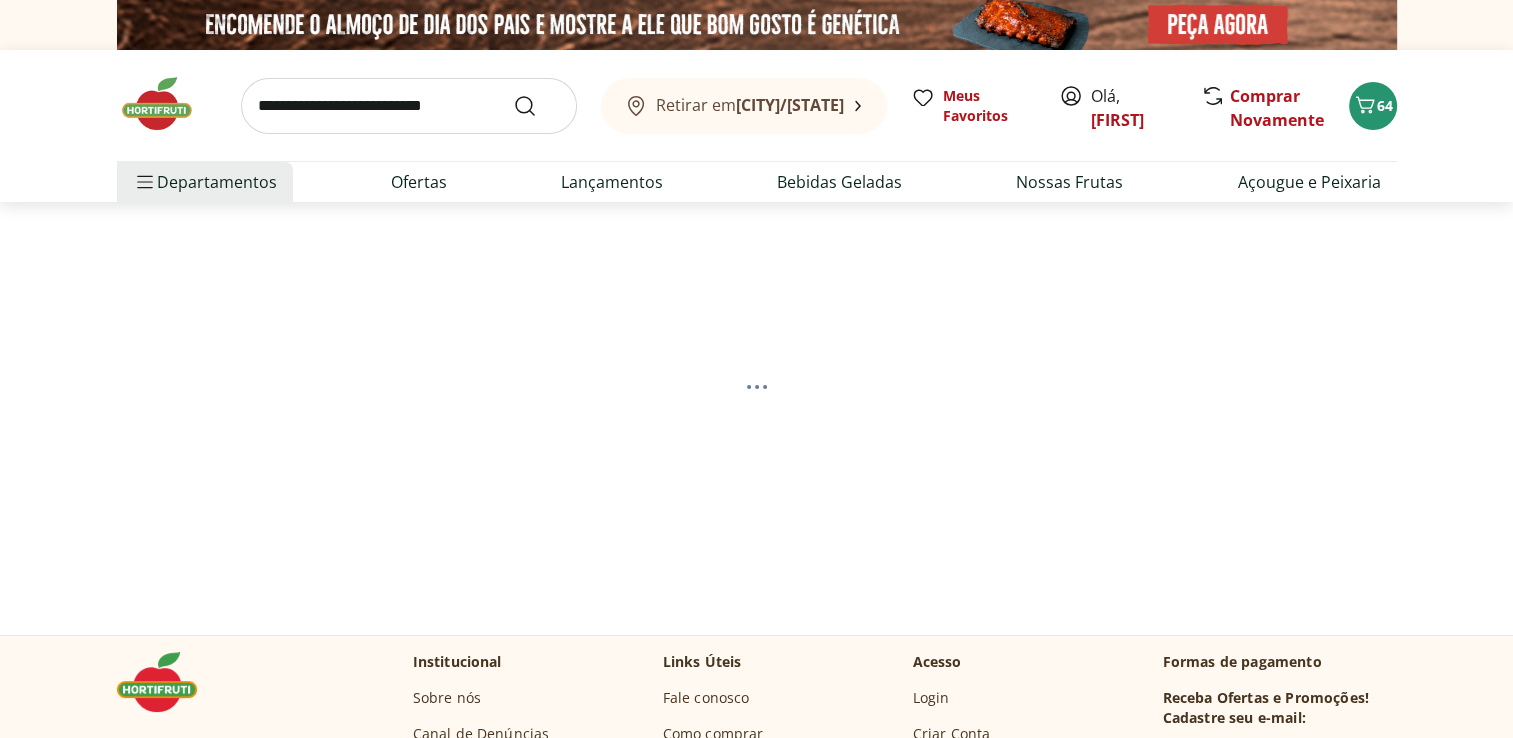 select on "**********" 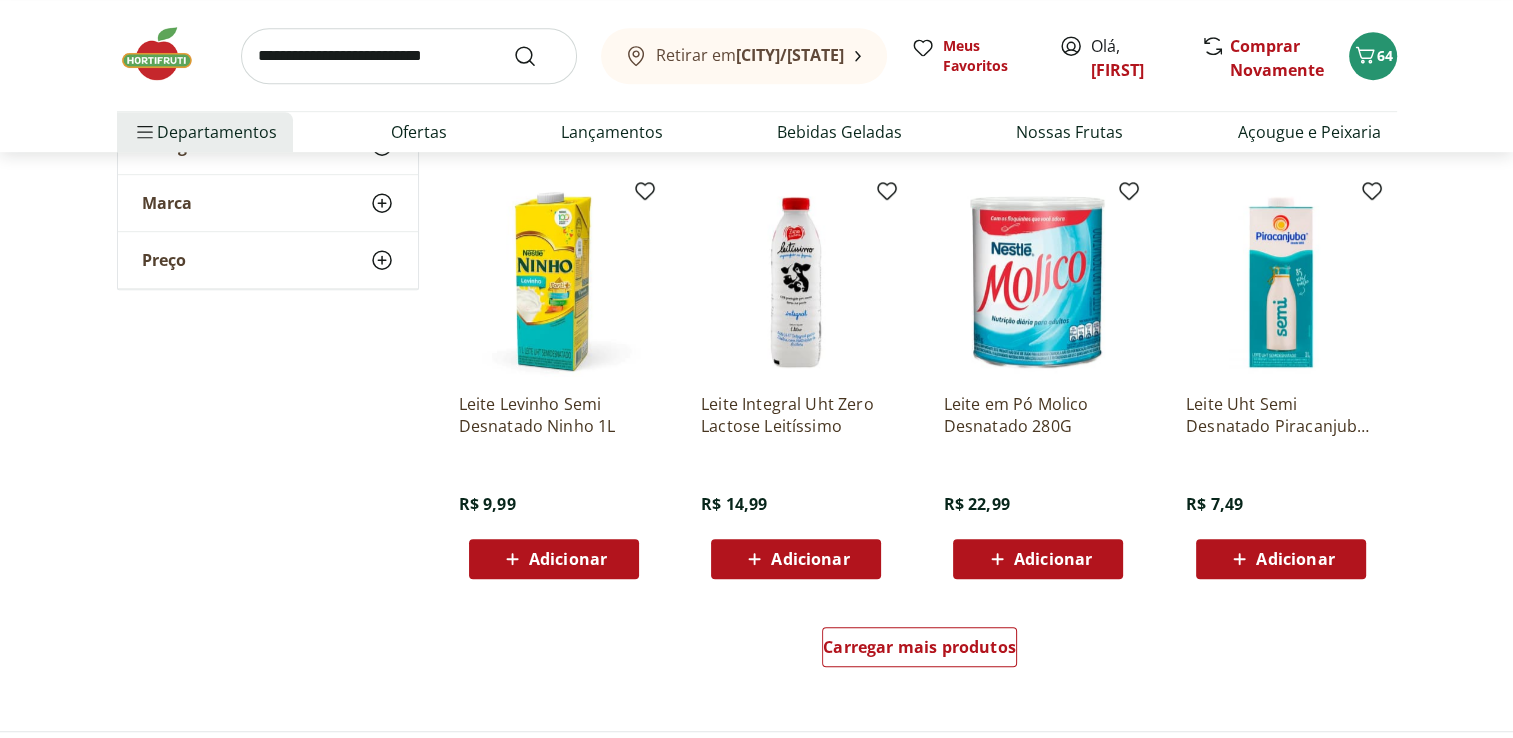 scroll, scrollTop: 1120, scrollLeft: 0, axis: vertical 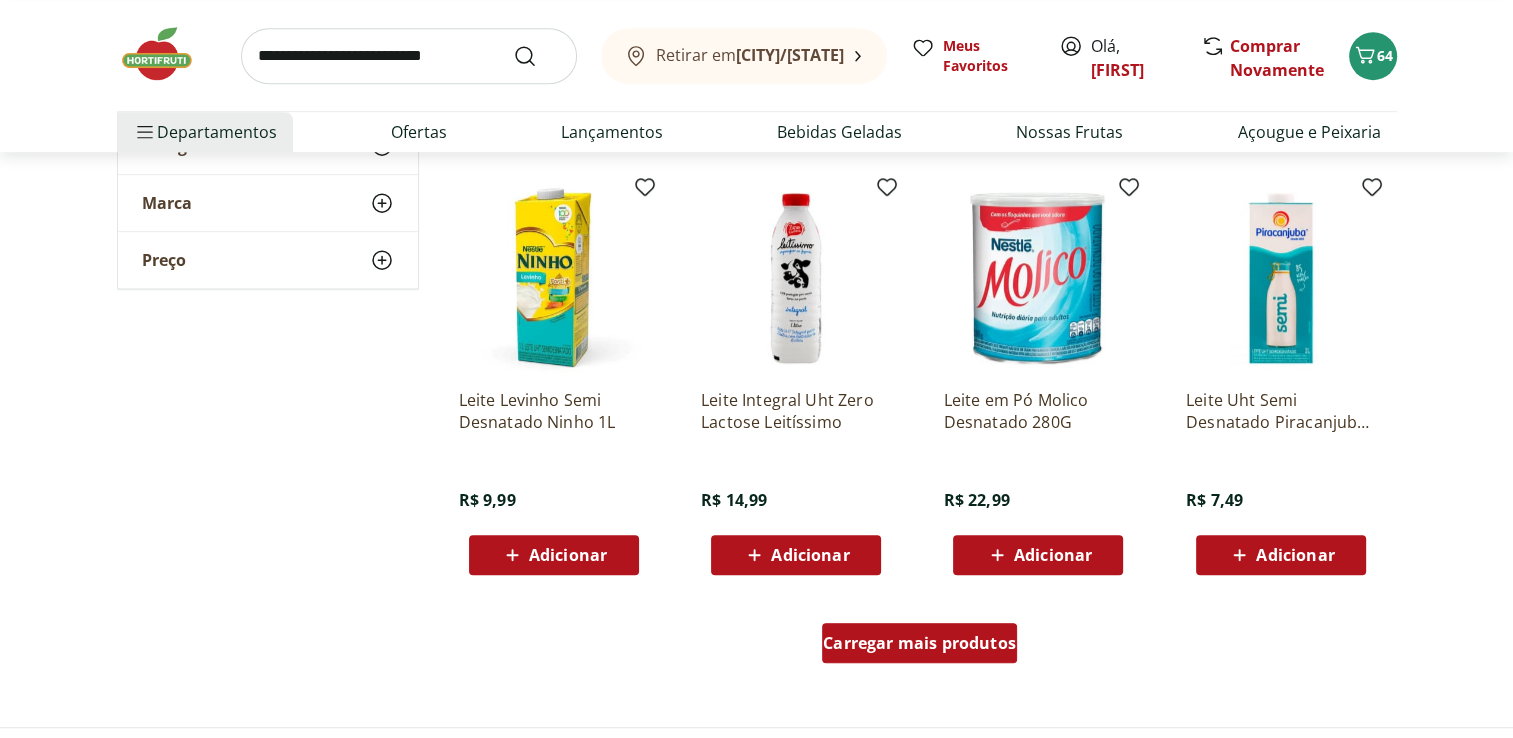 click on "Carregar mais produtos" at bounding box center (919, 643) 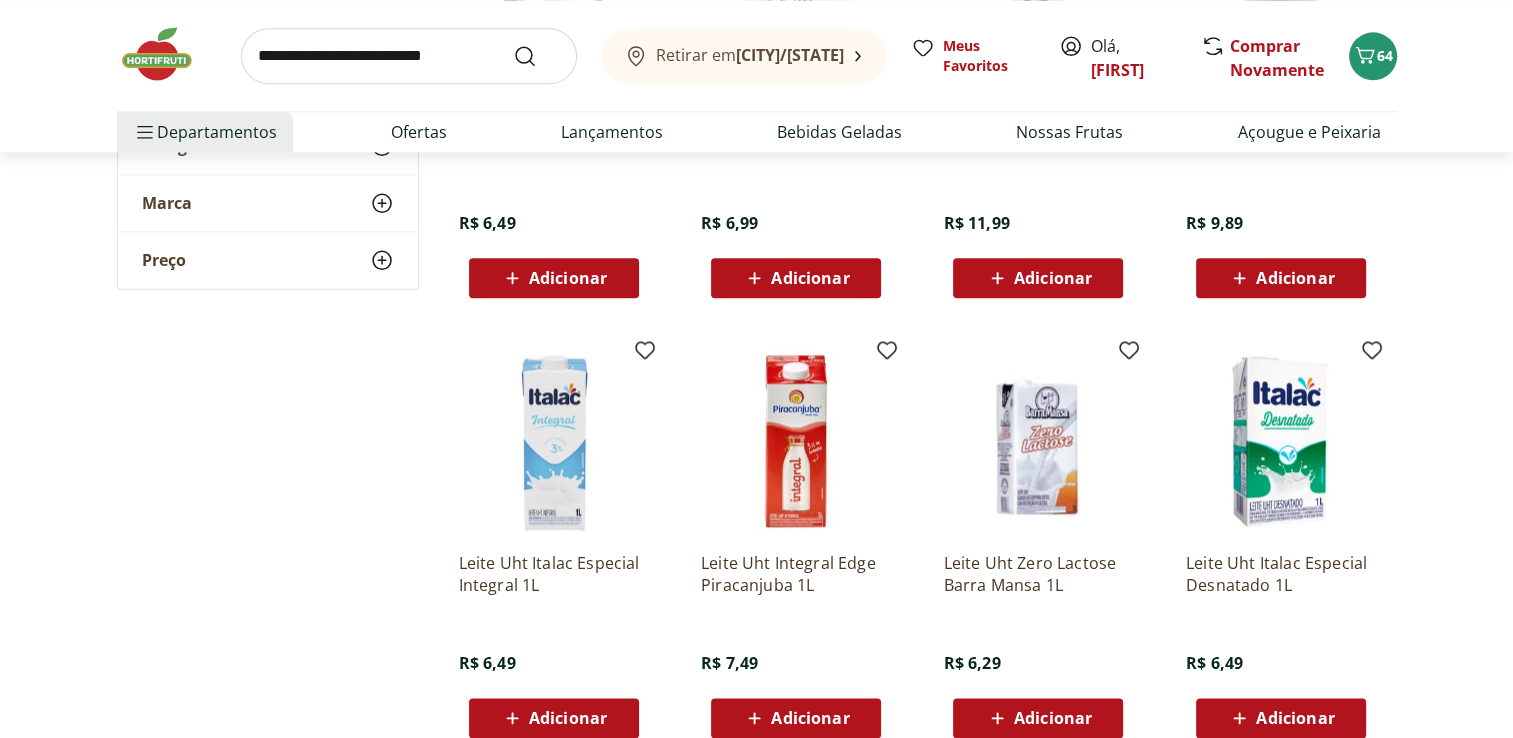 scroll, scrollTop: 2346, scrollLeft: 0, axis: vertical 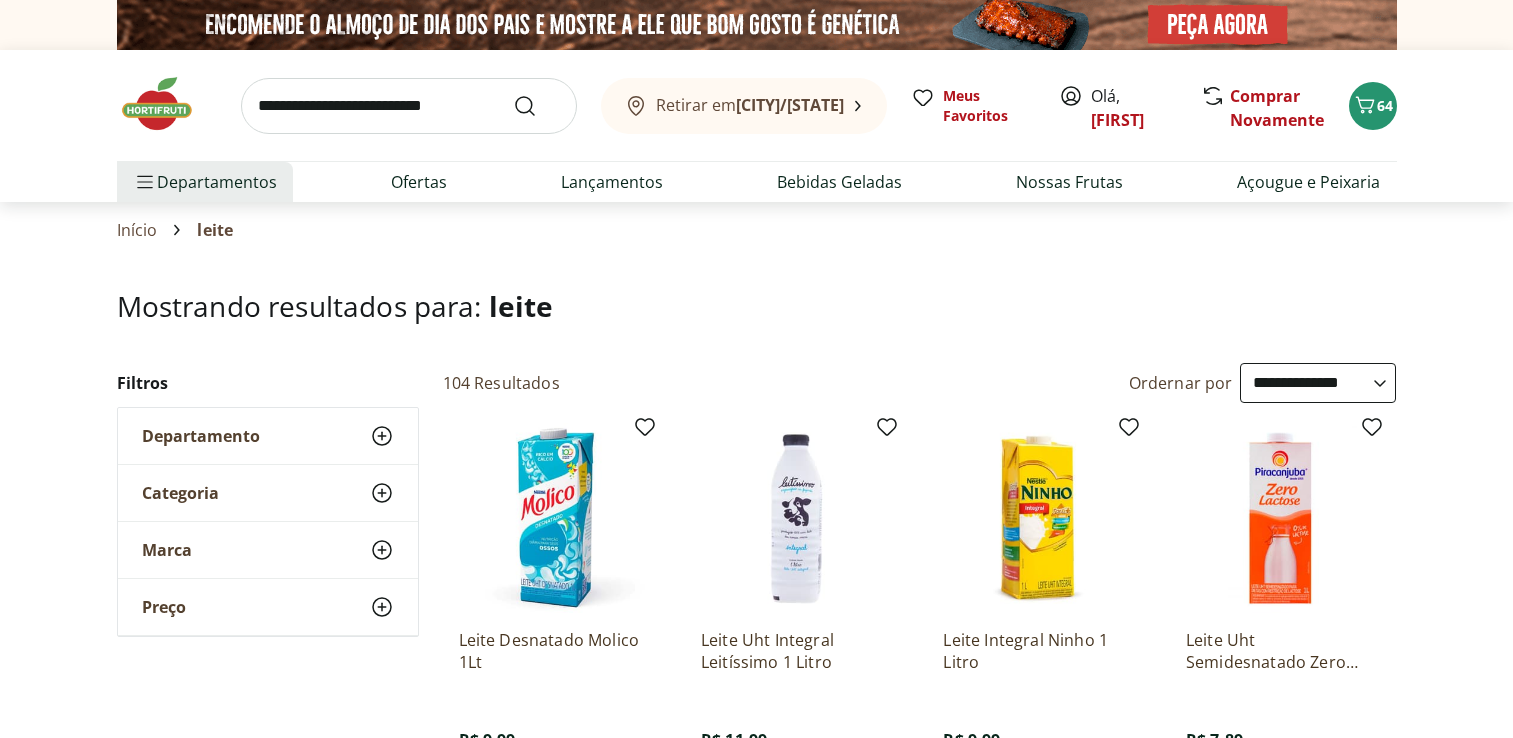 select on "**********" 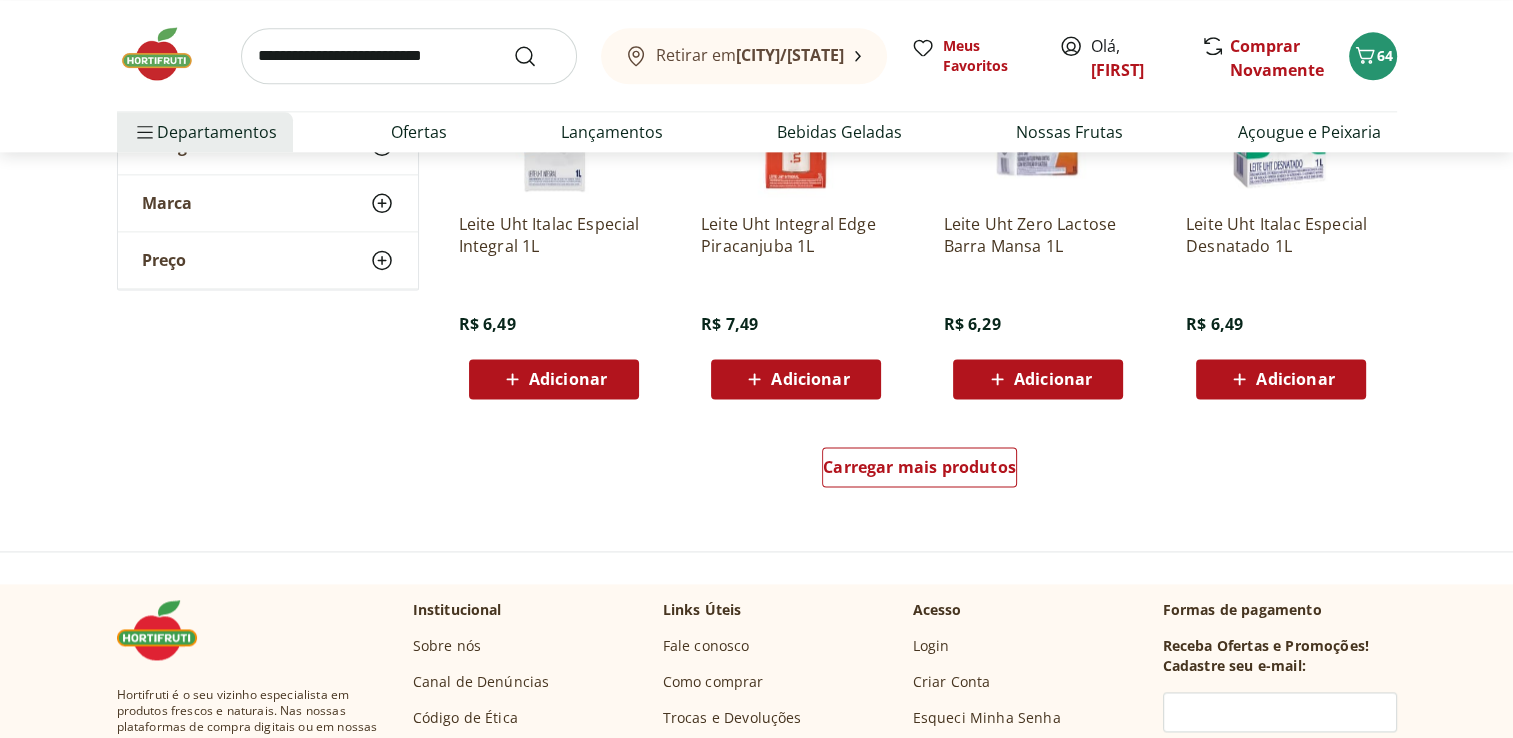 scroll, scrollTop: 0, scrollLeft: 0, axis: both 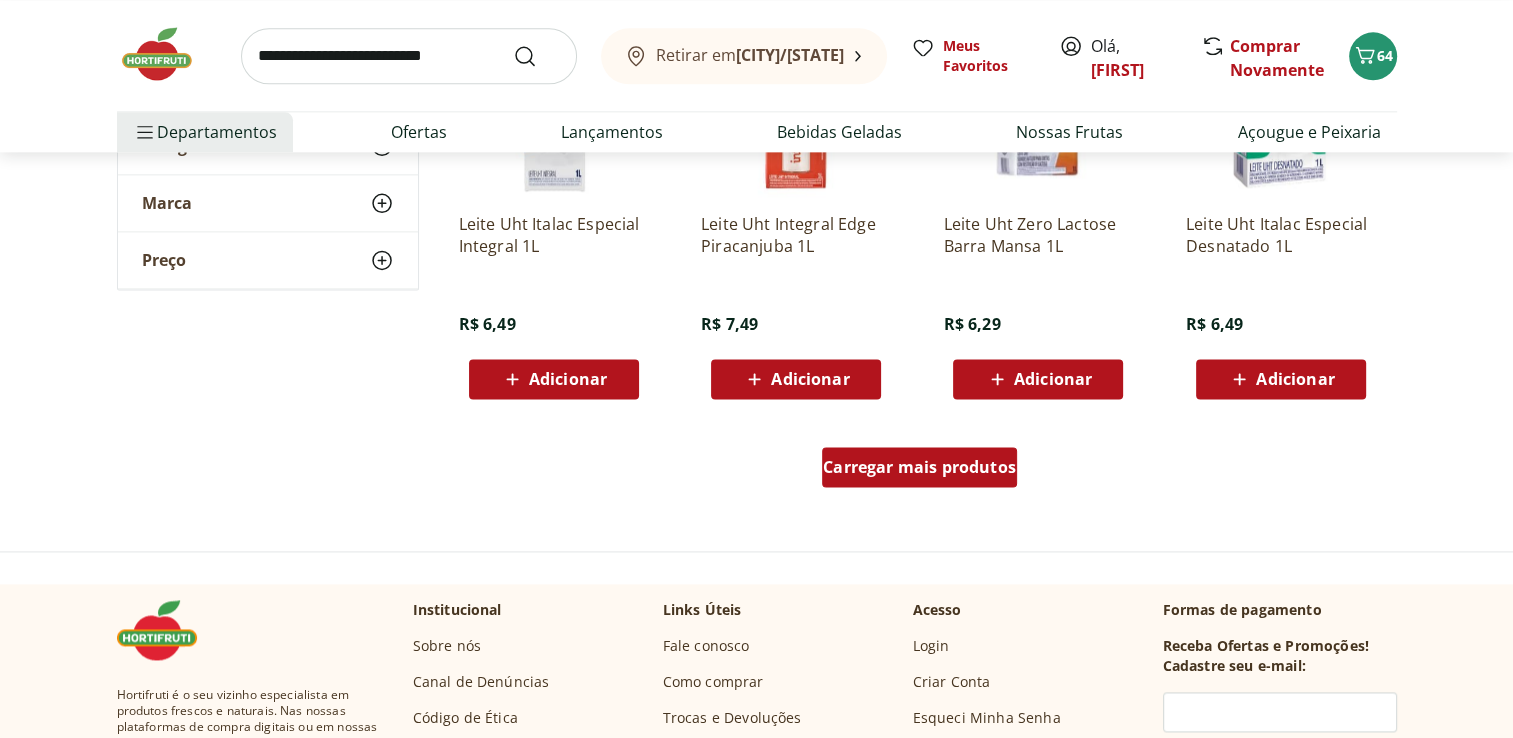 click on "Carregar mais produtos" at bounding box center (919, 467) 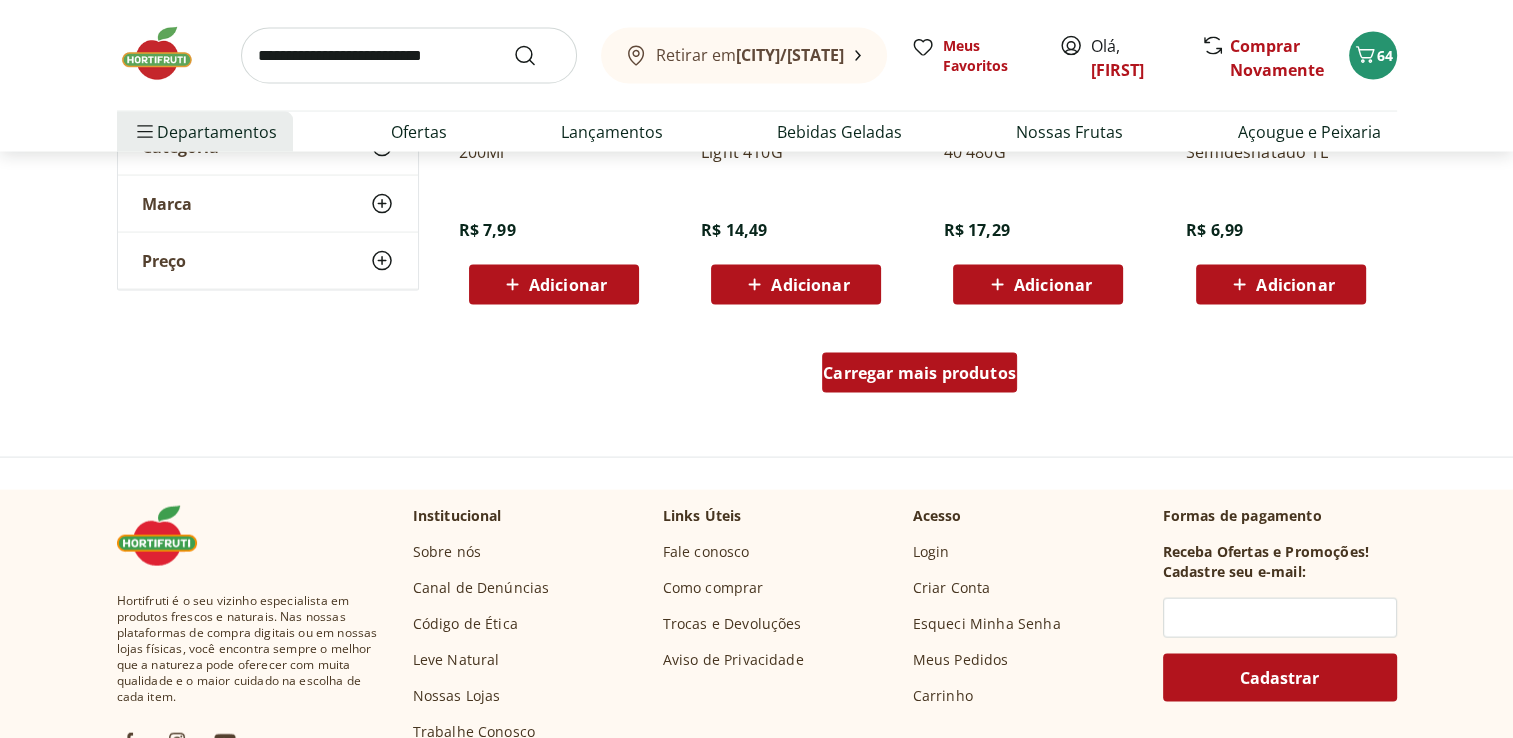 scroll, scrollTop: 4200, scrollLeft: 0, axis: vertical 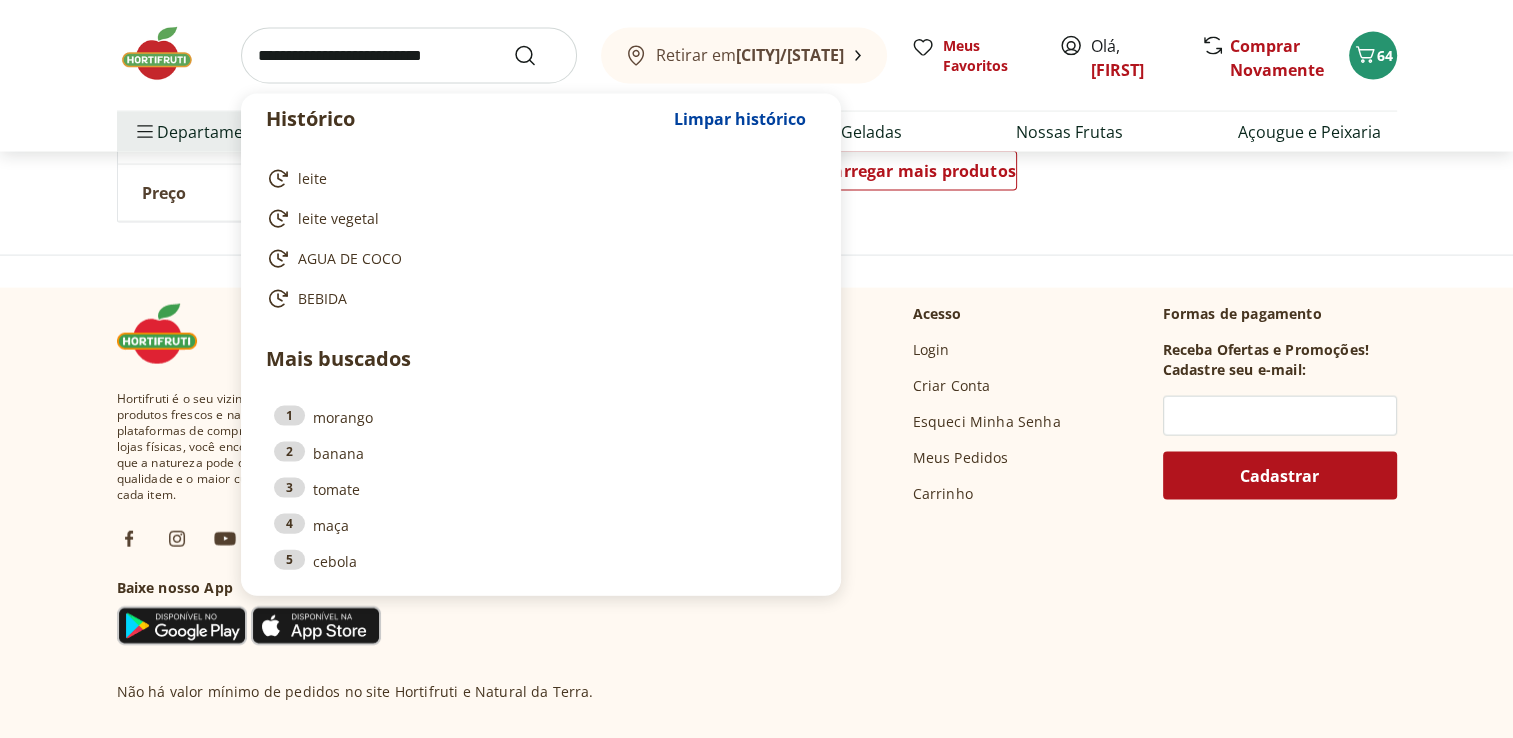 click at bounding box center (409, 56) 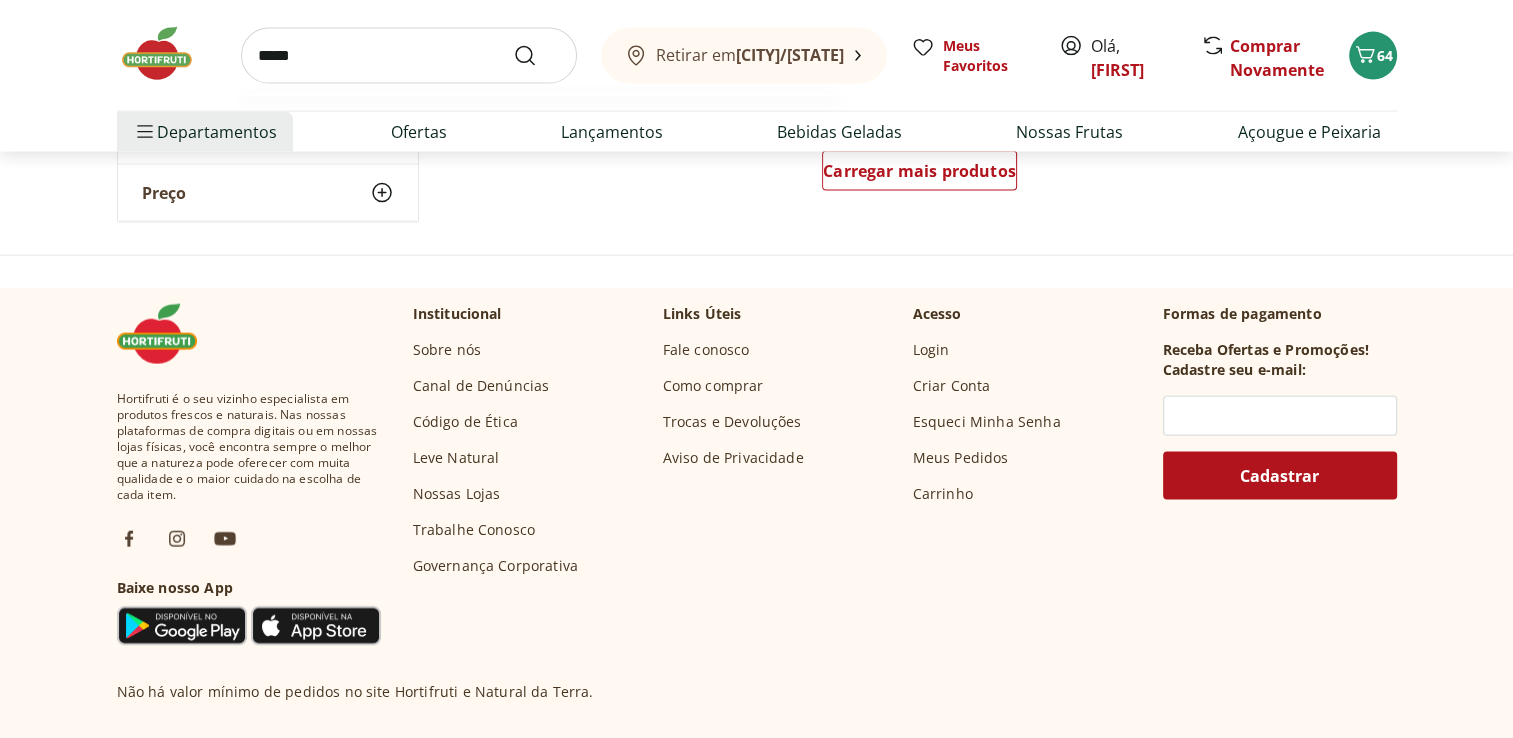 type on "*****" 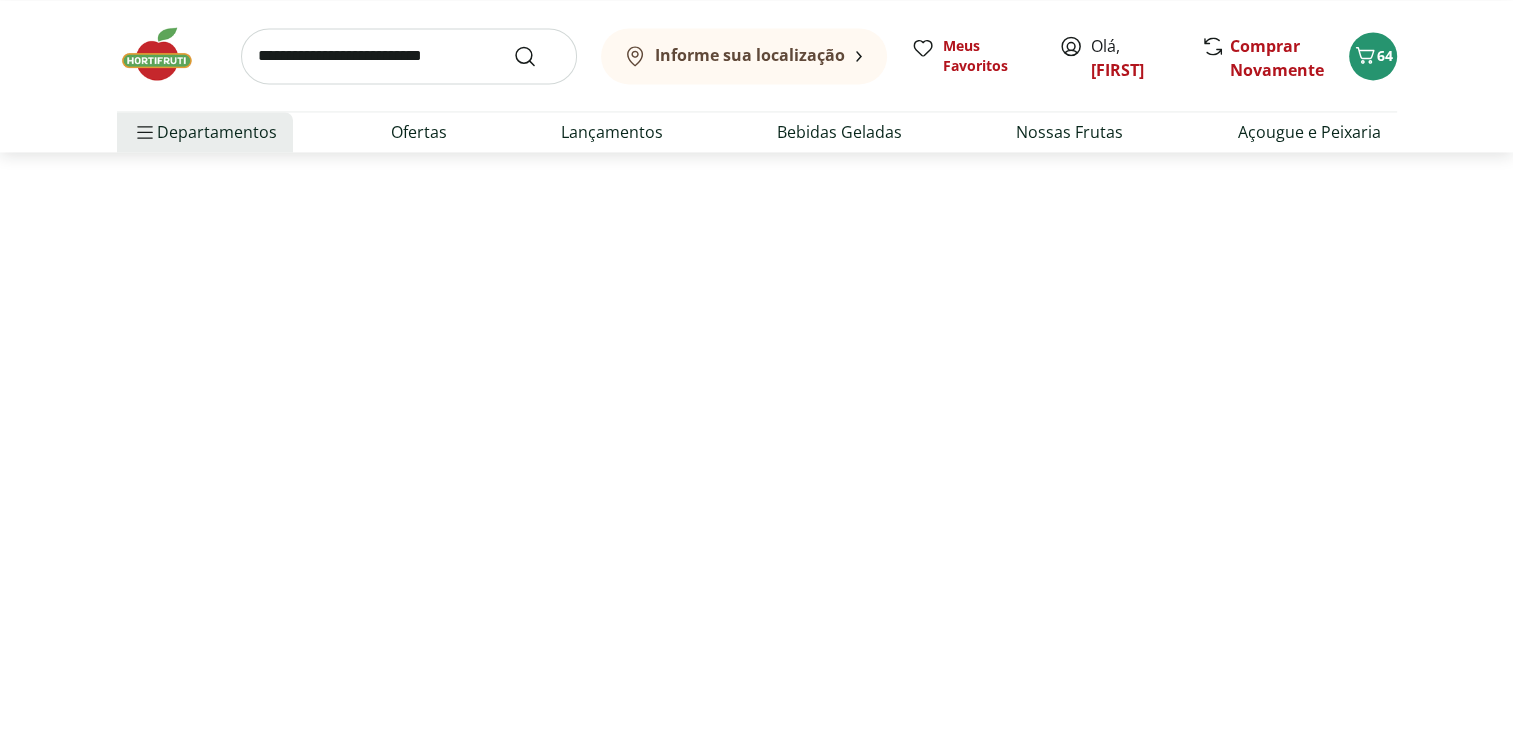 scroll, scrollTop: 0, scrollLeft: 0, axis: both 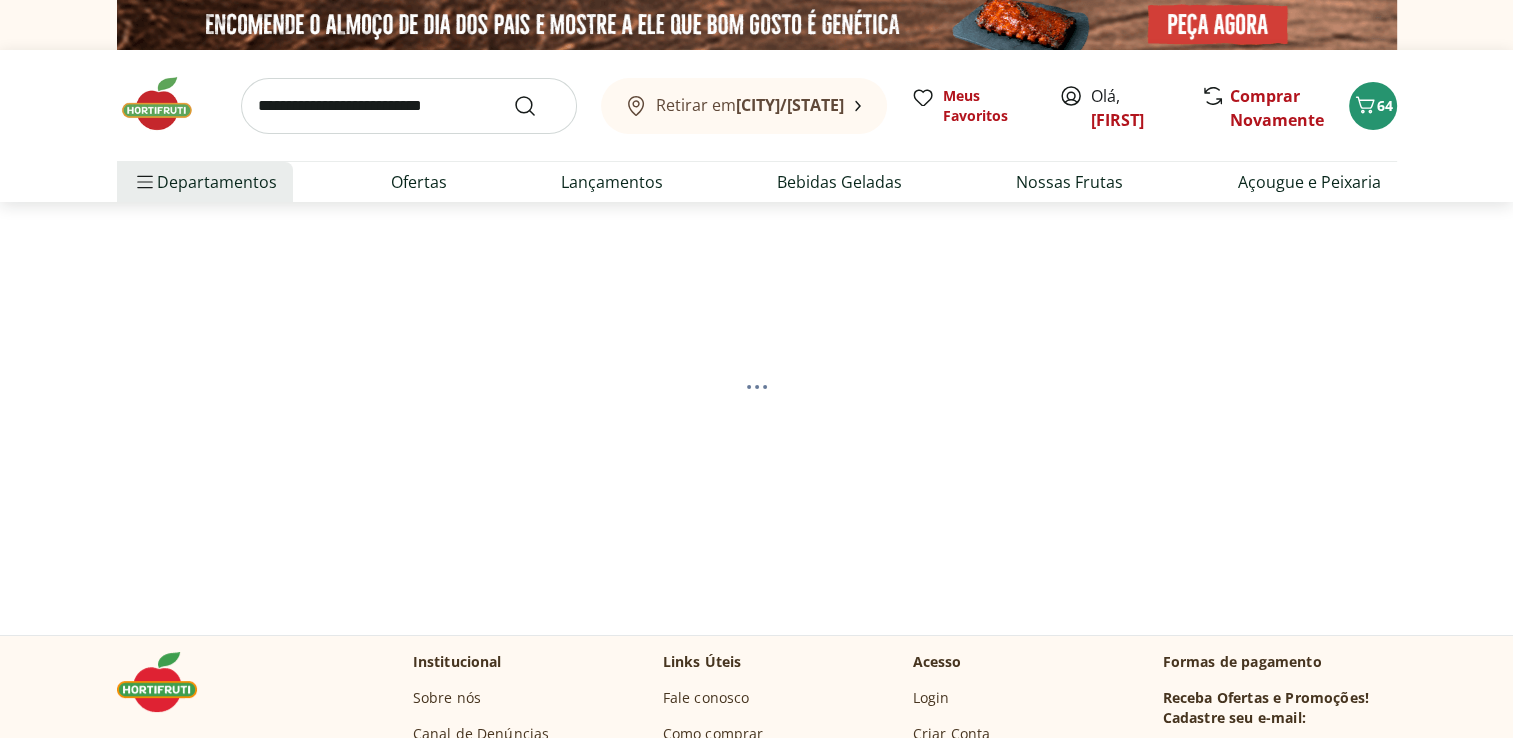 select on "**********" 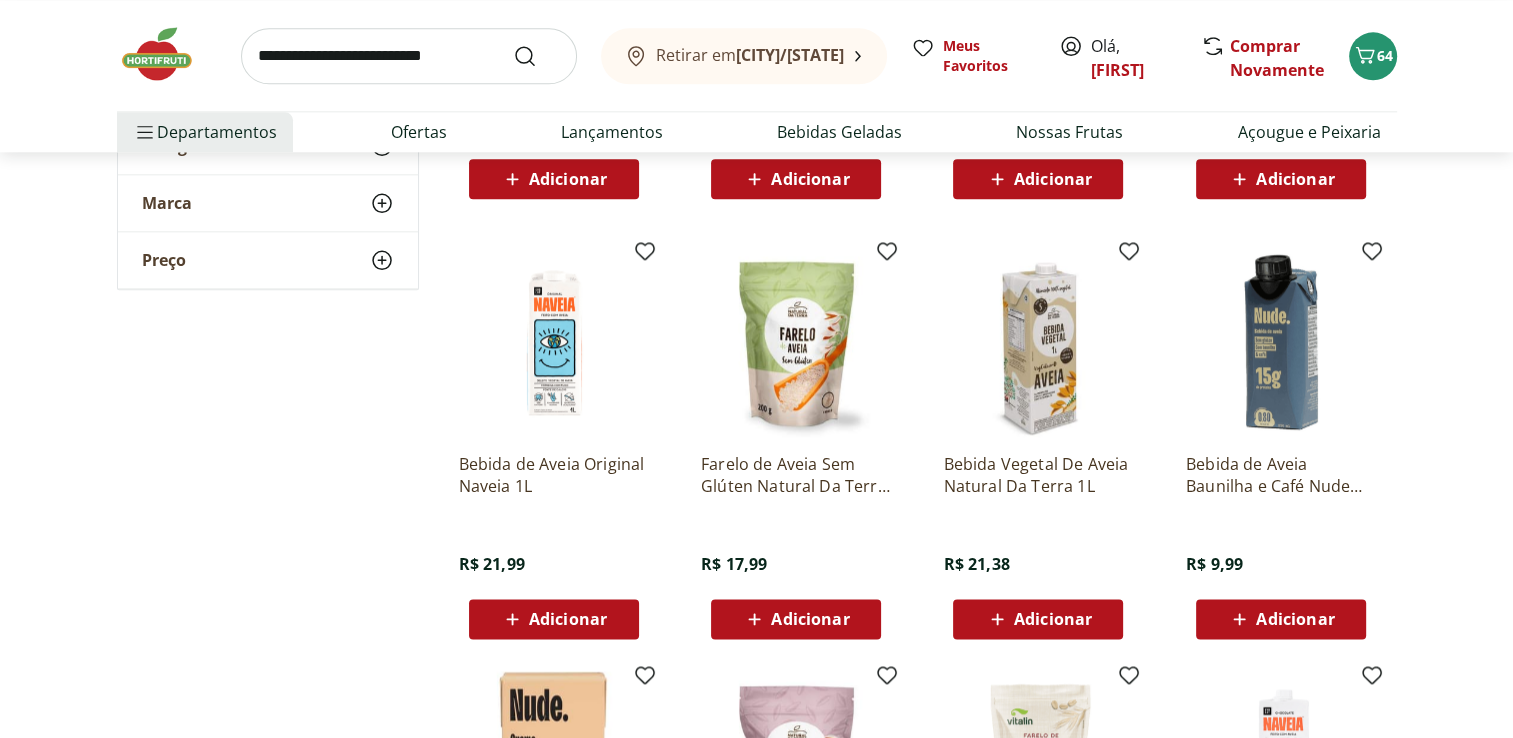 scroll, scrollTop: 2400, scrollLeft: 0, axis: vertical 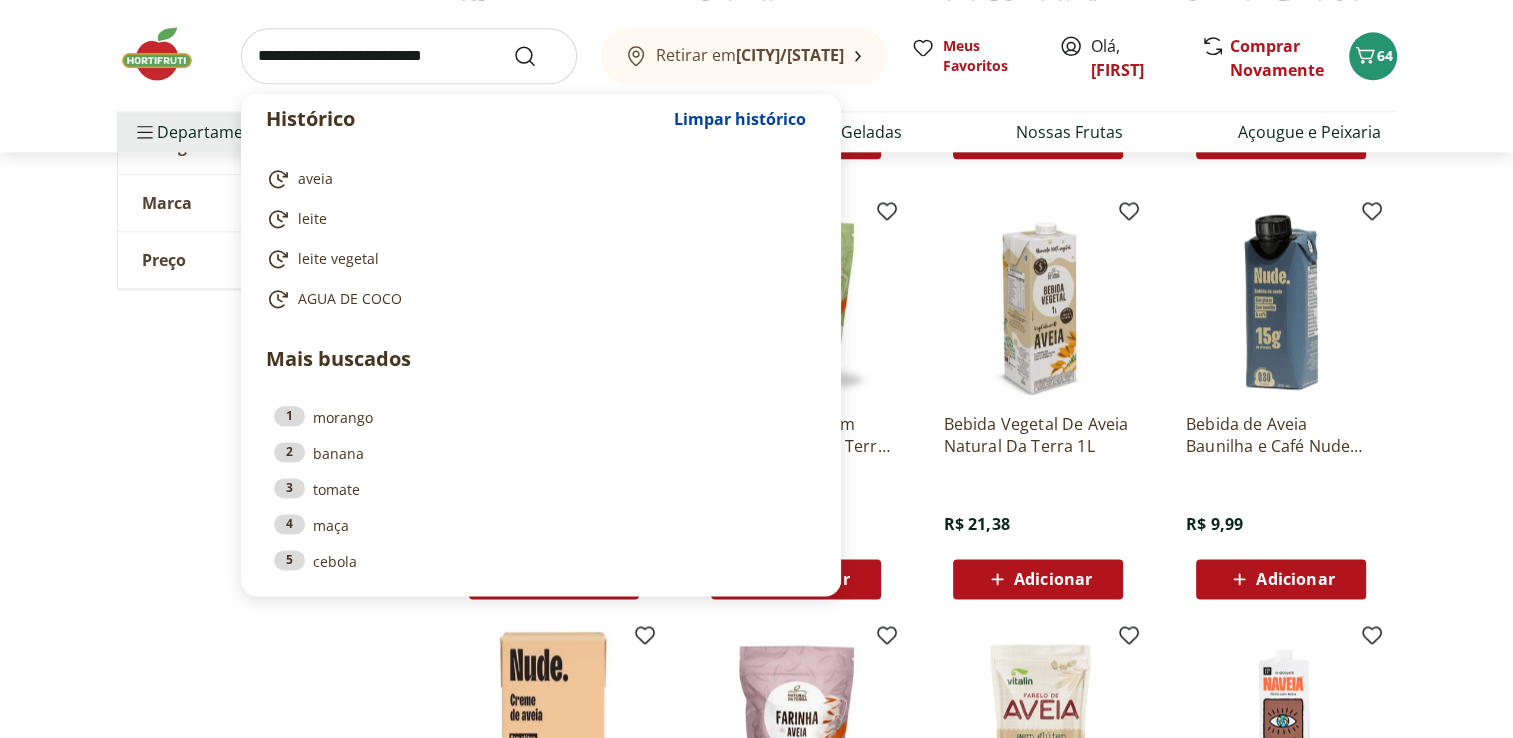click at bounding box center (409, 56) 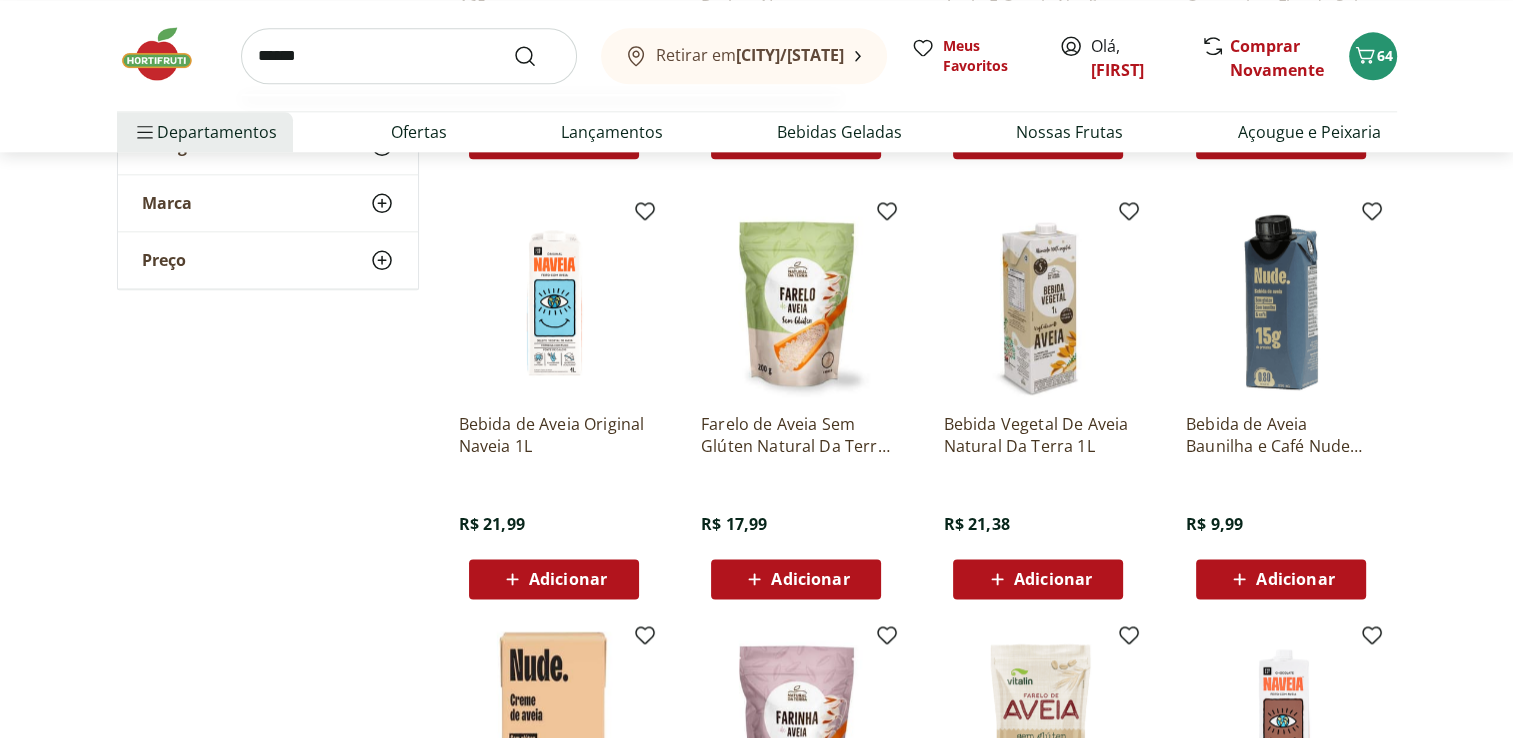 type on "******" 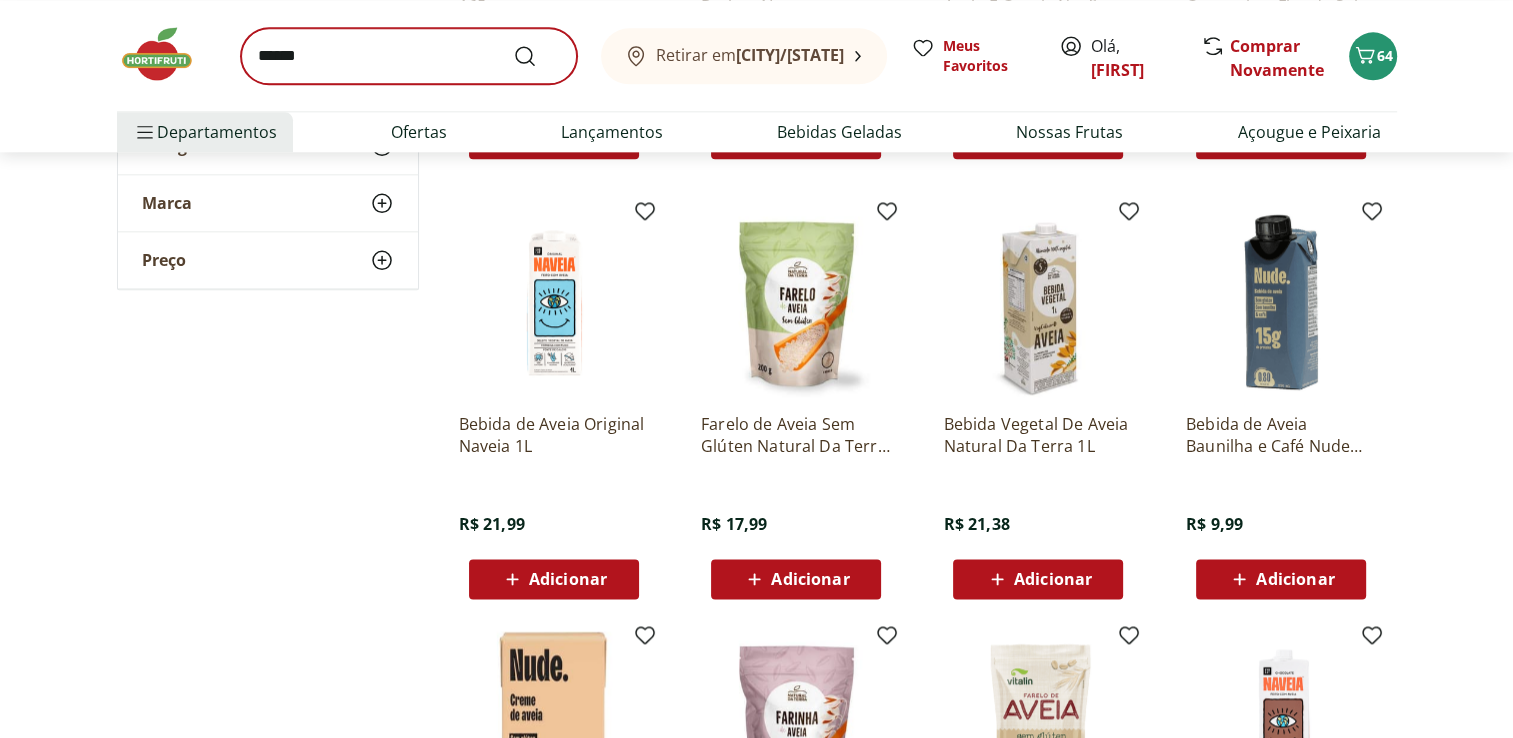 scroll, scrollTop: 0, scrollLeft: 0, axis: both 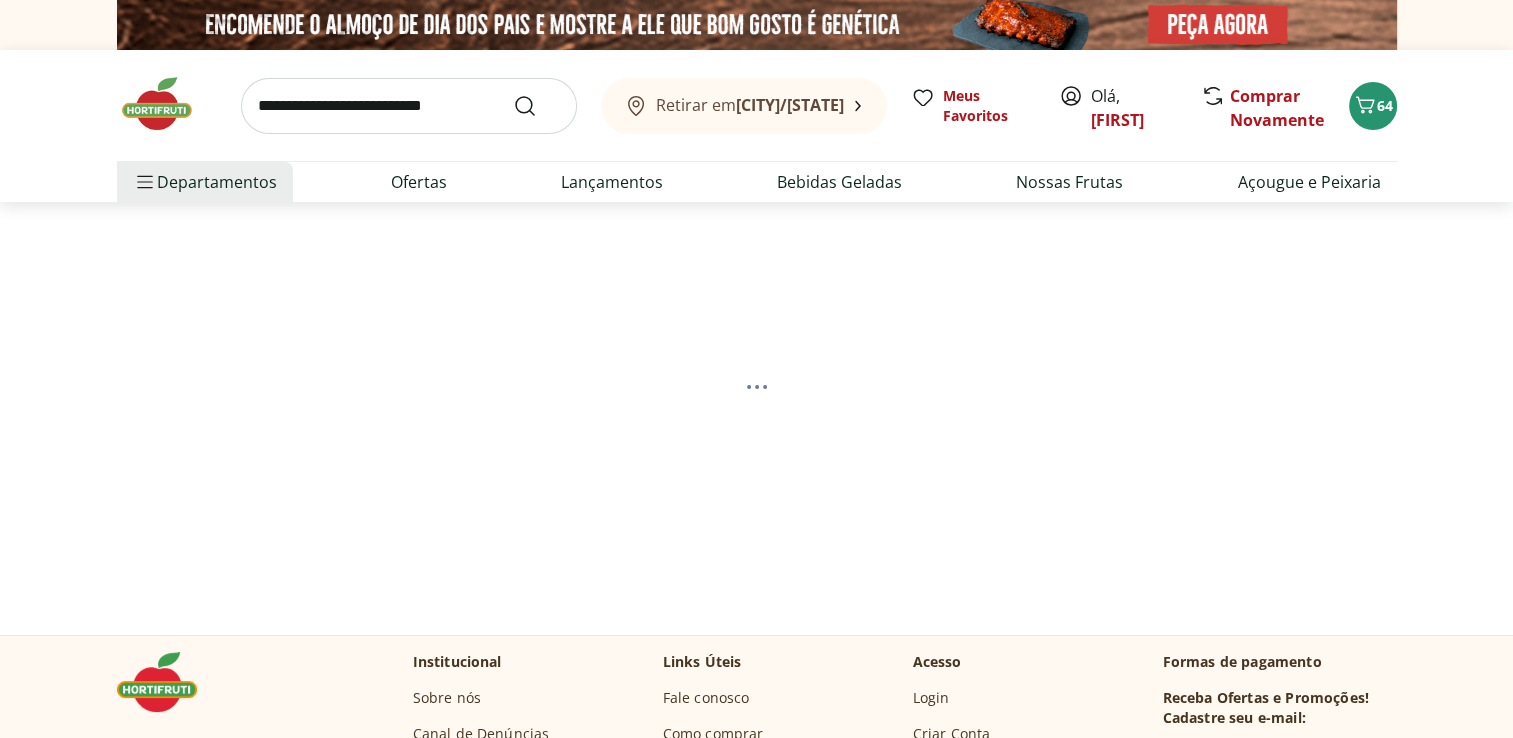 select on "**********" 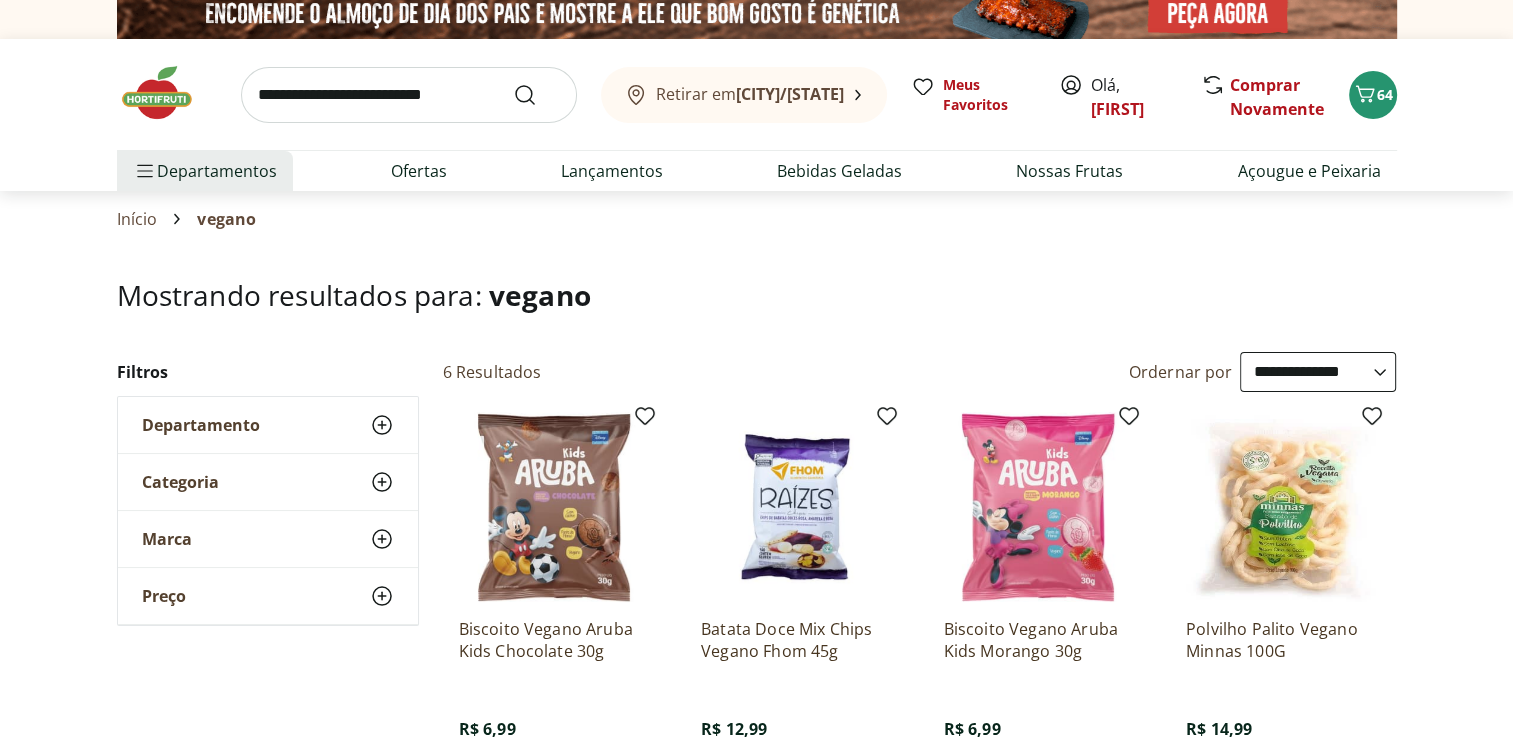 scroll, scrollTop: 0, scrollLeft: 0, axis: both 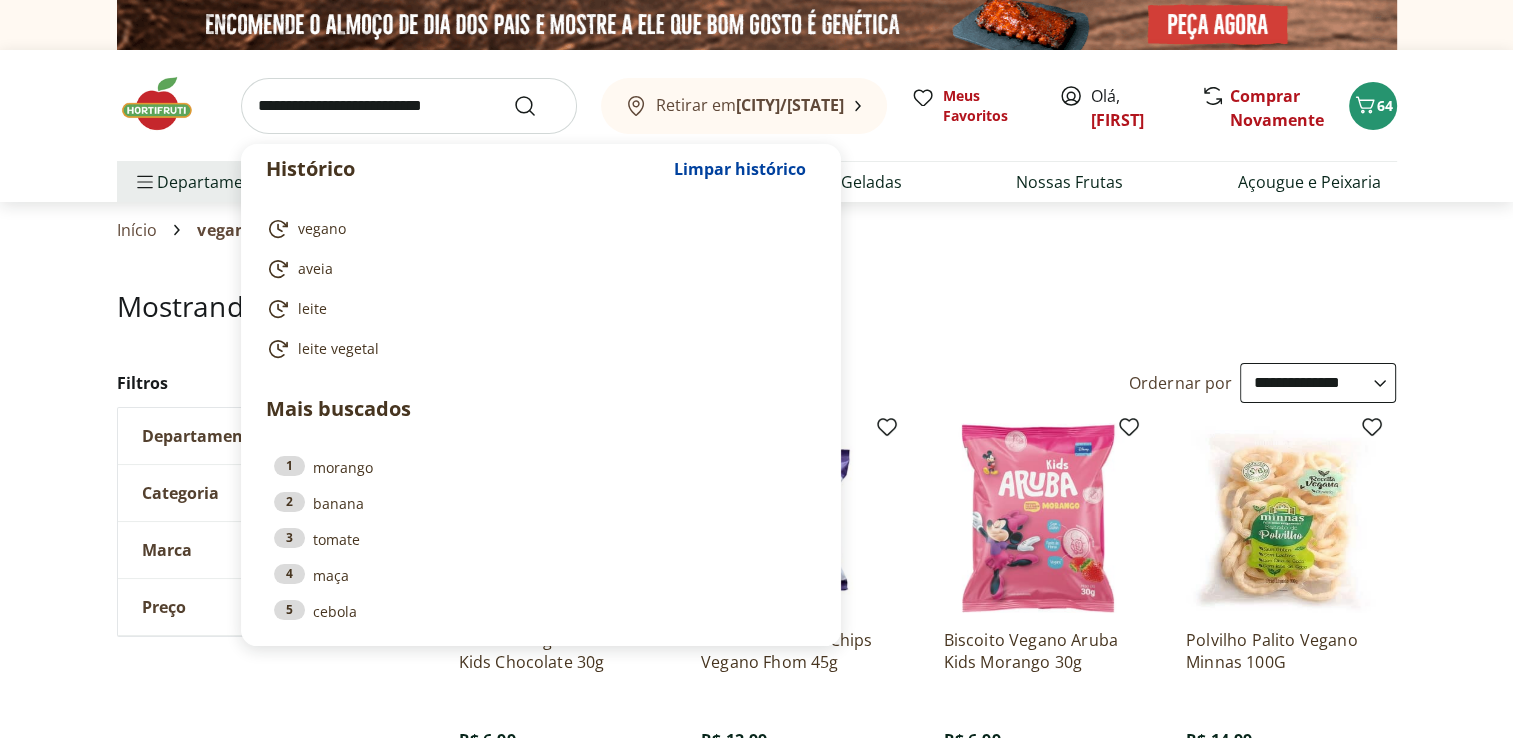 click at bounding box center [409, 106] 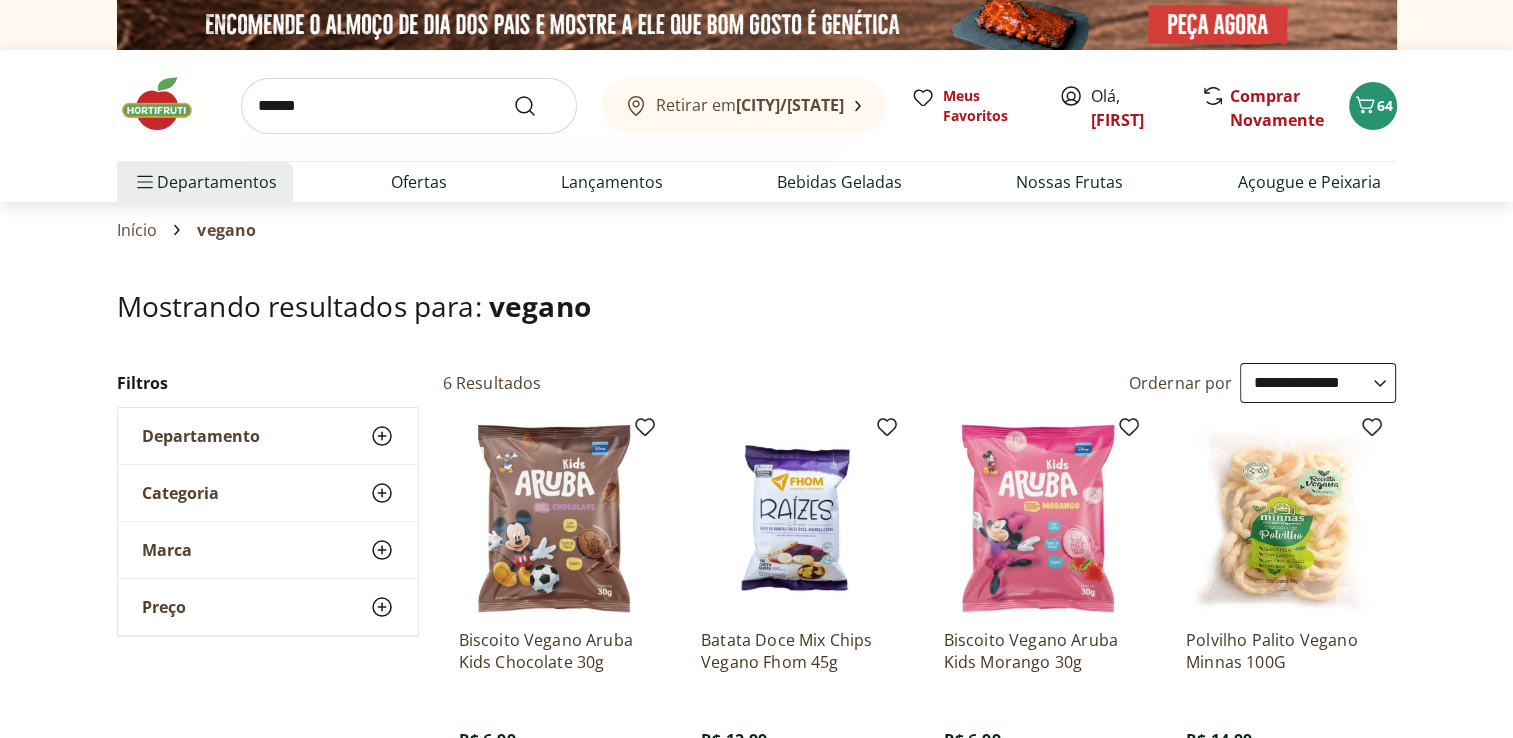 type on "******" 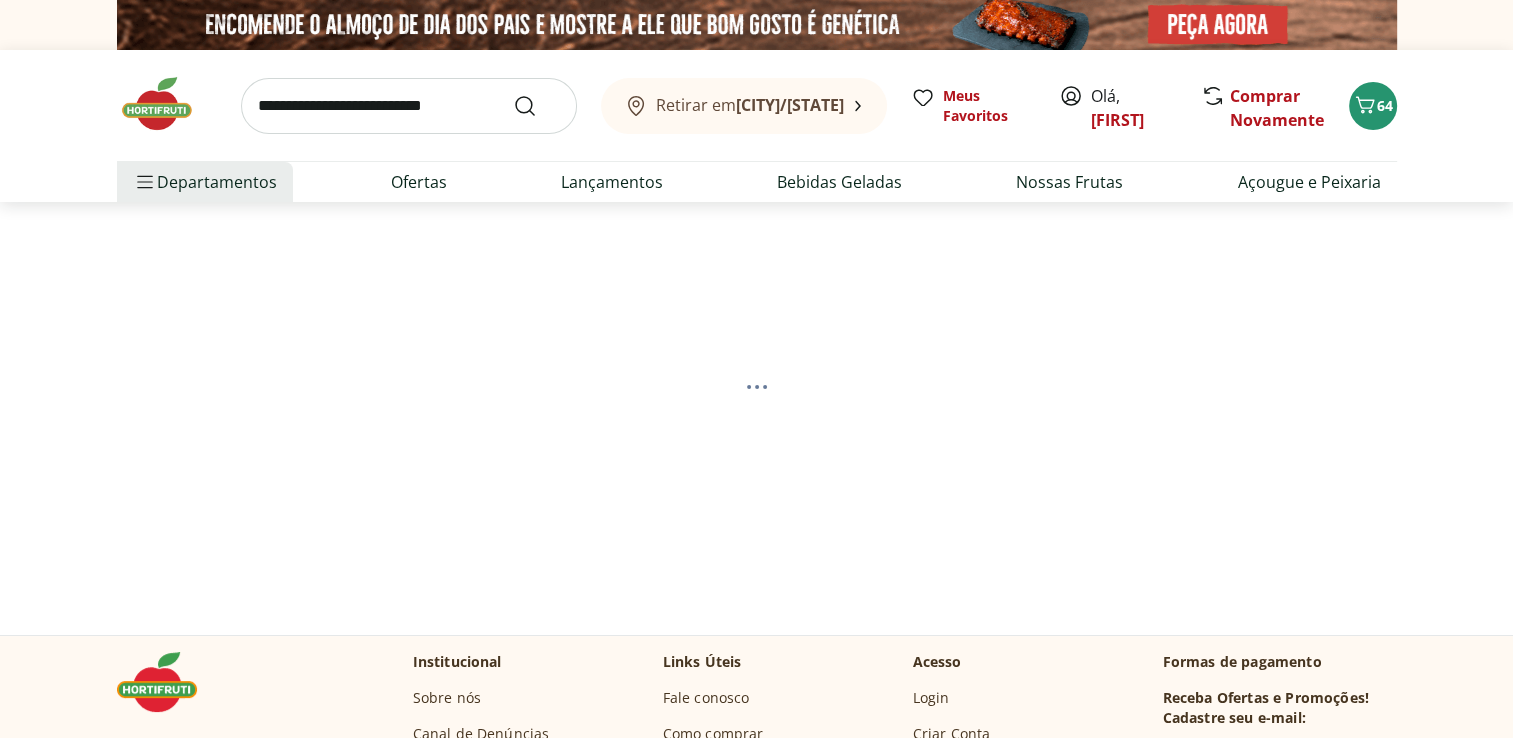 select on "**********" 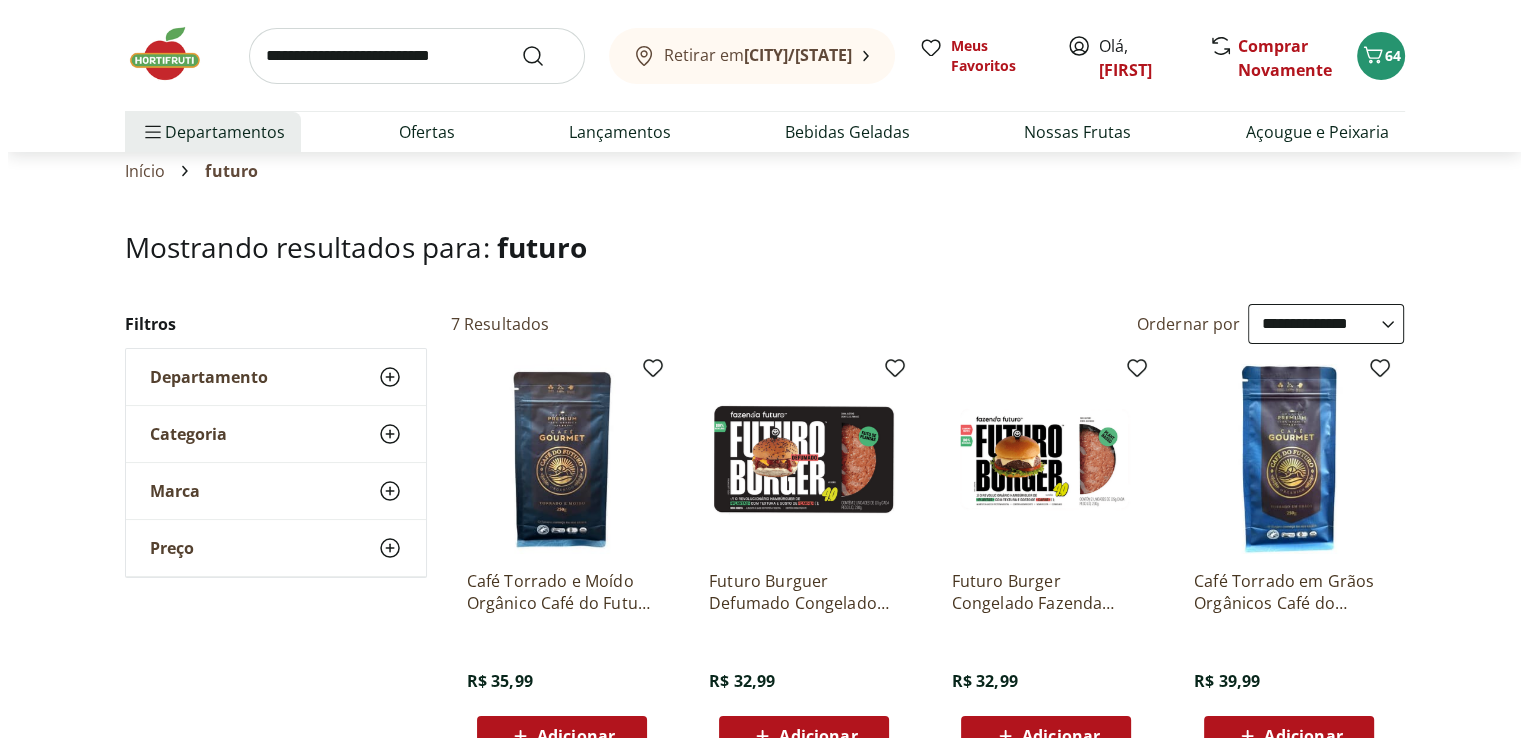 scroll, scrollTop: 0, scrollLeft: 0, axis: both 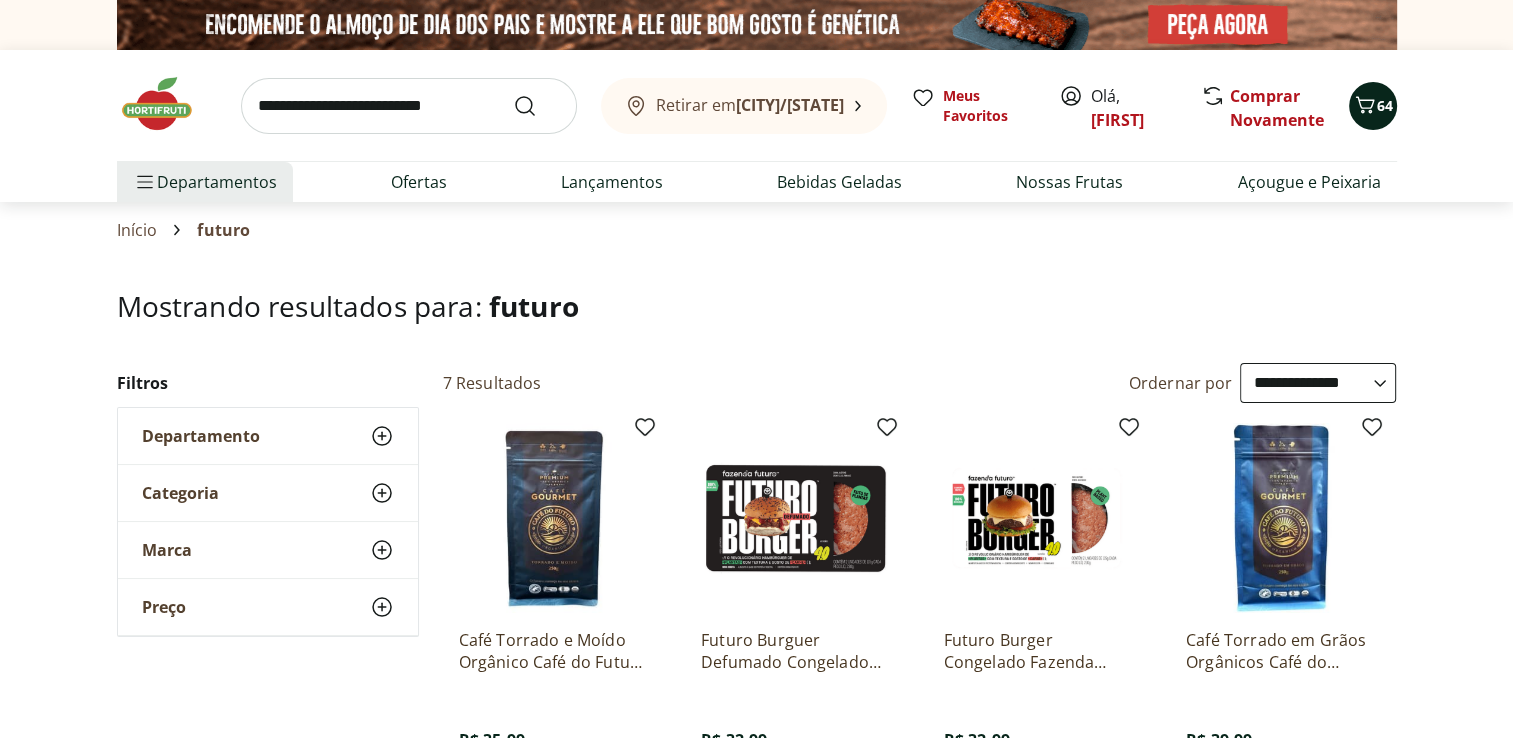click 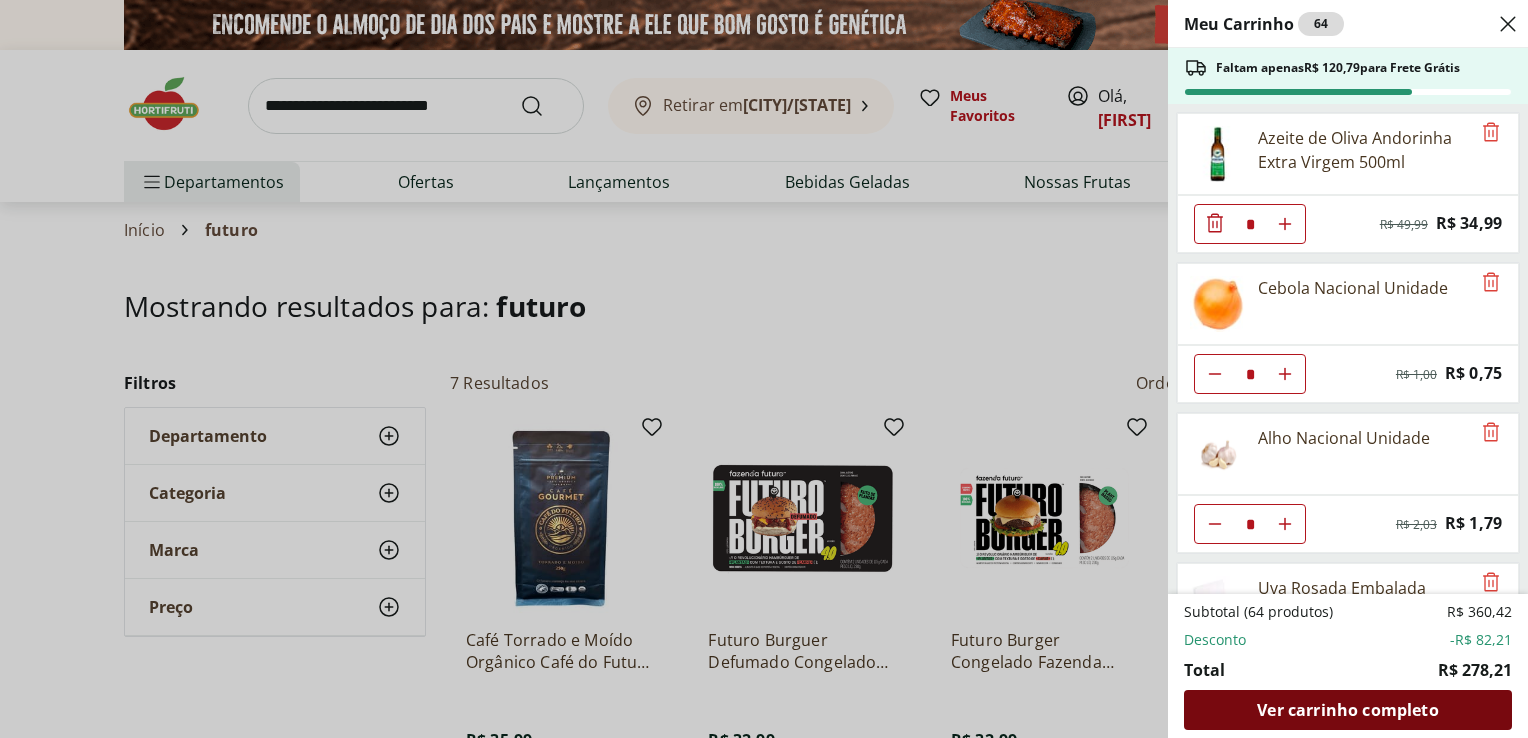 click on "Ver carrinho completo" at bounding box center (1347, 710) 